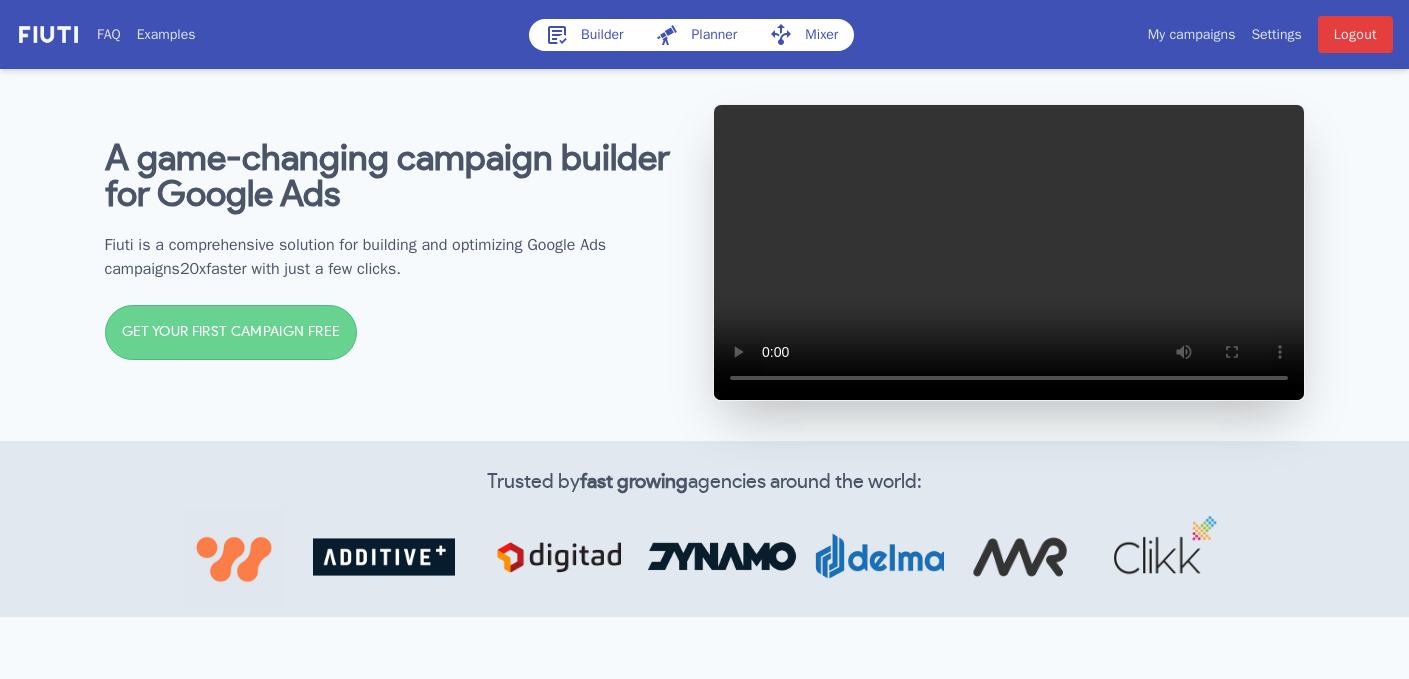scroll, scrollTop: 0, scrollLeft: 0, axis: both 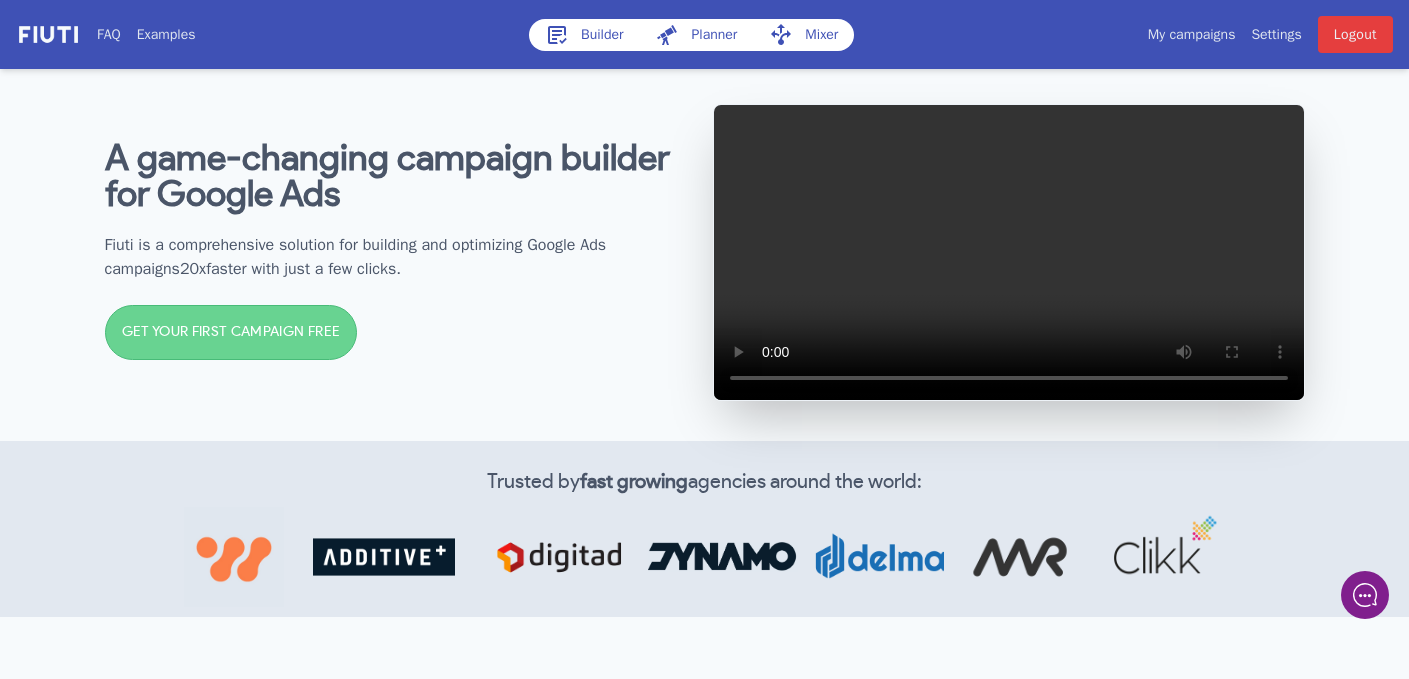 click on "Builder" at bounding box center (584, 35) 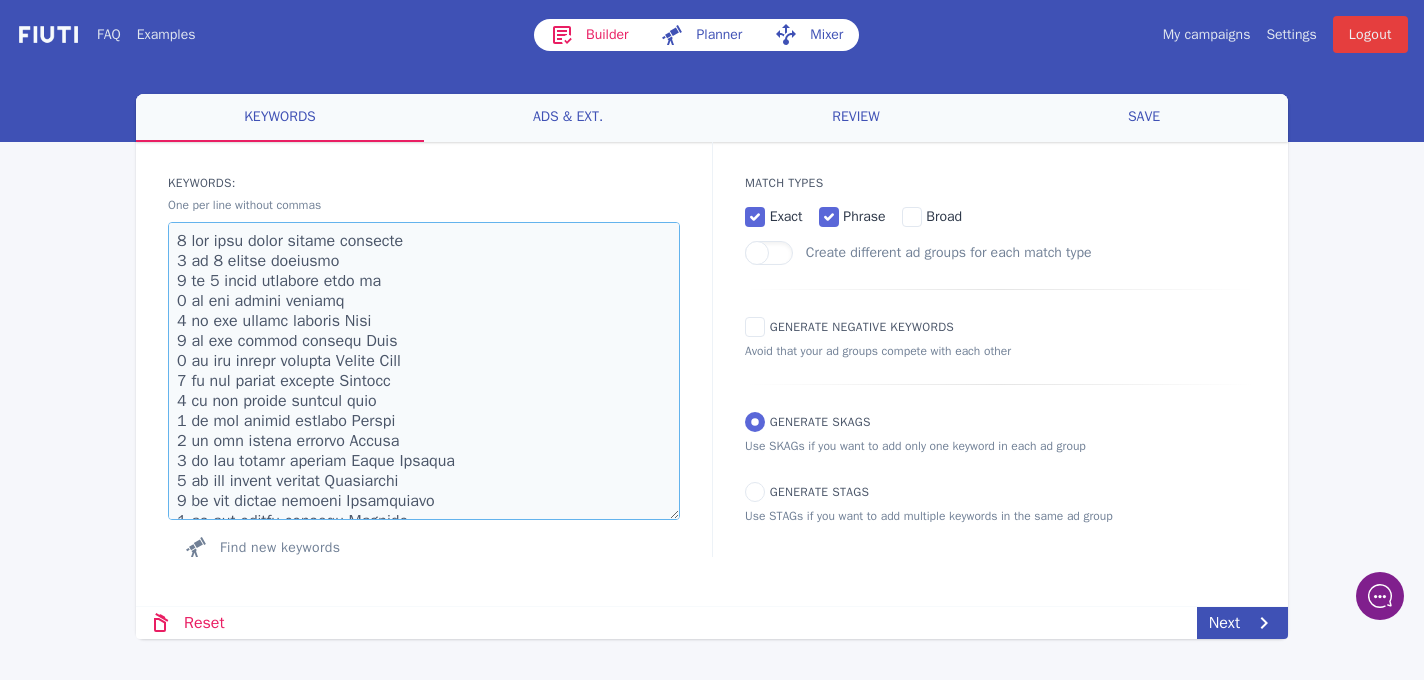 click at bounding box center [424, 371] 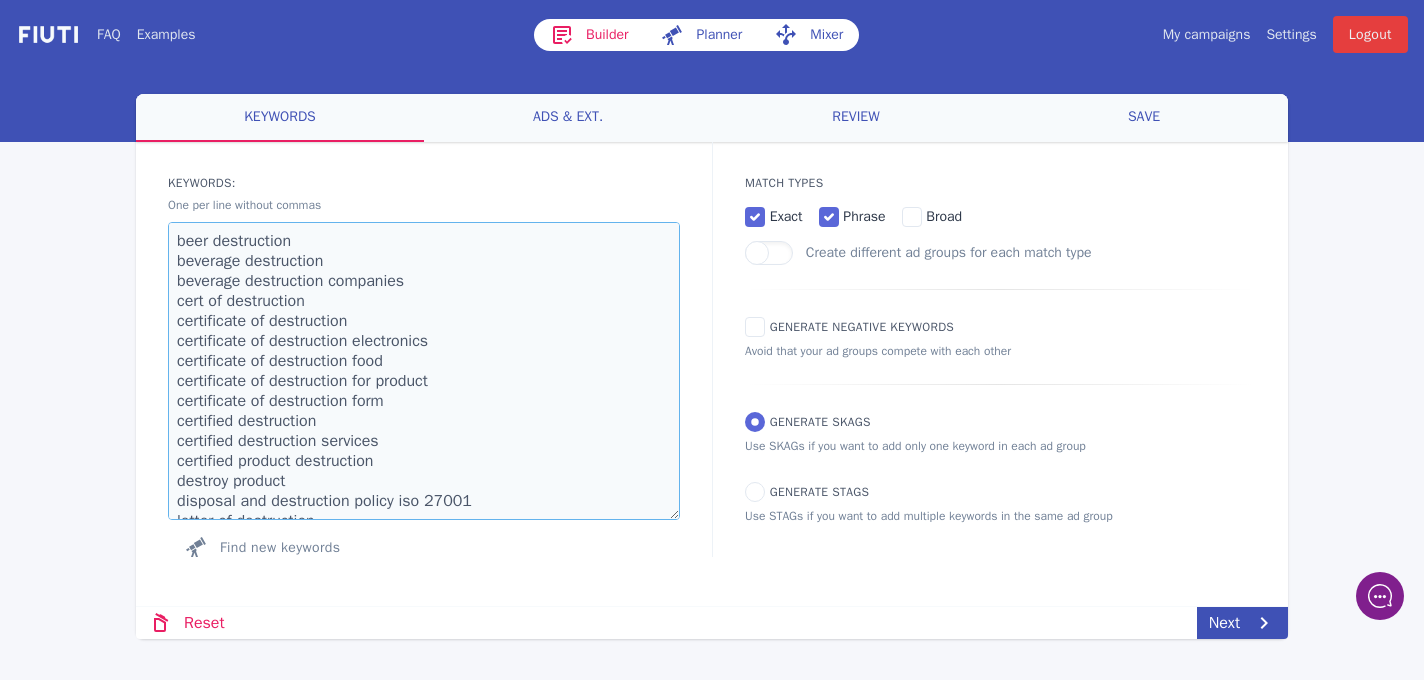 scroll, scrollTop: 291, scrollLeft: 0, axis: vertical 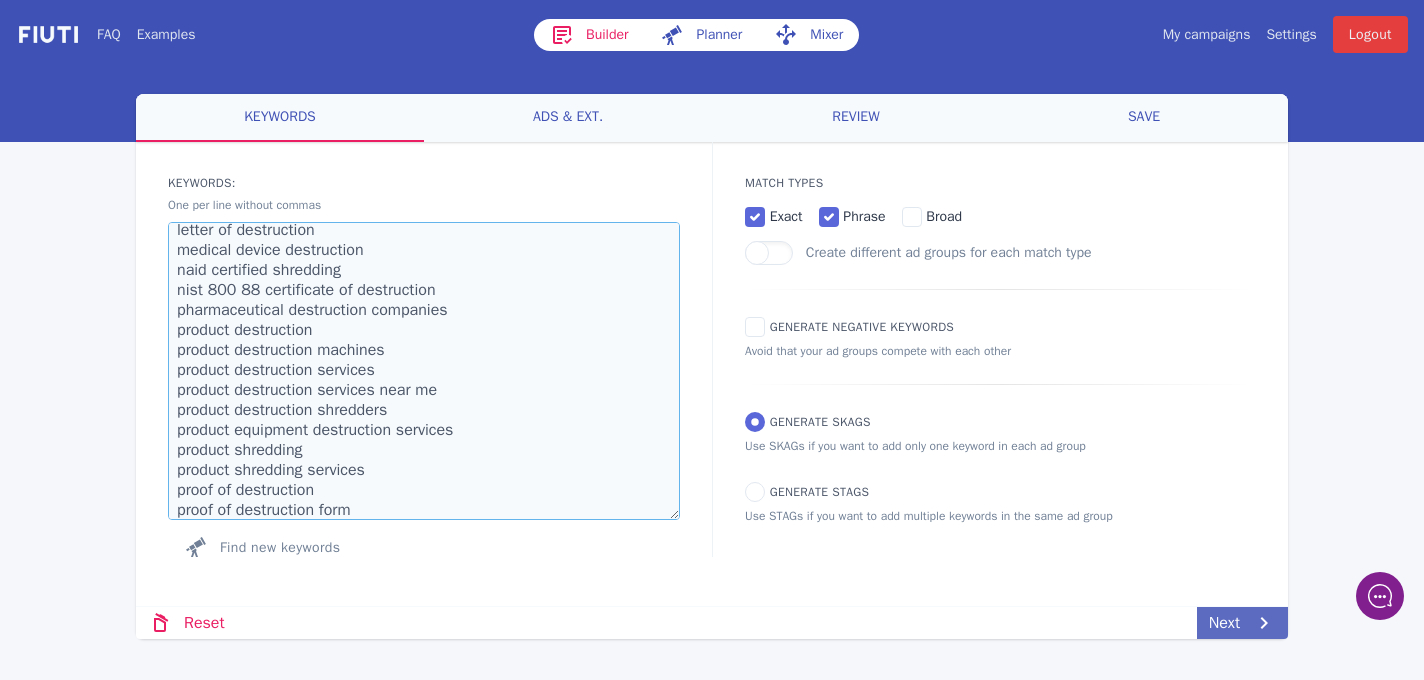 type on "beer destruction
beverage destruction
beverage destruction companies
cert of destruction
certificate of destruction
certificate of destruction electronics
certificate of destruction food
certificate of destruction for product
certificate of destruction form
certified destruction
certified destruction services
certified product destruction
destroy product
disposal and destruction policy iso 27001
letter of destruction
medical device destruction
naid certified shredding
nist 800 88 certificate of destruction
pharmaceutical destruction companies
product destruction
product destruction machines
product destruction services
product destruction services near me
product destruction shredders
product equipment destruction services
product shredding
product shredding services
proof of destruction
proof of destruction form" 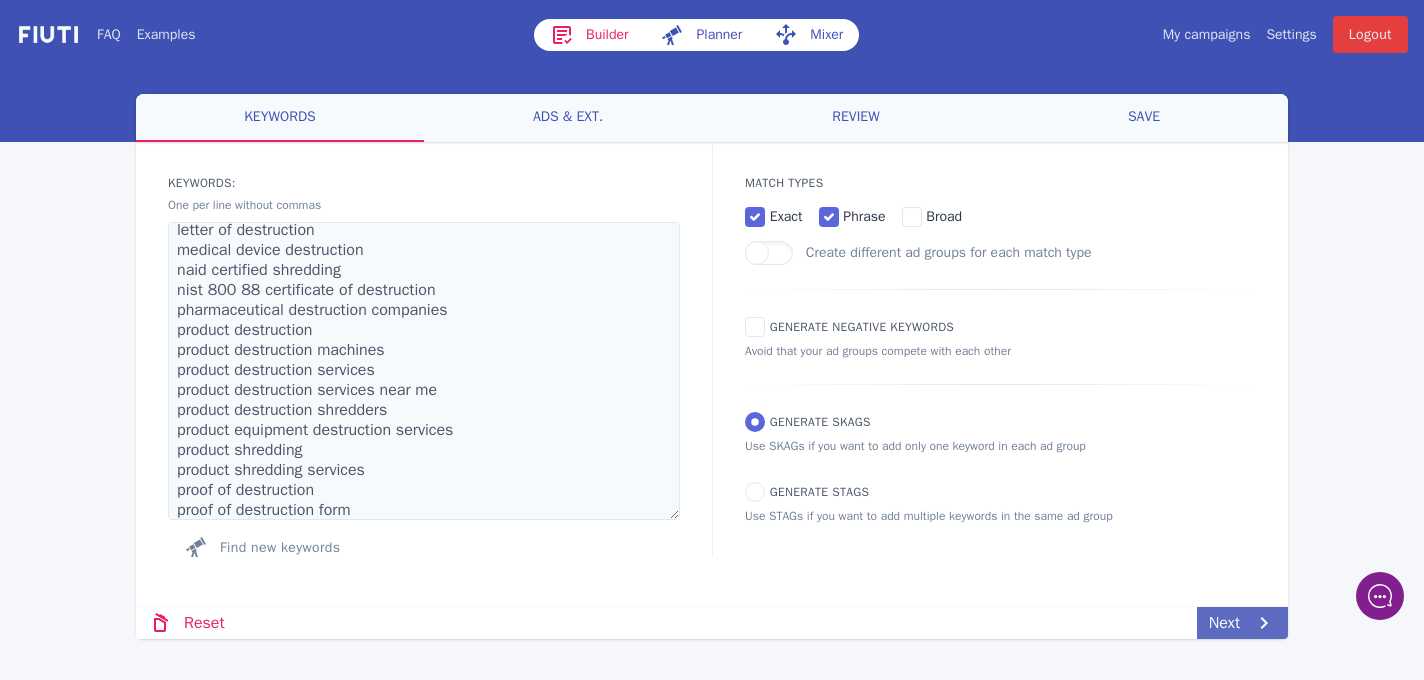 click 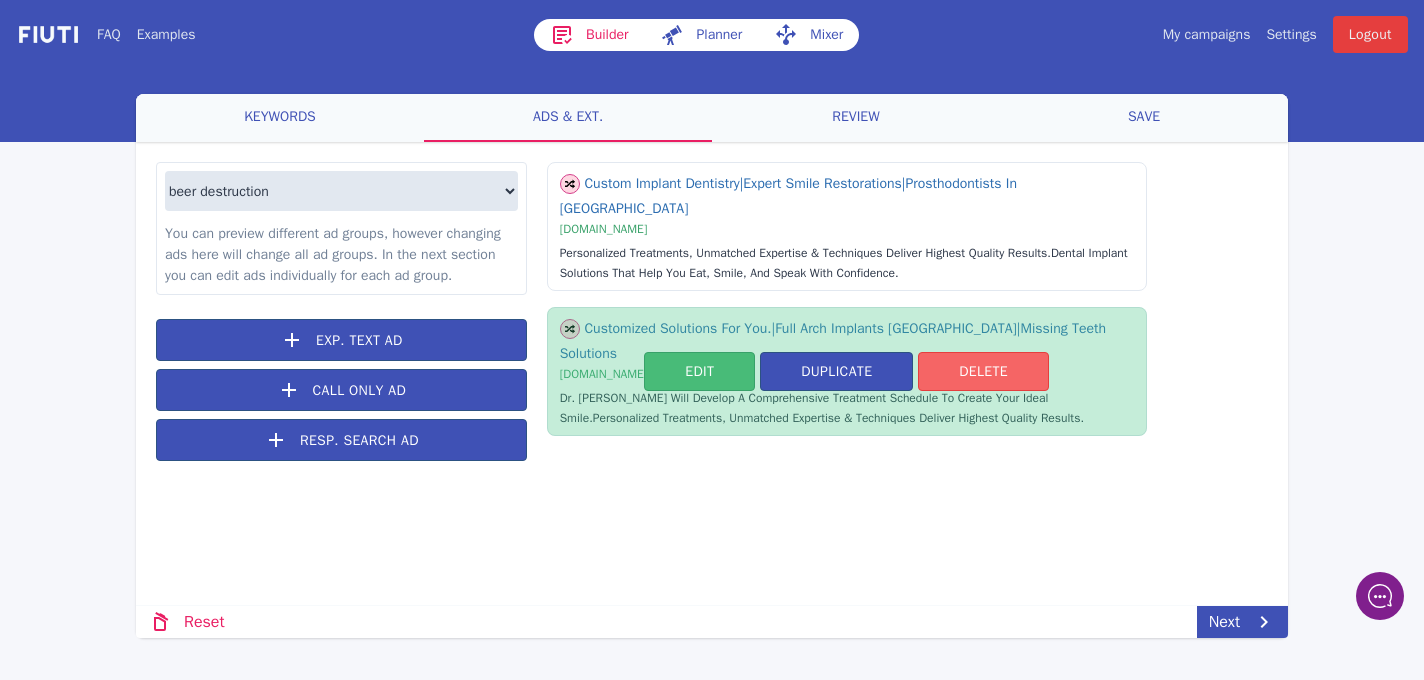 click on "Delete" at bounding box center [983, 371] 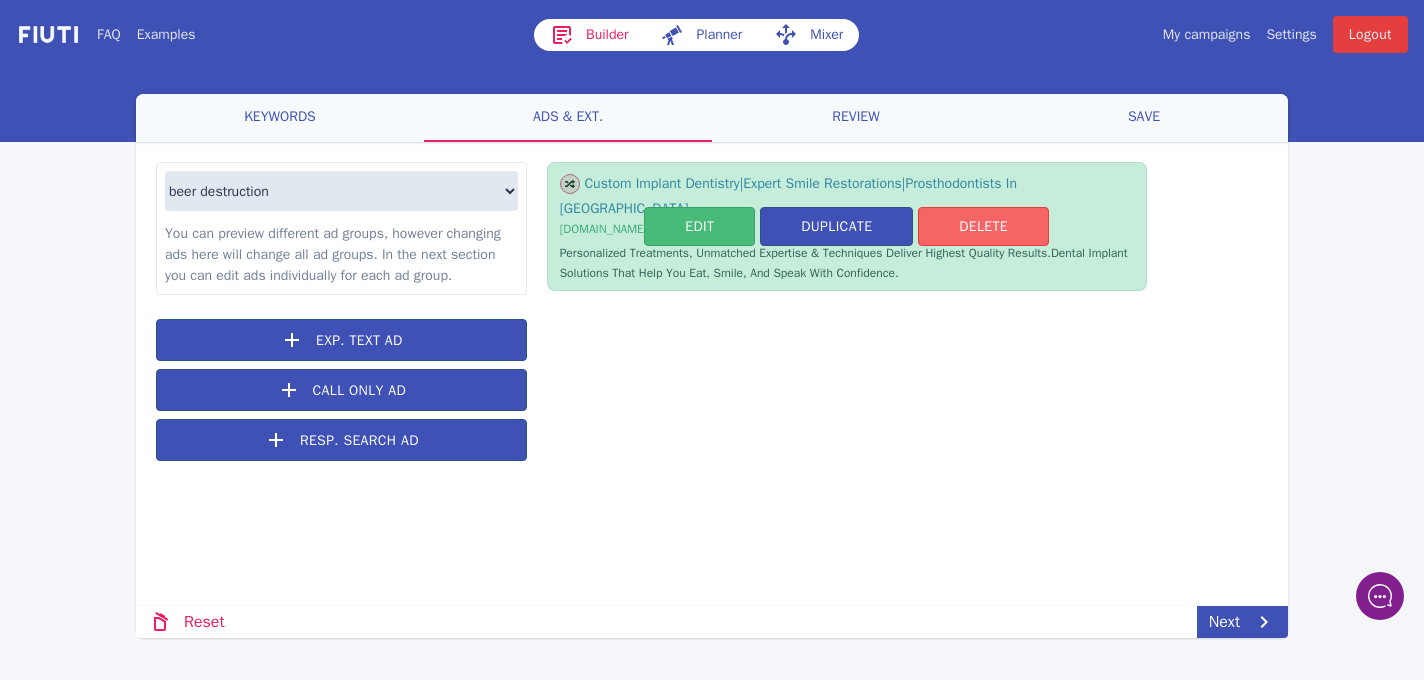 click on "Delete" at bounding box center (983, 226) 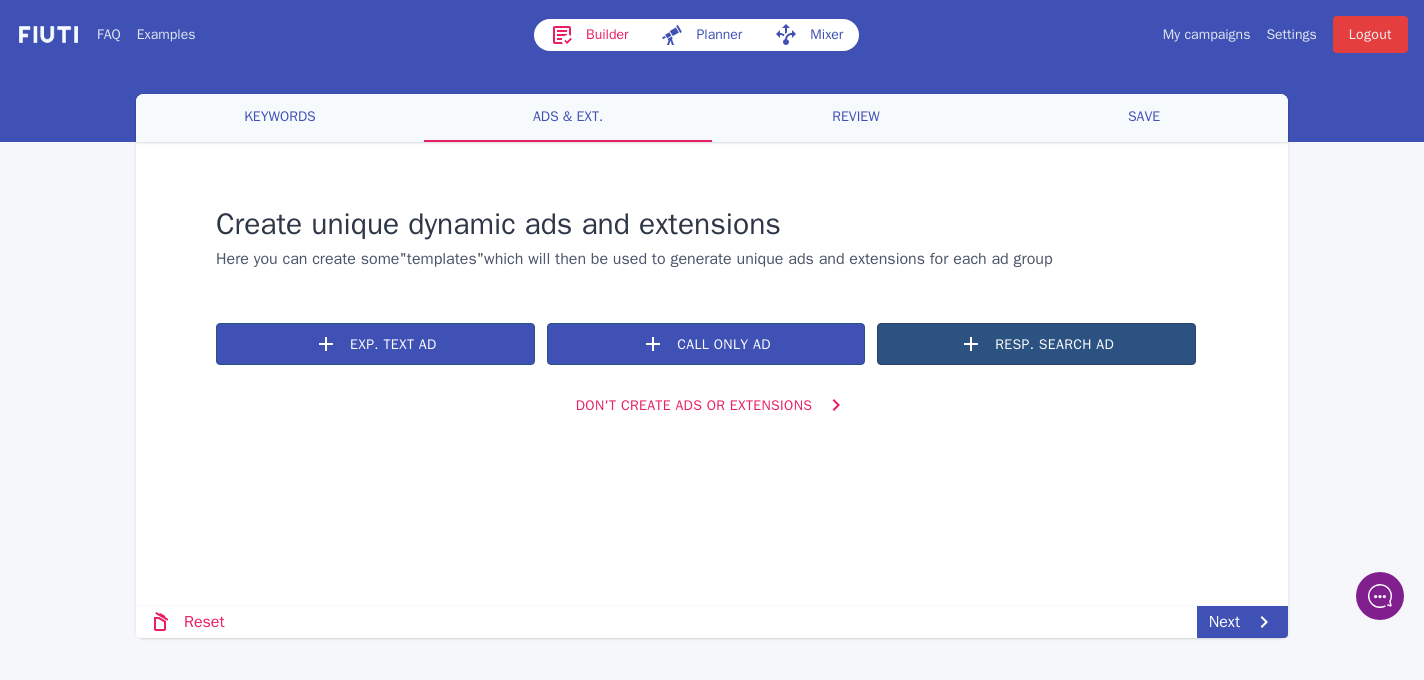 click on "Resp. Search Ad" at bounding box center (1054, 344) 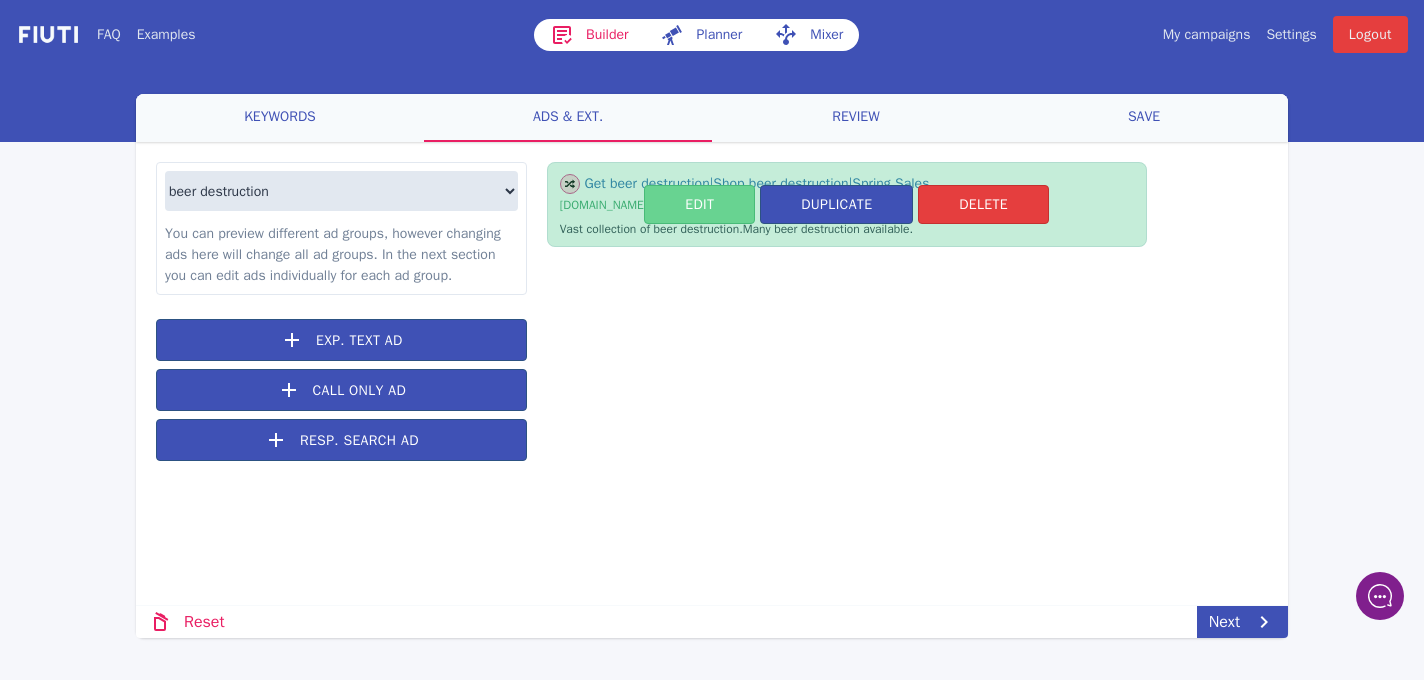 click on "Edit" at bounding box center (699, 204) 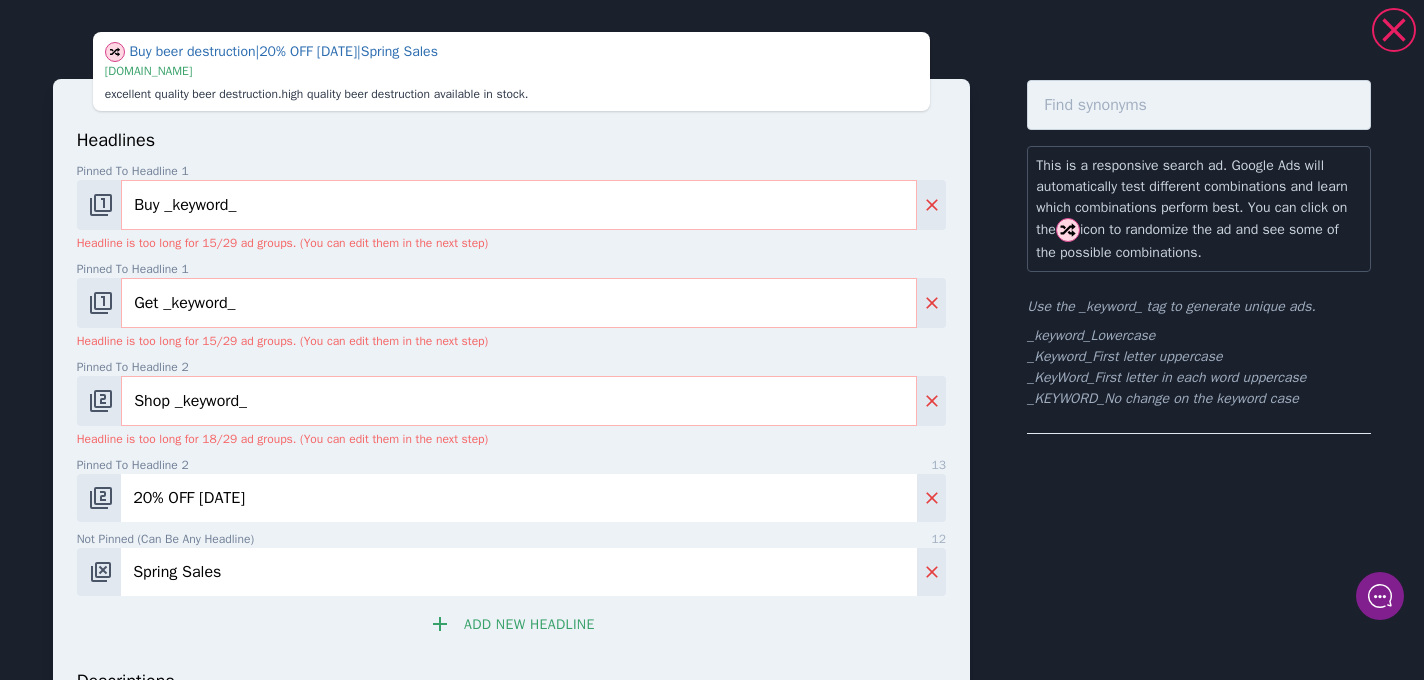 drag, startPoint x: 275, startPoint y: 208, endPoint x: 1, endPoint y: 194, distance: 274.35742 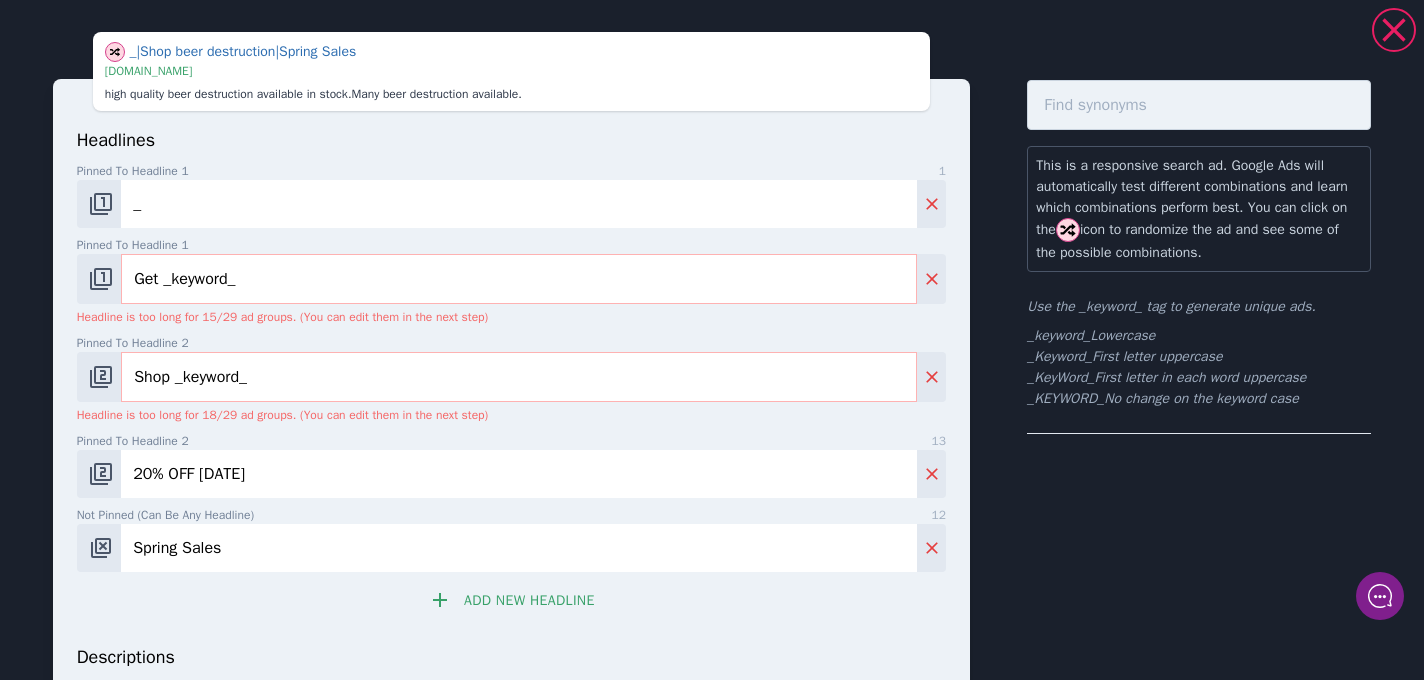 type on "_KeyWord_" 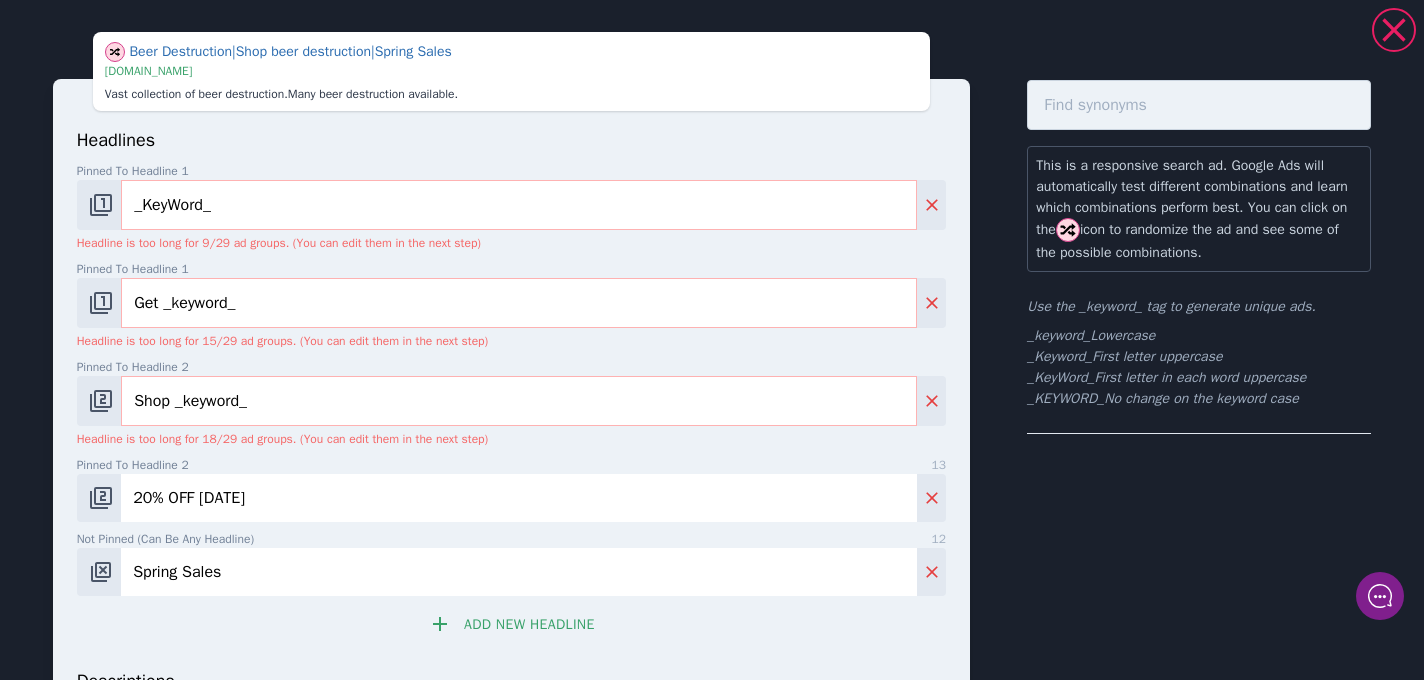 drag, startPoint x: 300, startPoint y: 295, endPoint x: 31, endPoint y: 282, distance: 269.31393 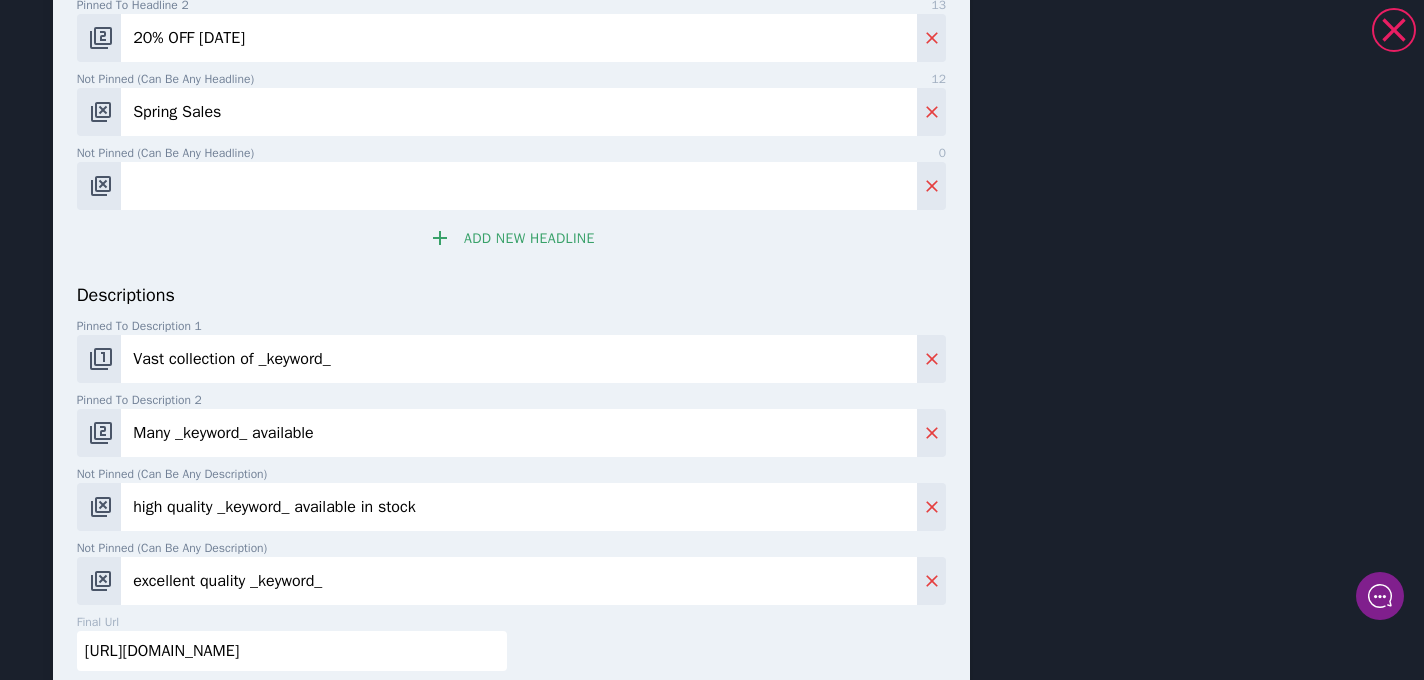 scroll, scrollTop: 507, scrollLeft: 0, axis: vertical 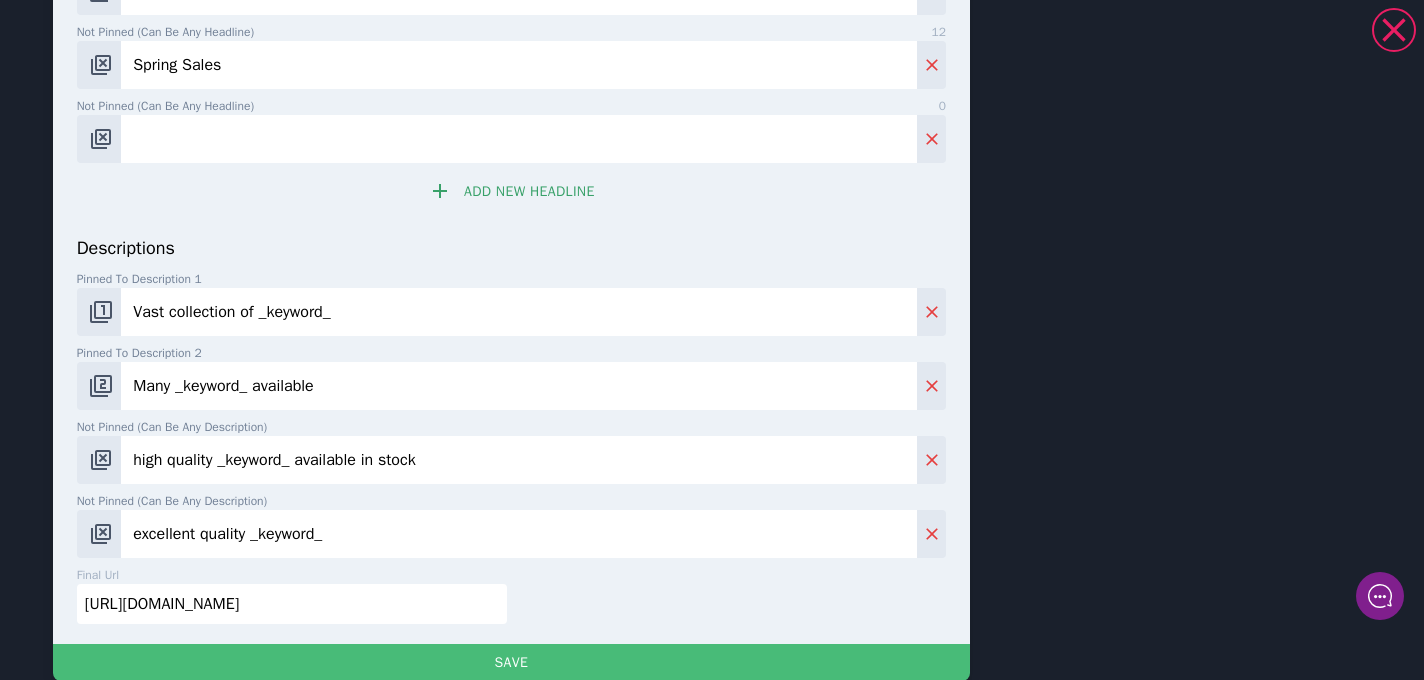 click on "Add new headline" at bounding box center (511, 191) 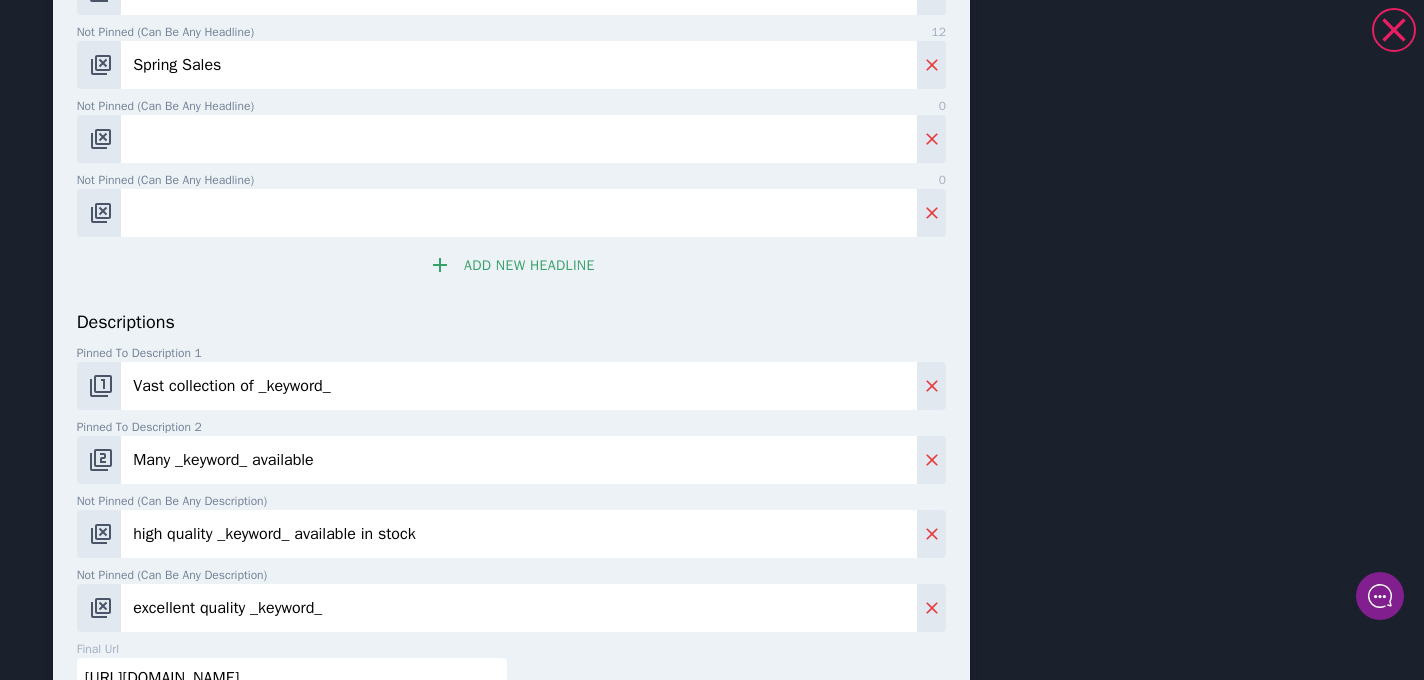 click on "Add new headline" at bounding box center [511, 265] 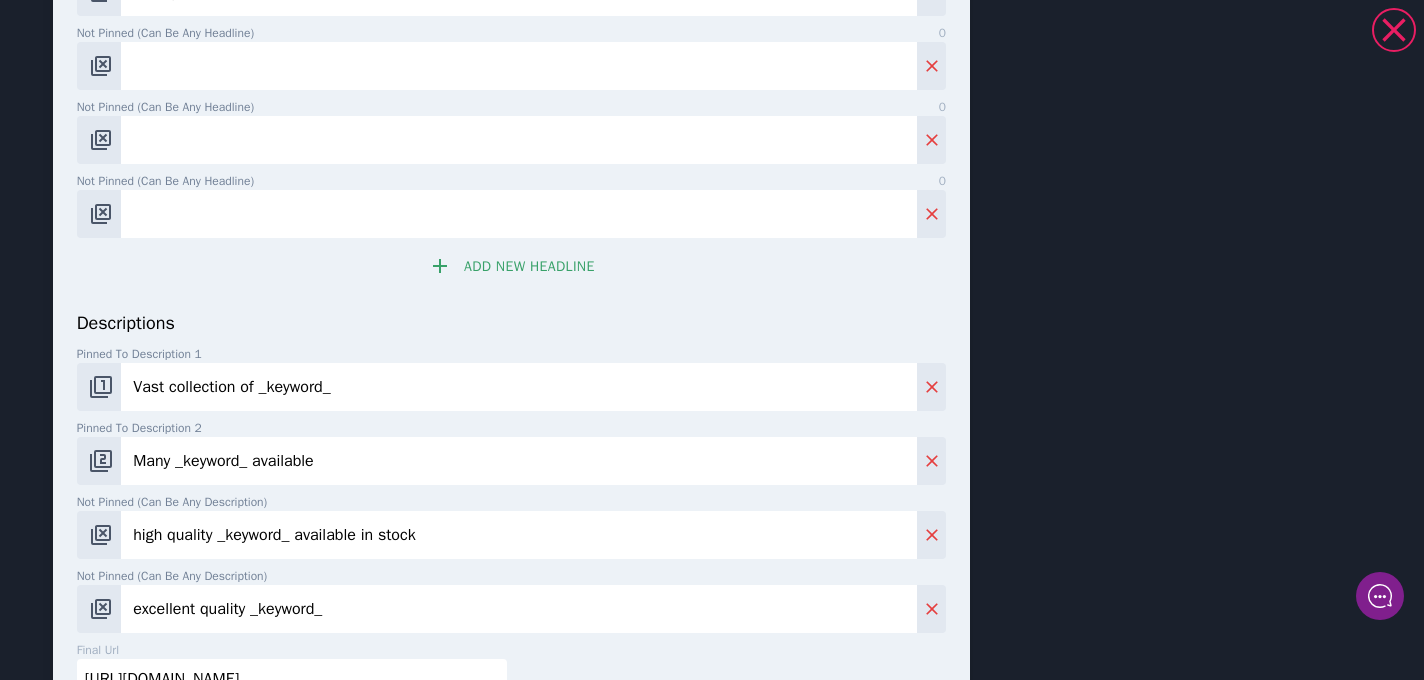 scroll, scrollTop: 588, scrollLeft: 0, axis: vertical 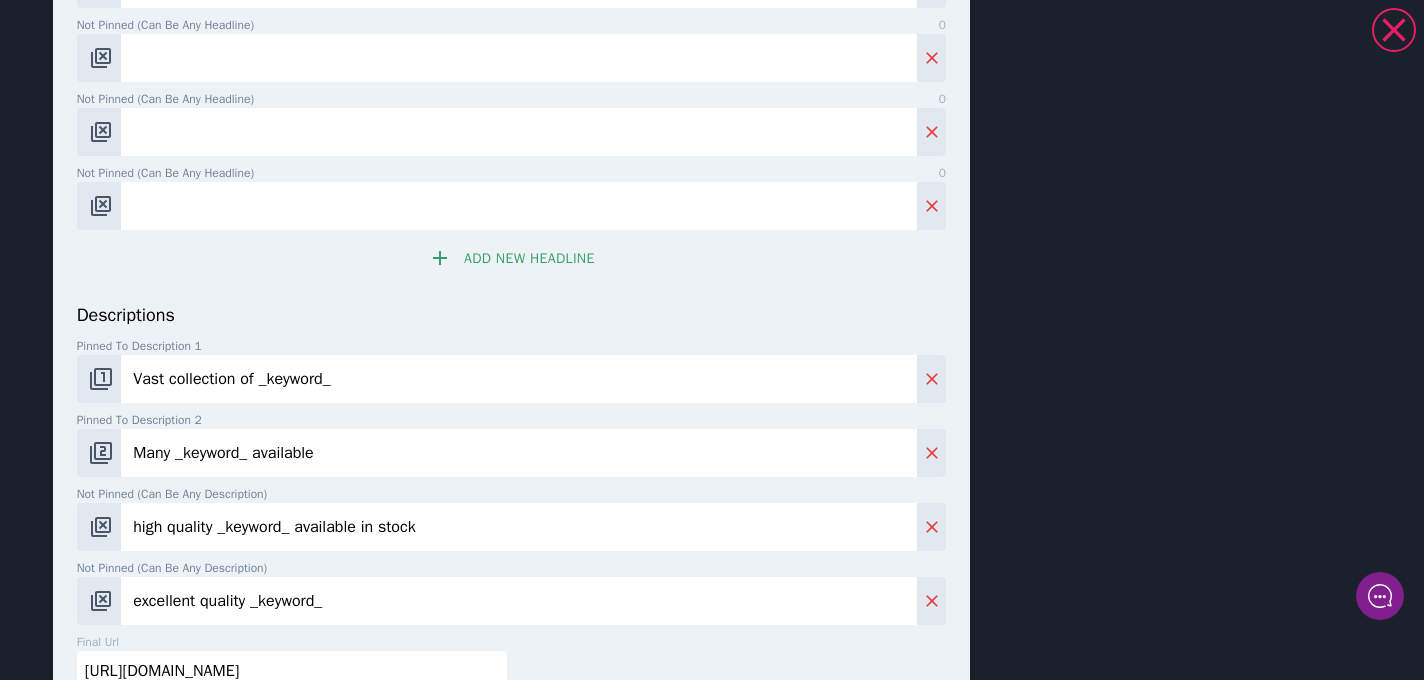 click on "Add new headline" at bounding box center (511, 258) 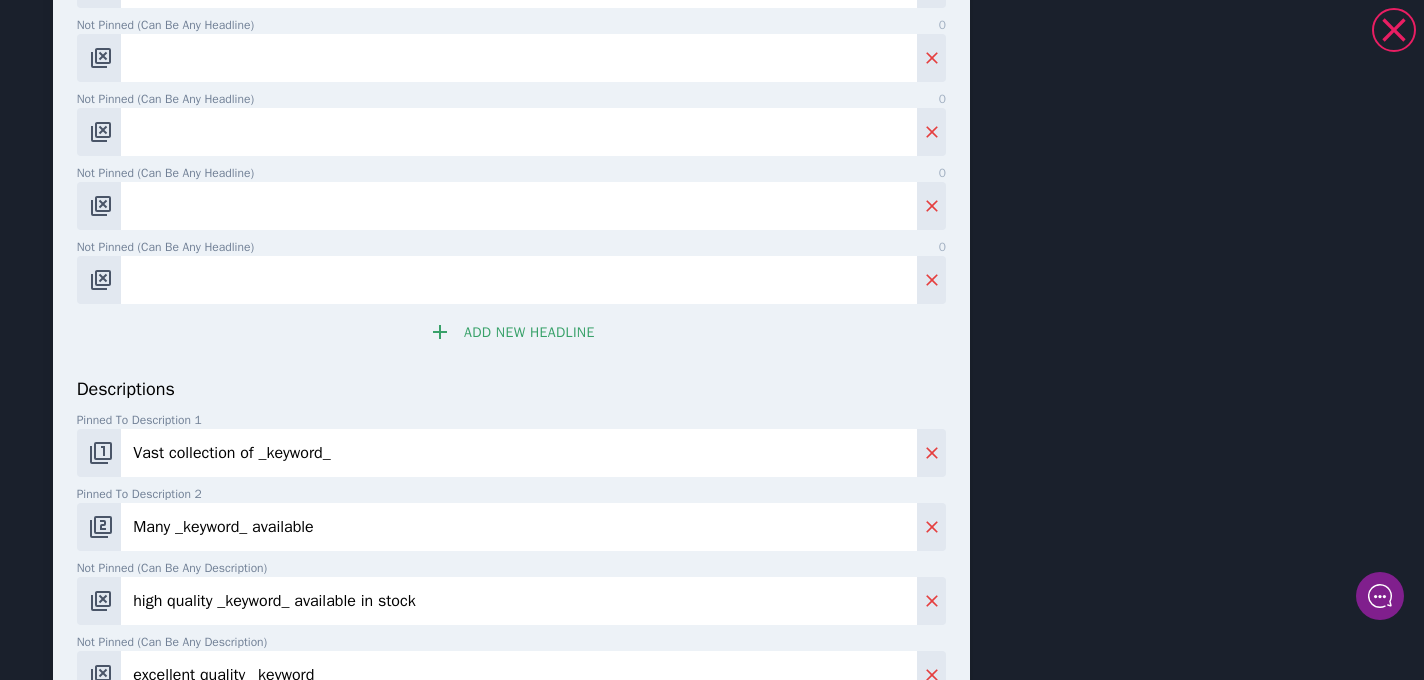 click on "Add new headline" at bounding box center [511, 332] 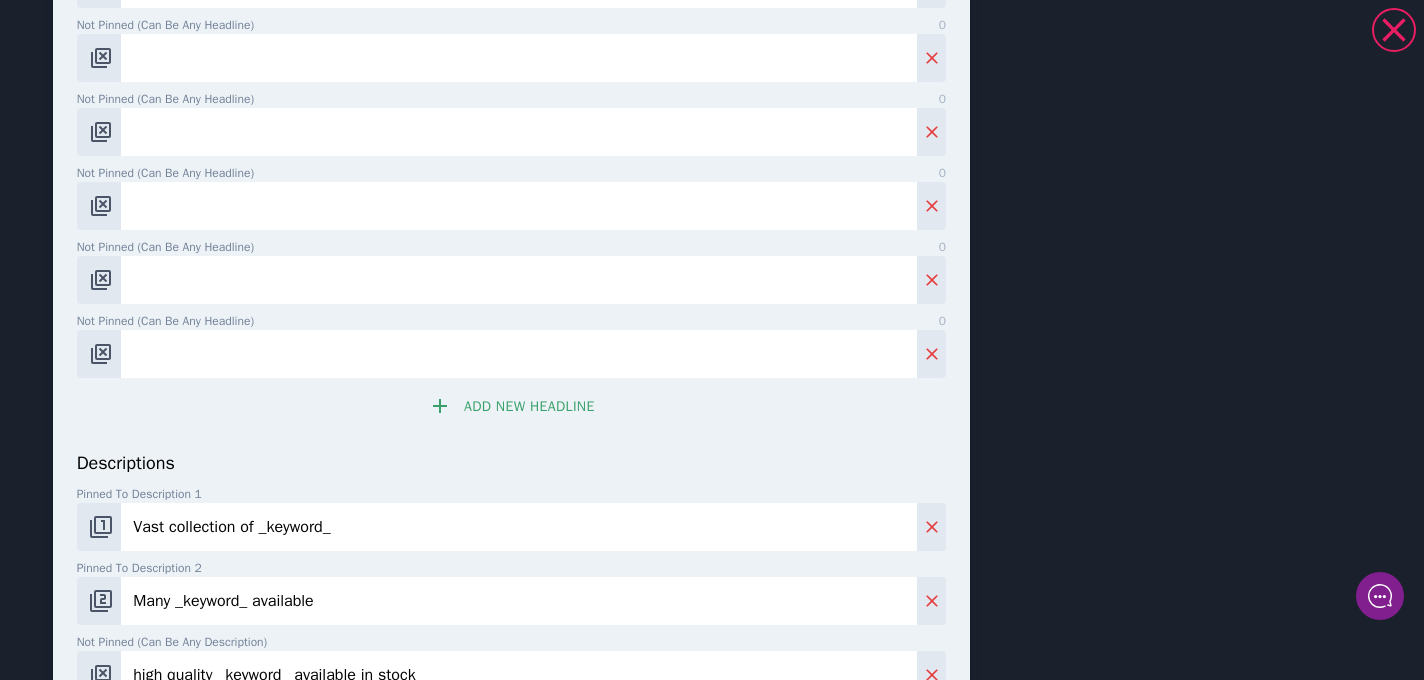 click on "Add new headline" at bounding box center (511, 406) 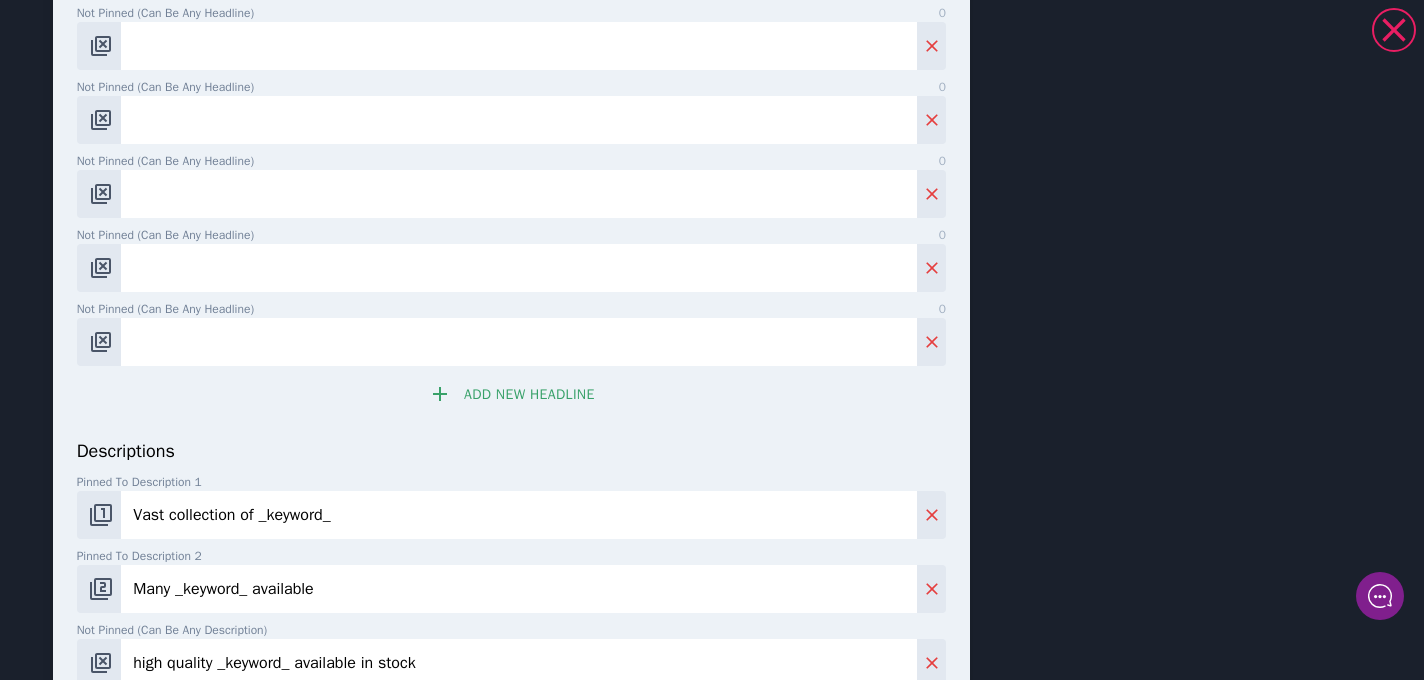 scroll, scrollTop: 680, scrollLeft: 0, axis: vertical 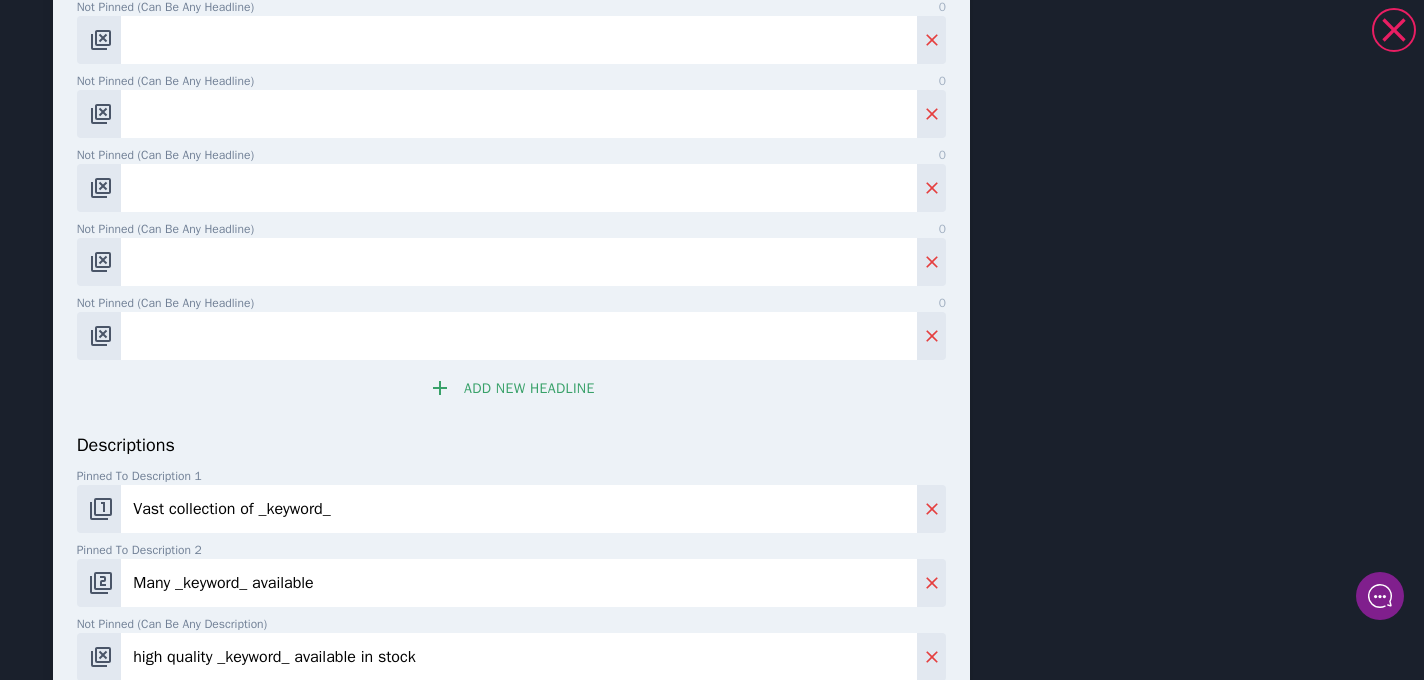 click on "headlines   Pinned to headline 1   9     _KeyWord_     Headline is too long for 9/29 ad groups. (You can edit them in the next step) Pinned to headline 1   13     Get _keyword_     Headline is too long for 15/29 ad groups. (You can edit them in the next step) Pinned to headline 2   14     Shop _keyword_     Headline is too long for 18/29 ad groups. (You can edit them in the next step) Pinned to headline 2   13     20% OFF [DATE]     Not pinned (Can be any headline)   12     Spring Sales     Not pinned (Can be any headline)   0         Not pinned (Can be any headline)   0         Not pinned (Can be any headline)   0         Not pinned (Can be any headline)   0         Not pinned (Can be any headline)   0         Not pinned (Can be any headline)   0
Add new headline" at bounding box center (511, -61) 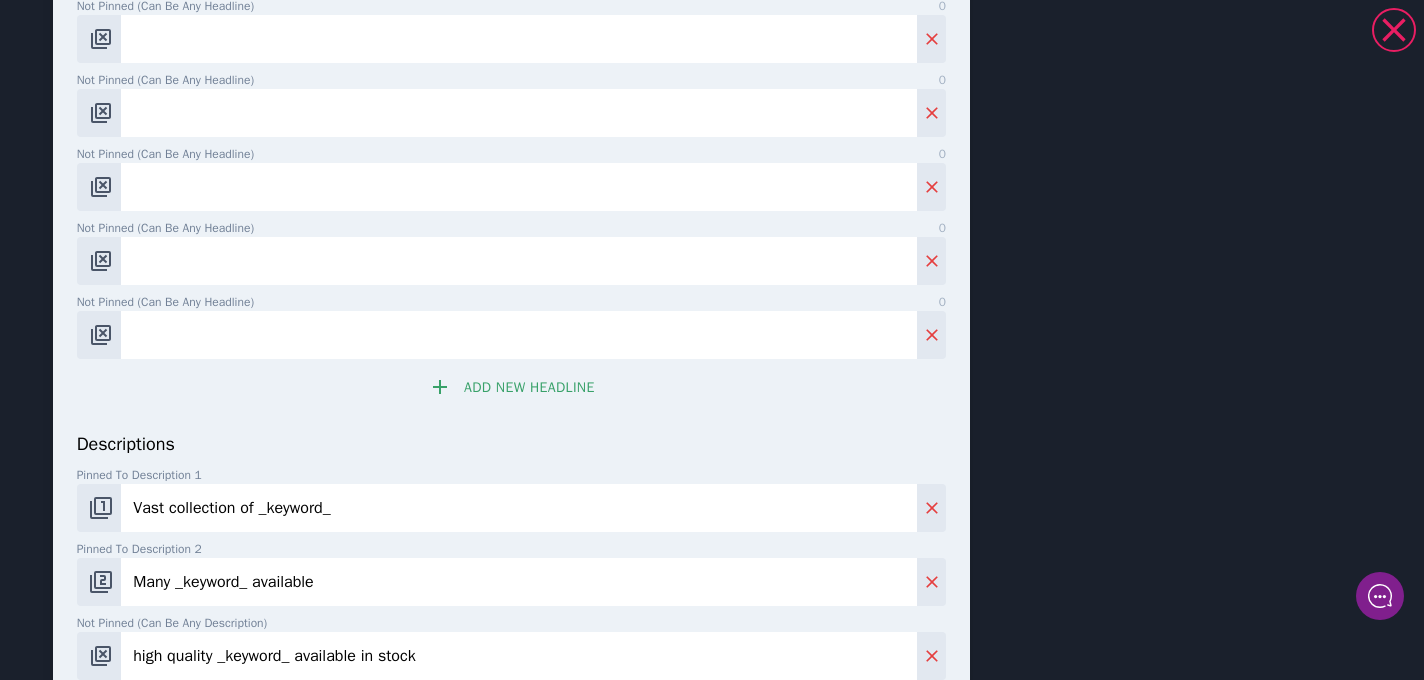 click on "Add new headline" at bounding box center [511, 387] 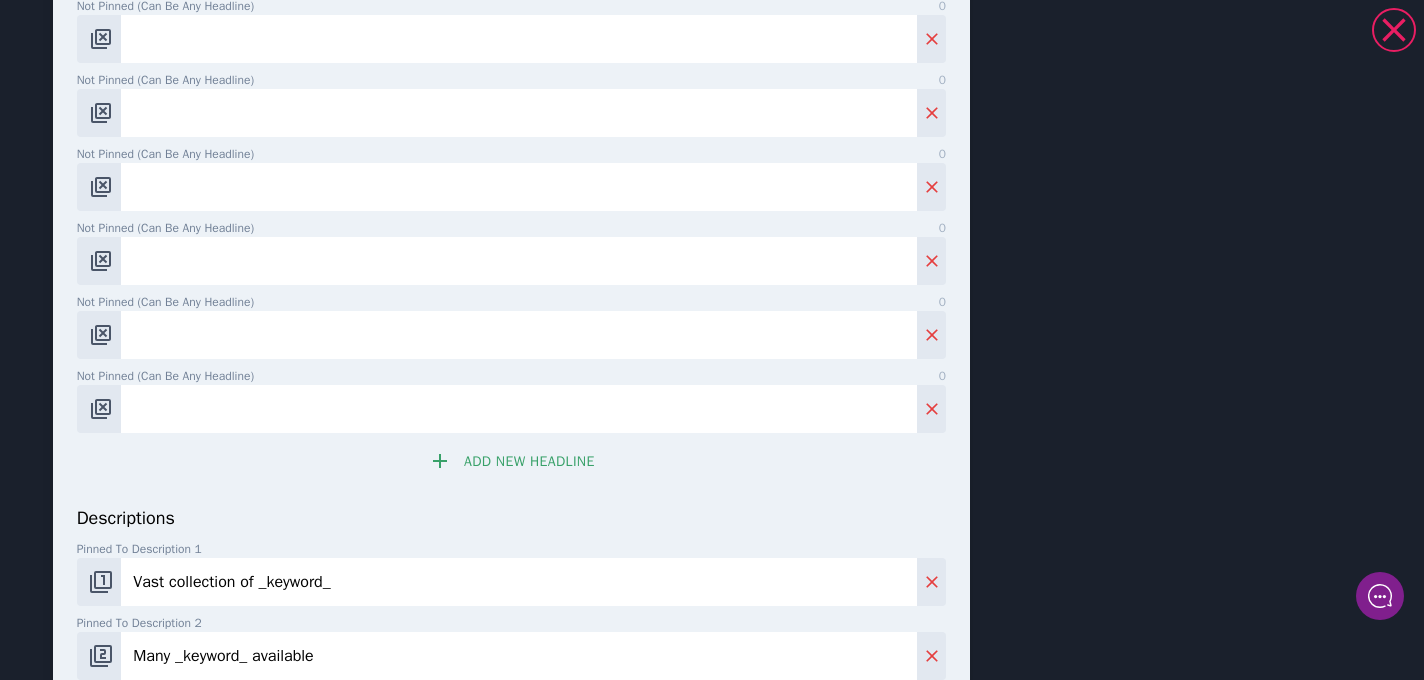 scroll, scrollTop: 783, scrollLeft: 0, axis: vertical 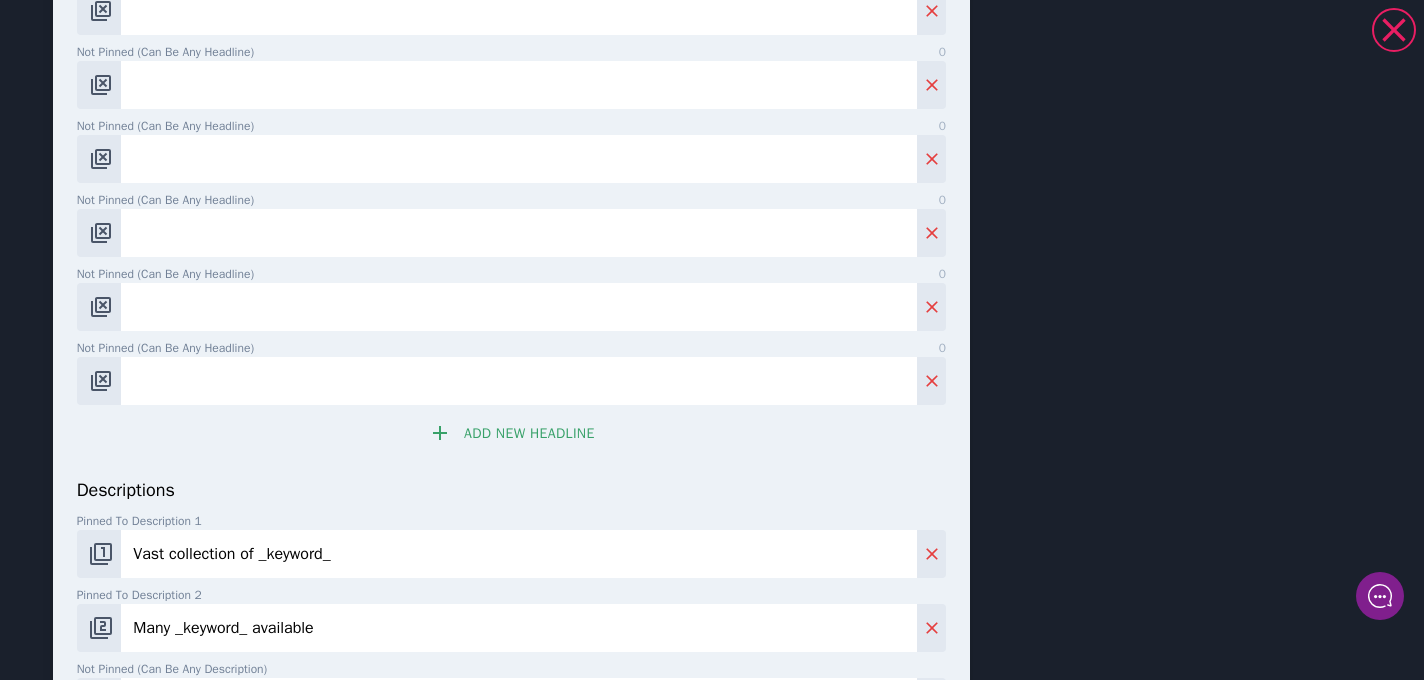 click on "Add new headline" at bounding box center (511, 433) 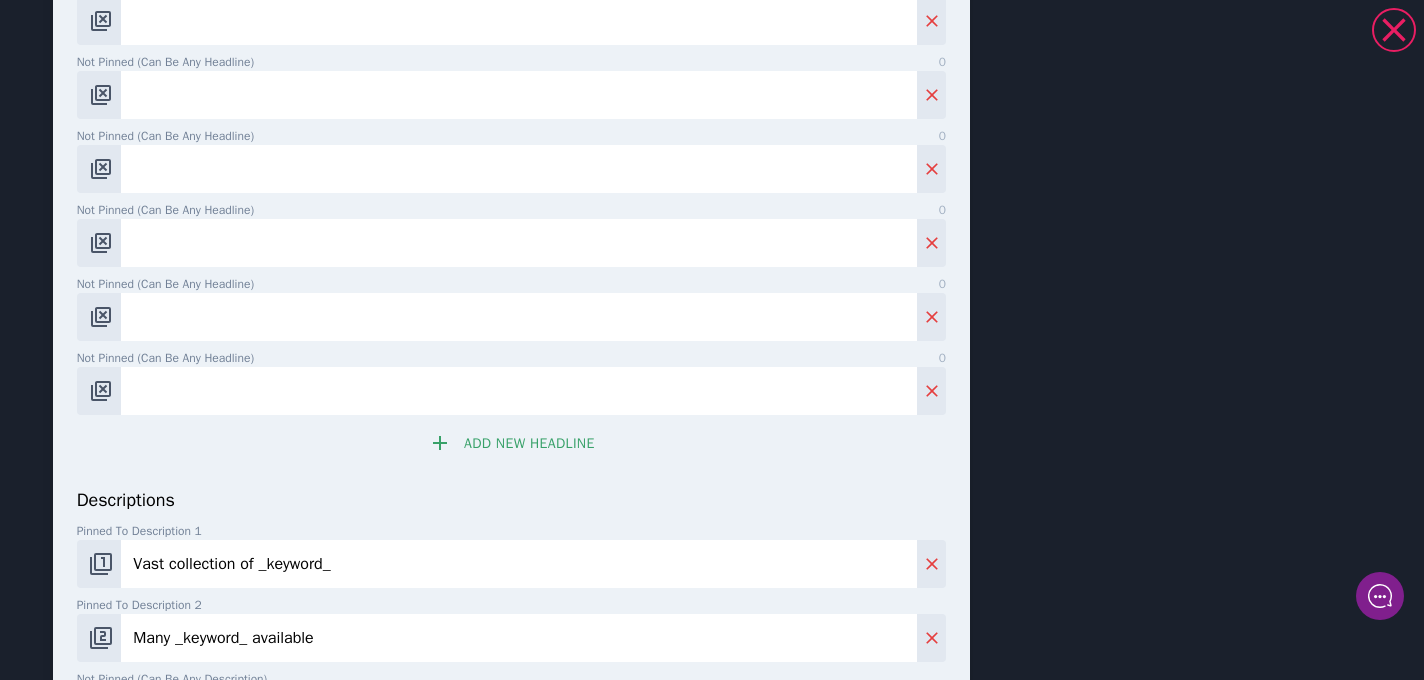 click on "Add new headline" at bounding box center [511, 443] 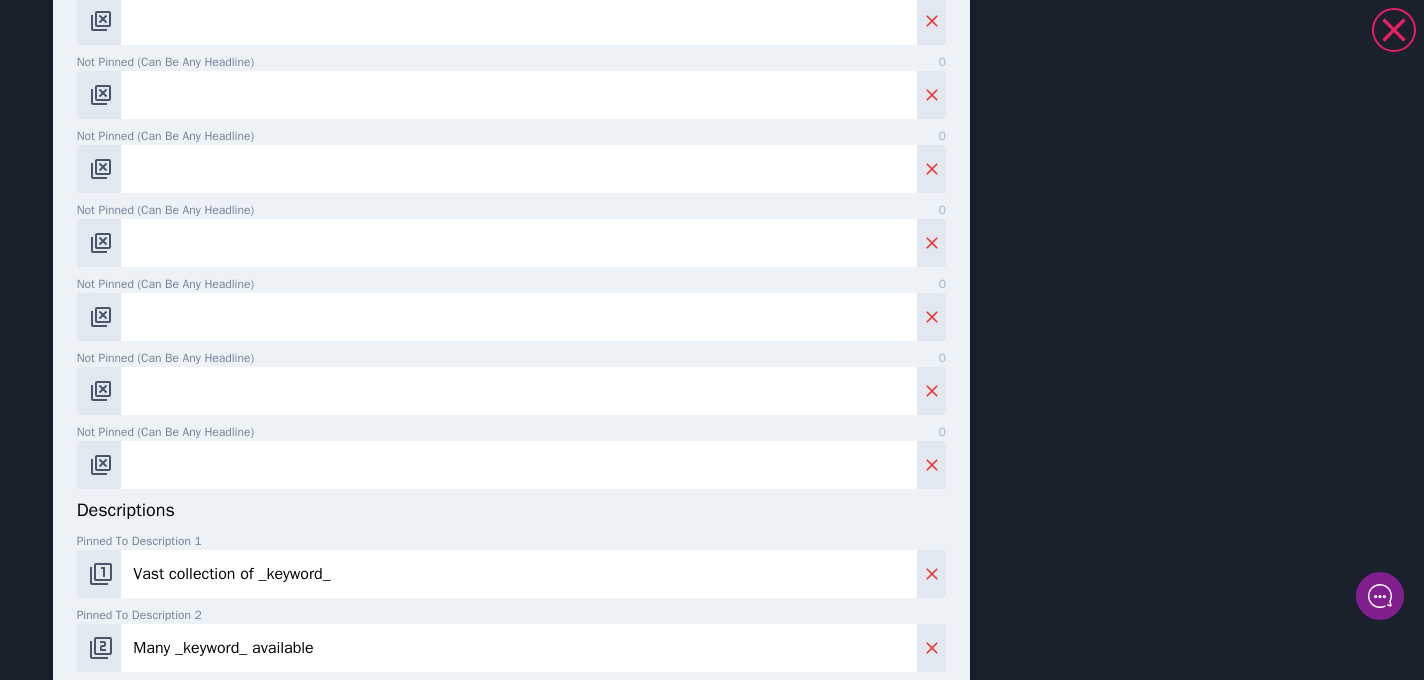 scroll, scrollTop: 879, scrollLeft: 0, axis: vertical 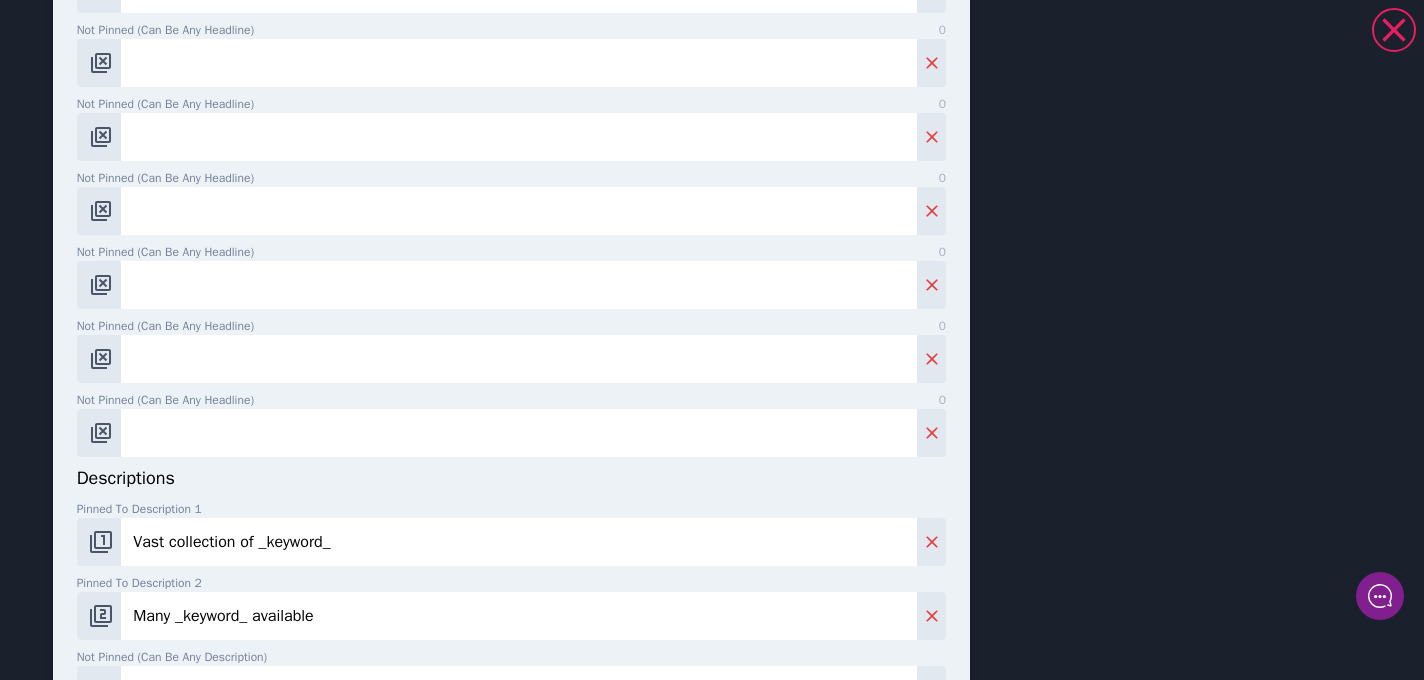 click on "Not pinned (Can be any headline)   0" at bounding box center [519, 433] 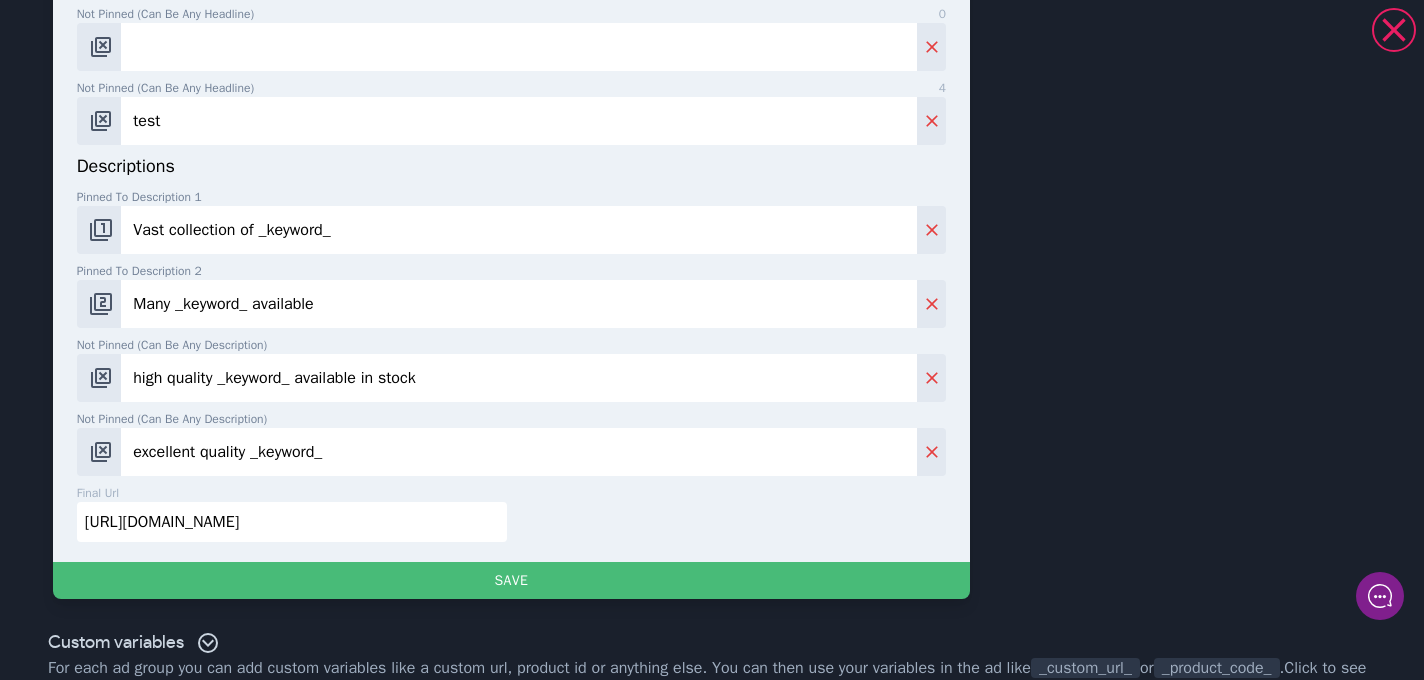scroll, scrollTop: 1219, scrollLeft: 0, axis: vertical 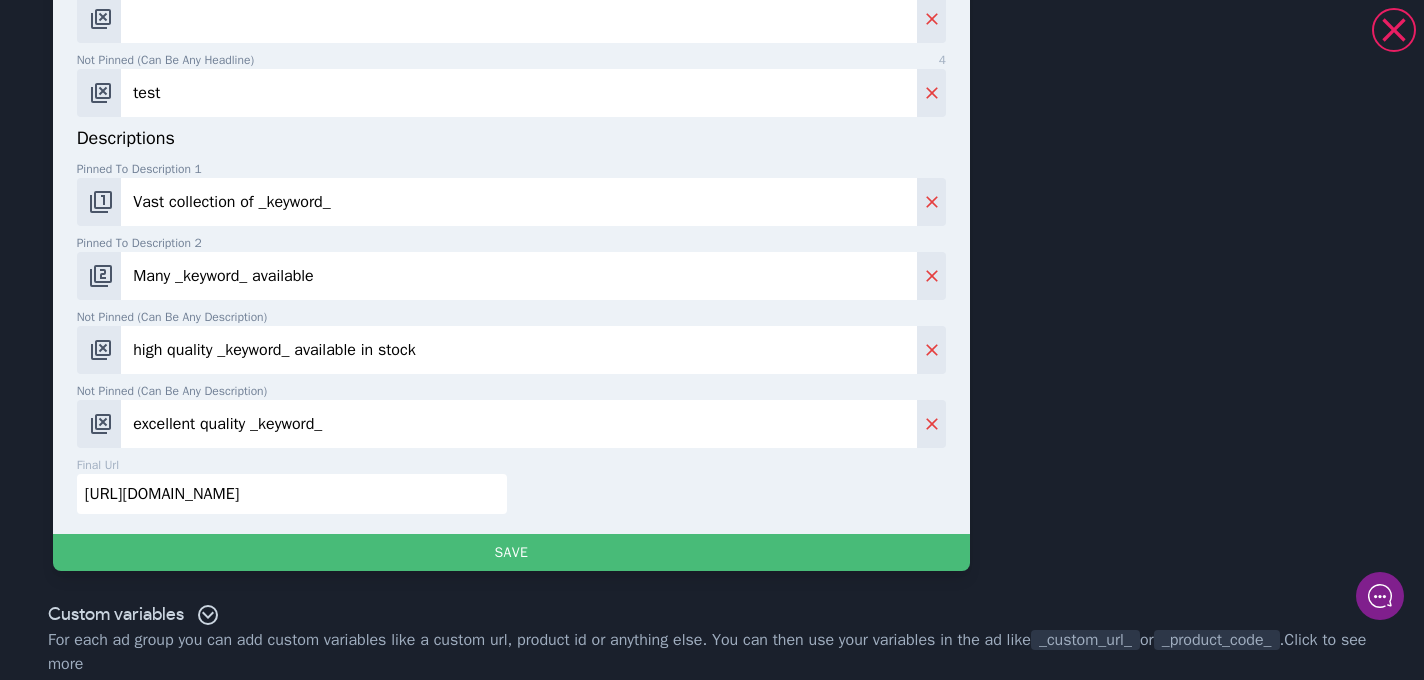type on "test" 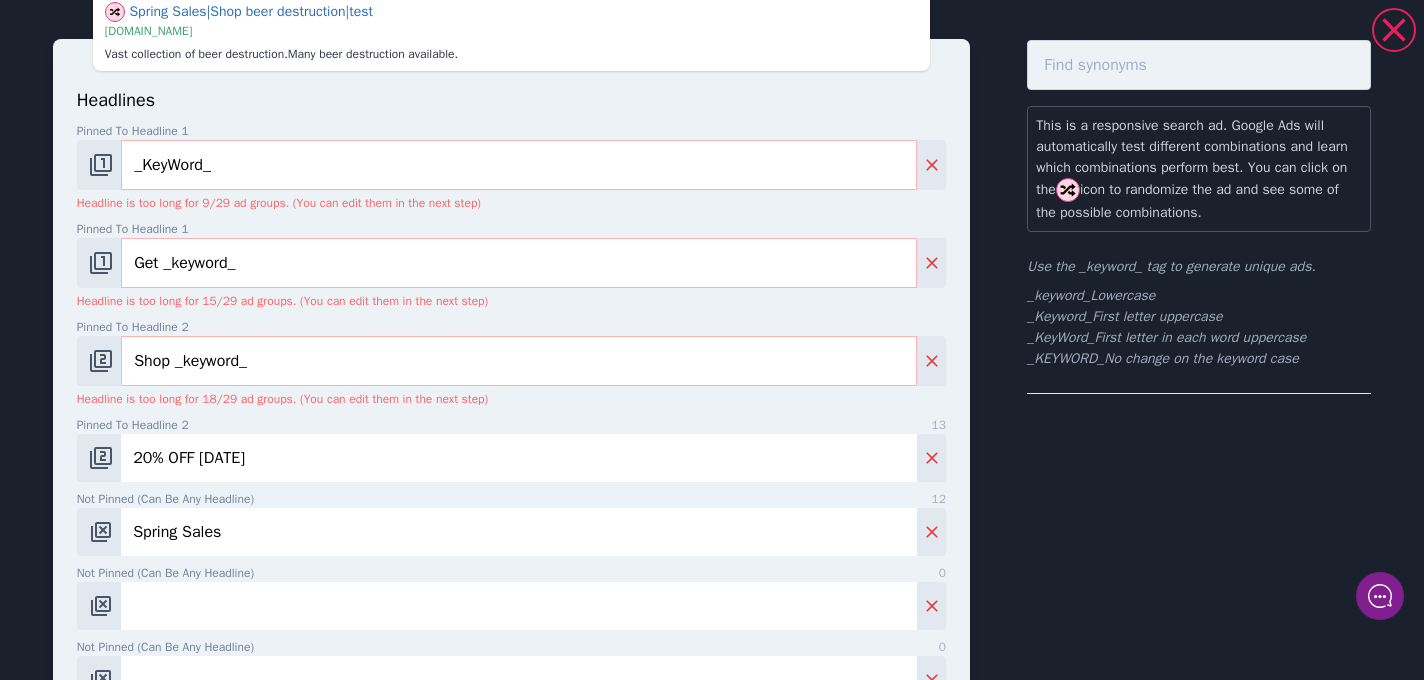 scroll, scrollTop: 56, scrollLeft: 0, axis: vertical 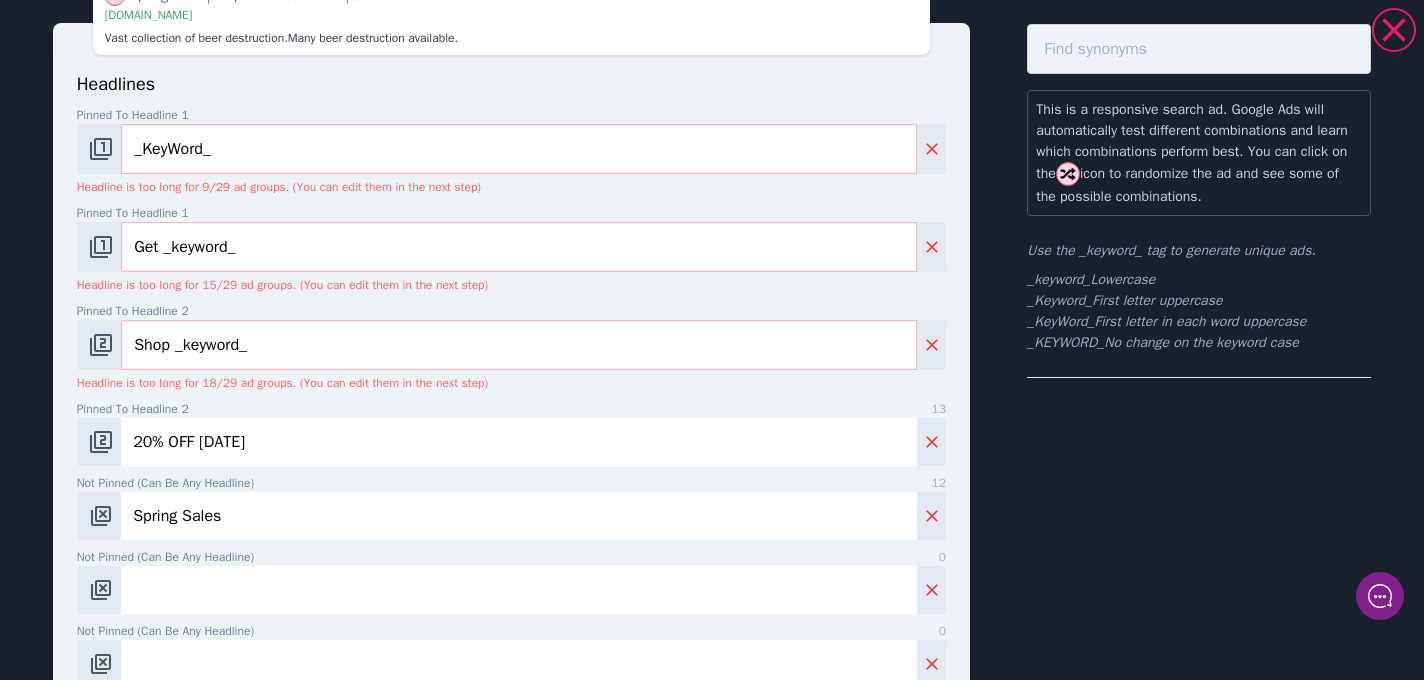 type on "[URL][DOMAIN_NAME]" 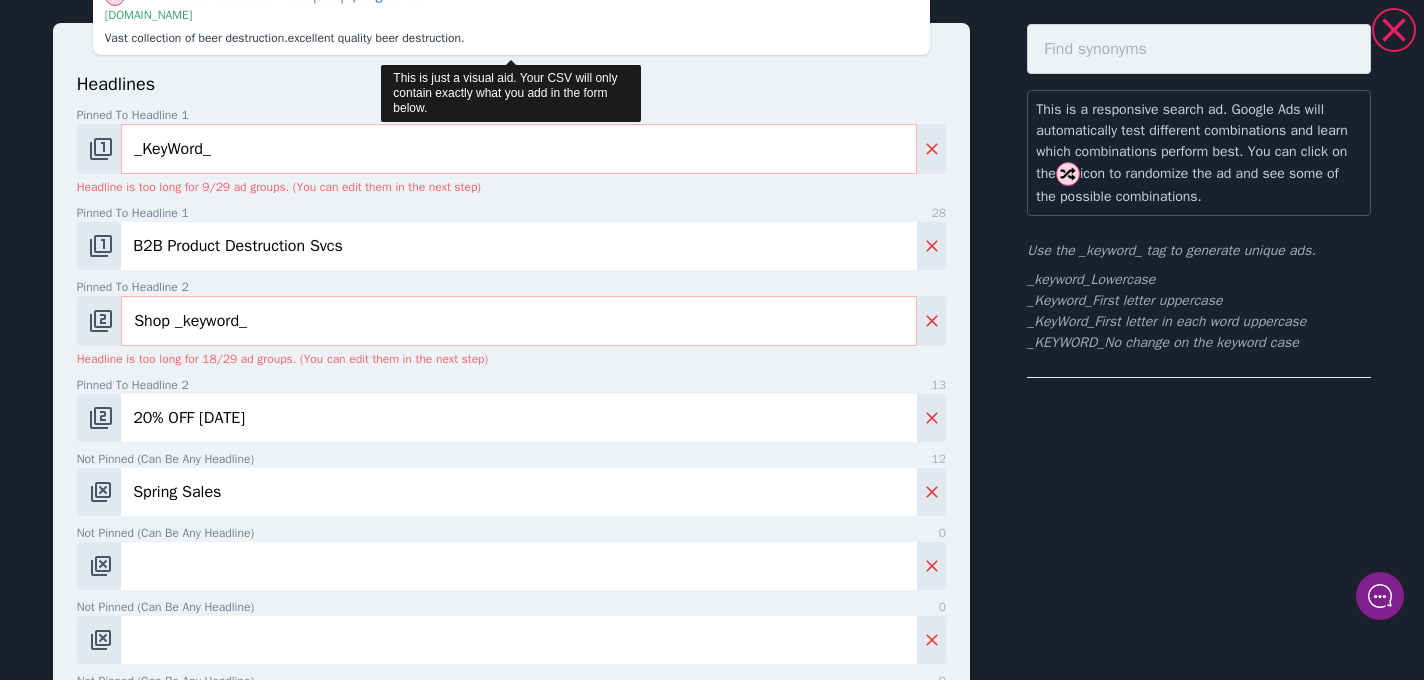 type on "B2B Product Destruction Svcs" 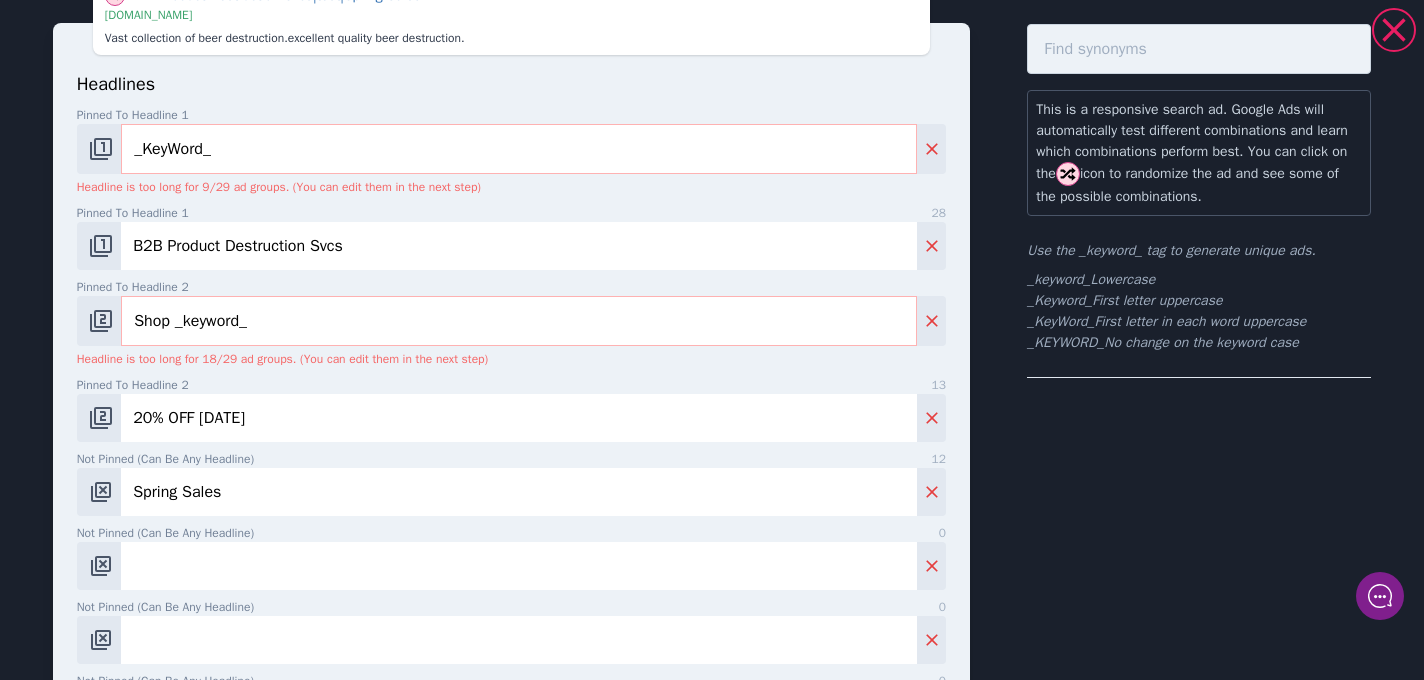 click on "Shop _keyword_" at bounding box center (519, 321) 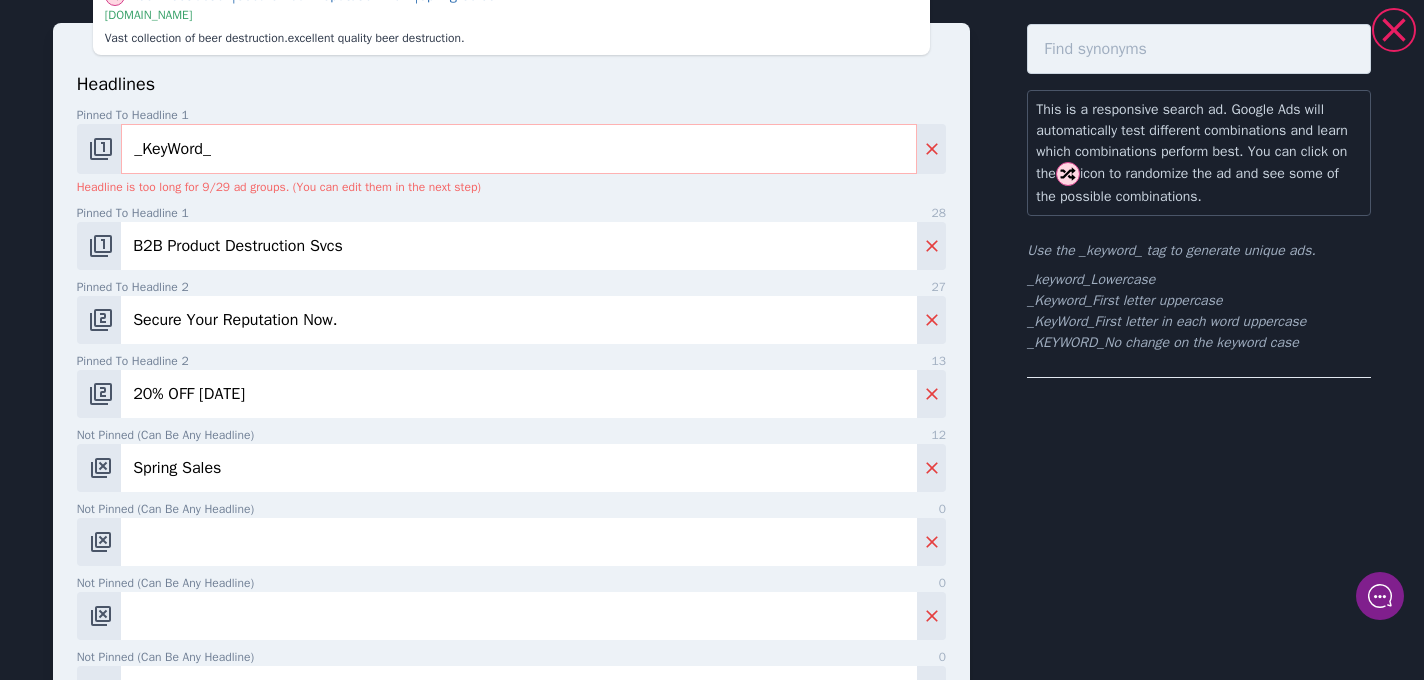 type on "Secure Your Reputation Now." 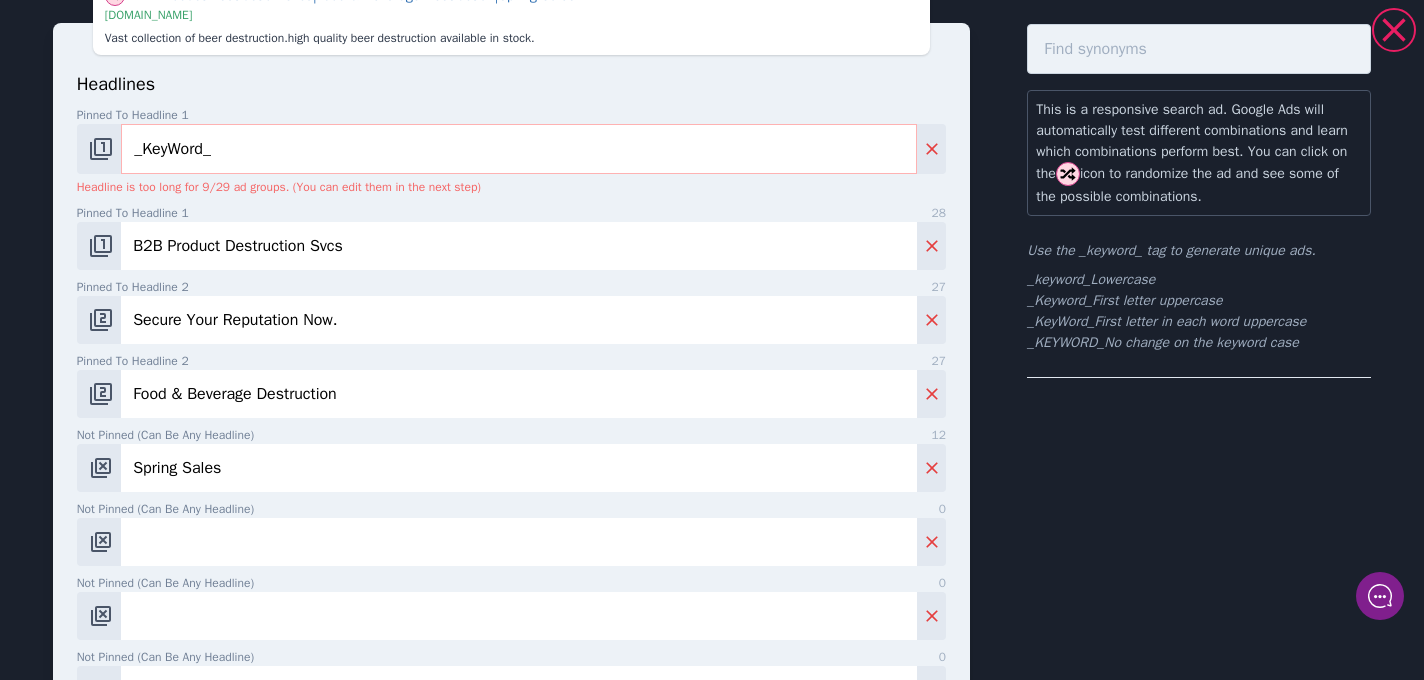 type on "Food & Beverage Destruction" 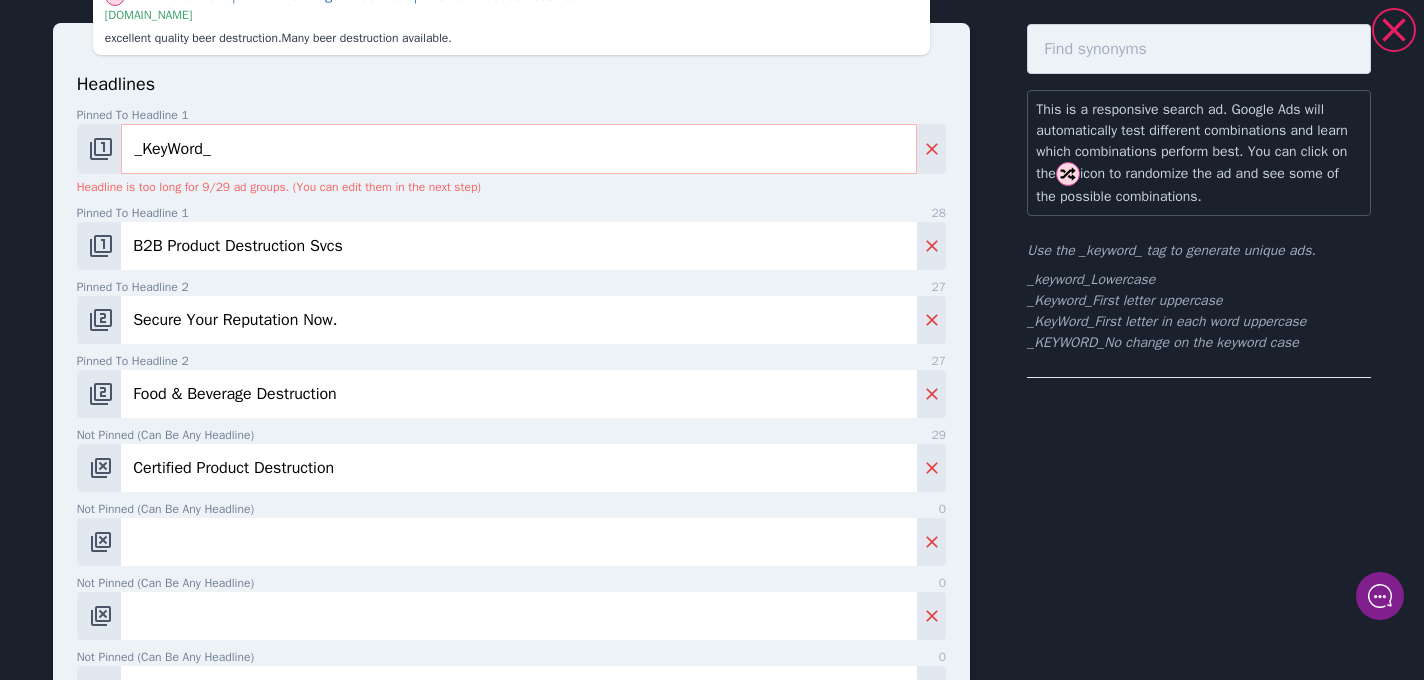 type on "Certified Product Destruction" 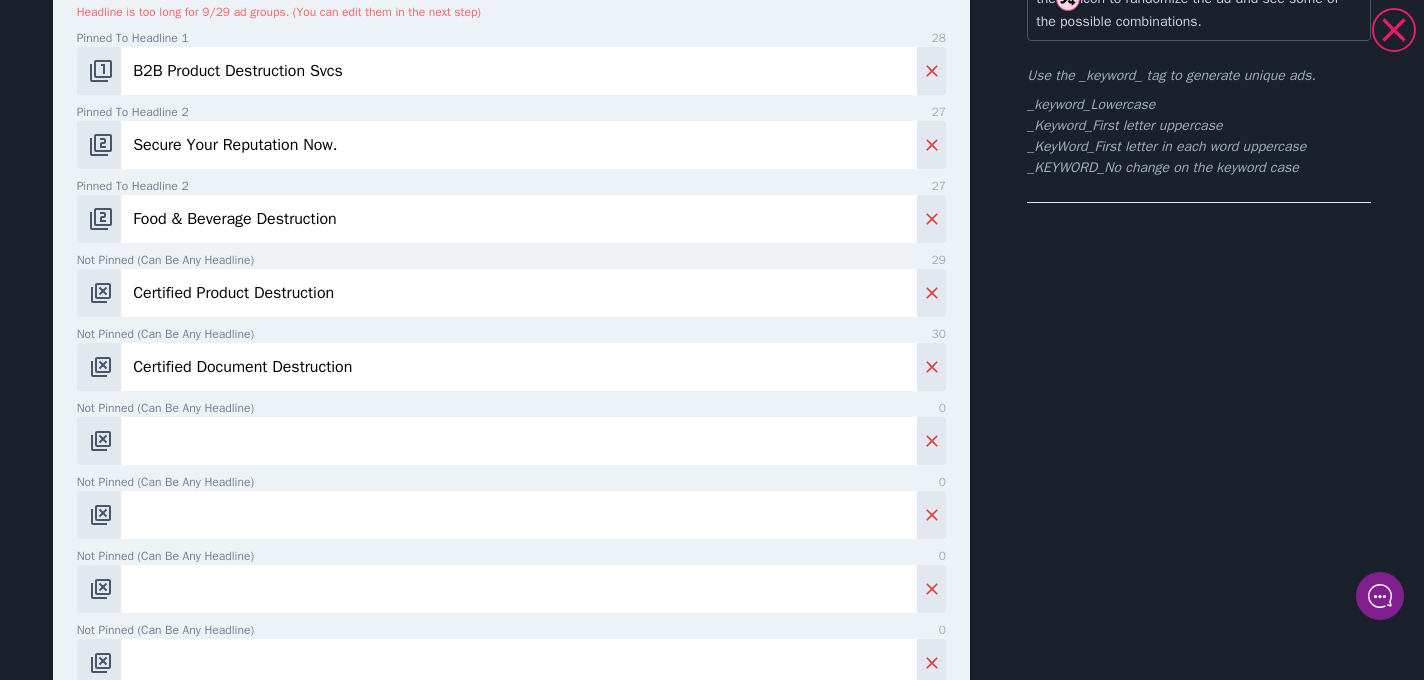 scroll, scrollTop: 237, scrollLeft: 0, axis: vertical 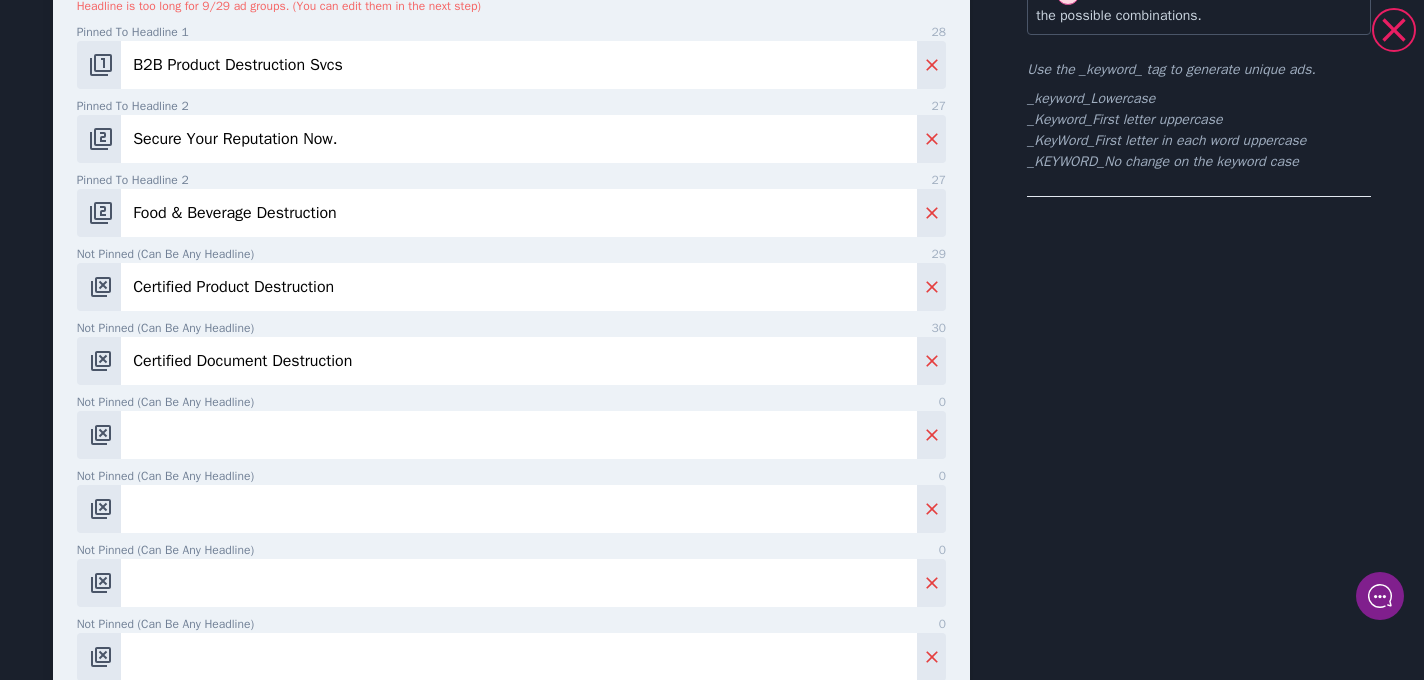 type on "Certified Document Destruction" 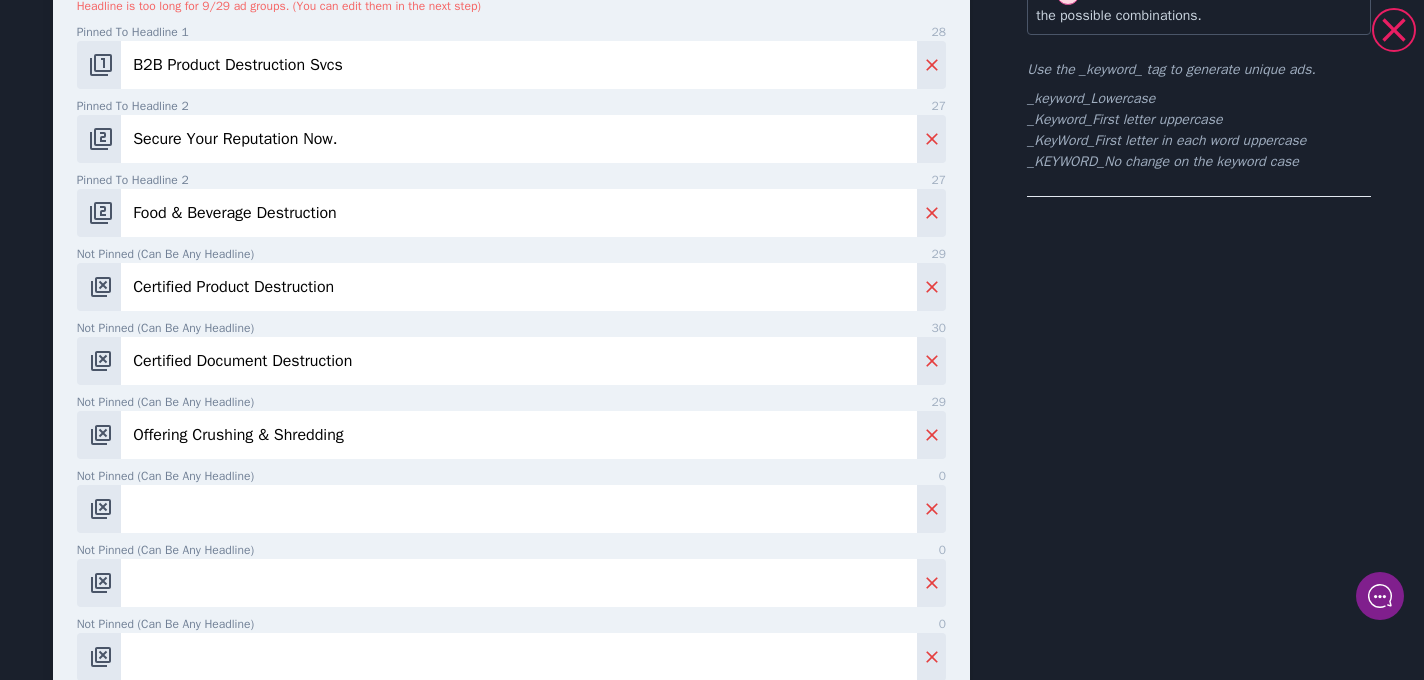 drag, startPoint x: 195, startPoint y: 437, endPoint x: 68, endPoint y: 415, distance: 128.89143 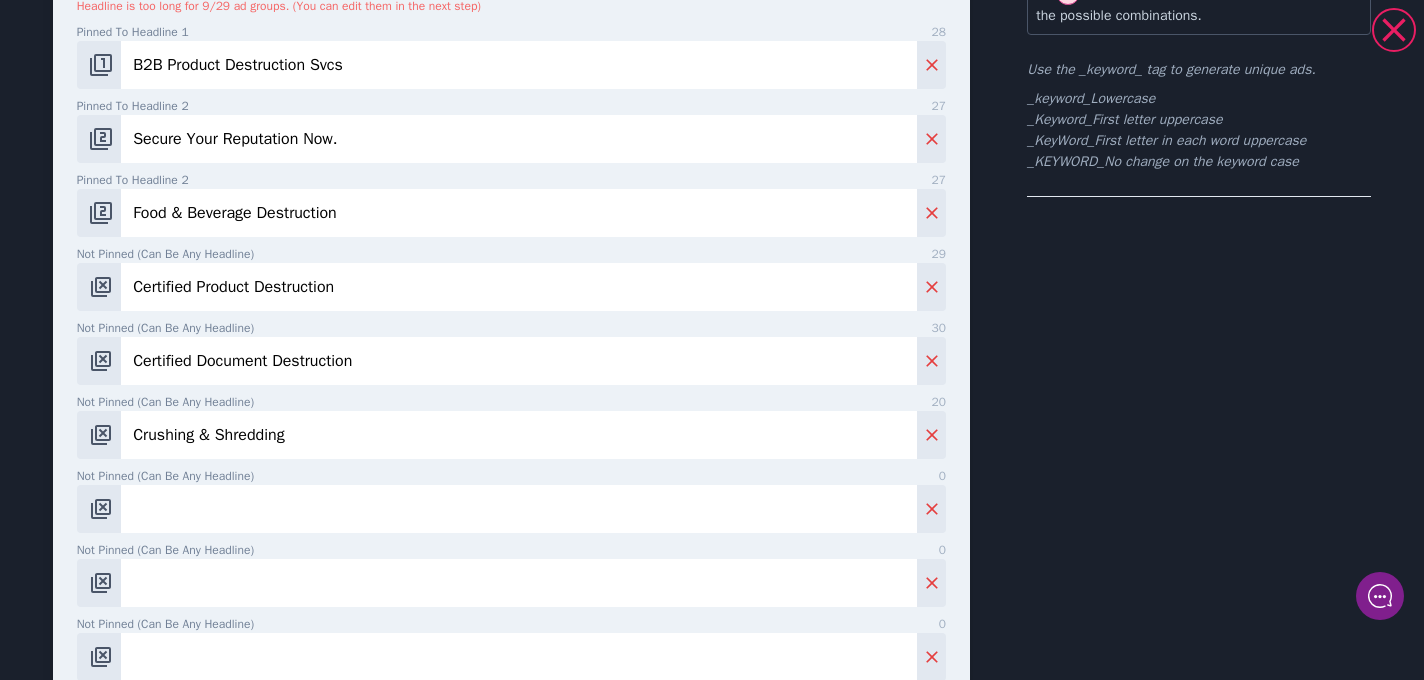 click on "Crushing & Shredding" at bounding box center [519, 435] 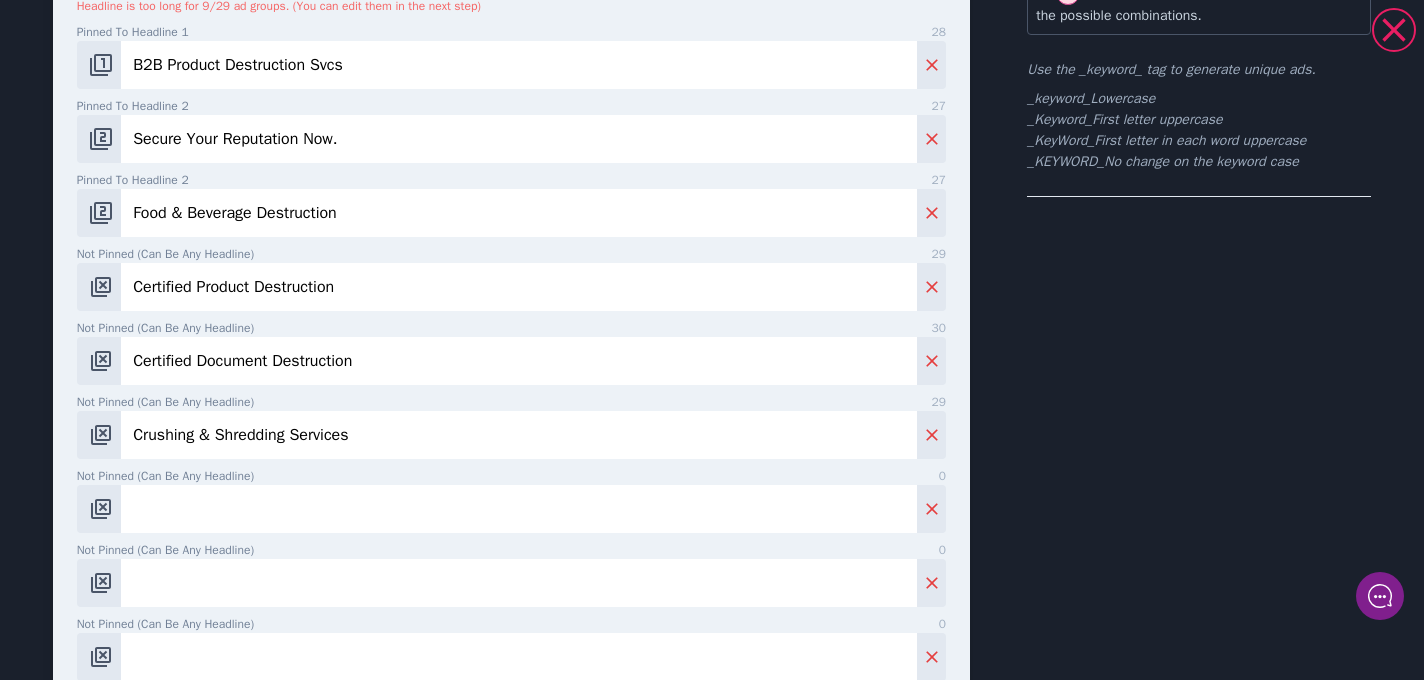 type on "Crushing & Shredding Services" 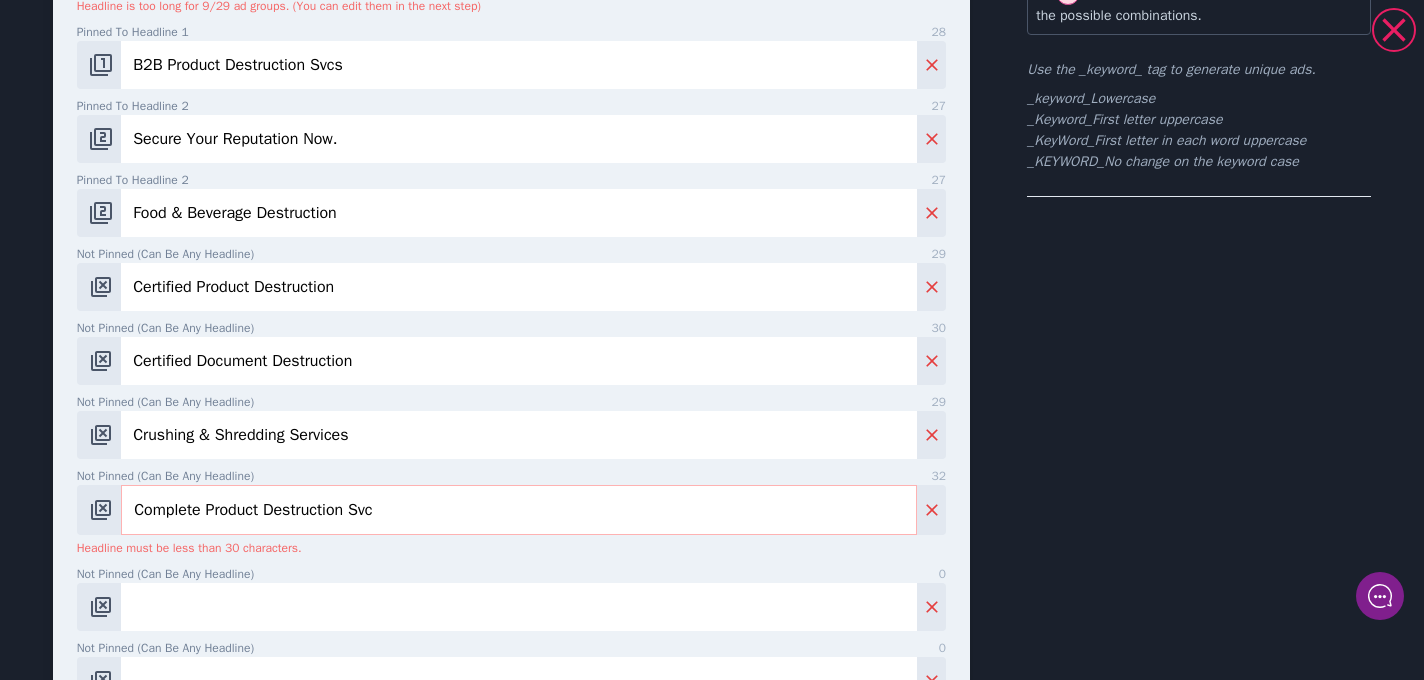 click on "Complete Product Destruction Svc" at bounding box center (519, 510) 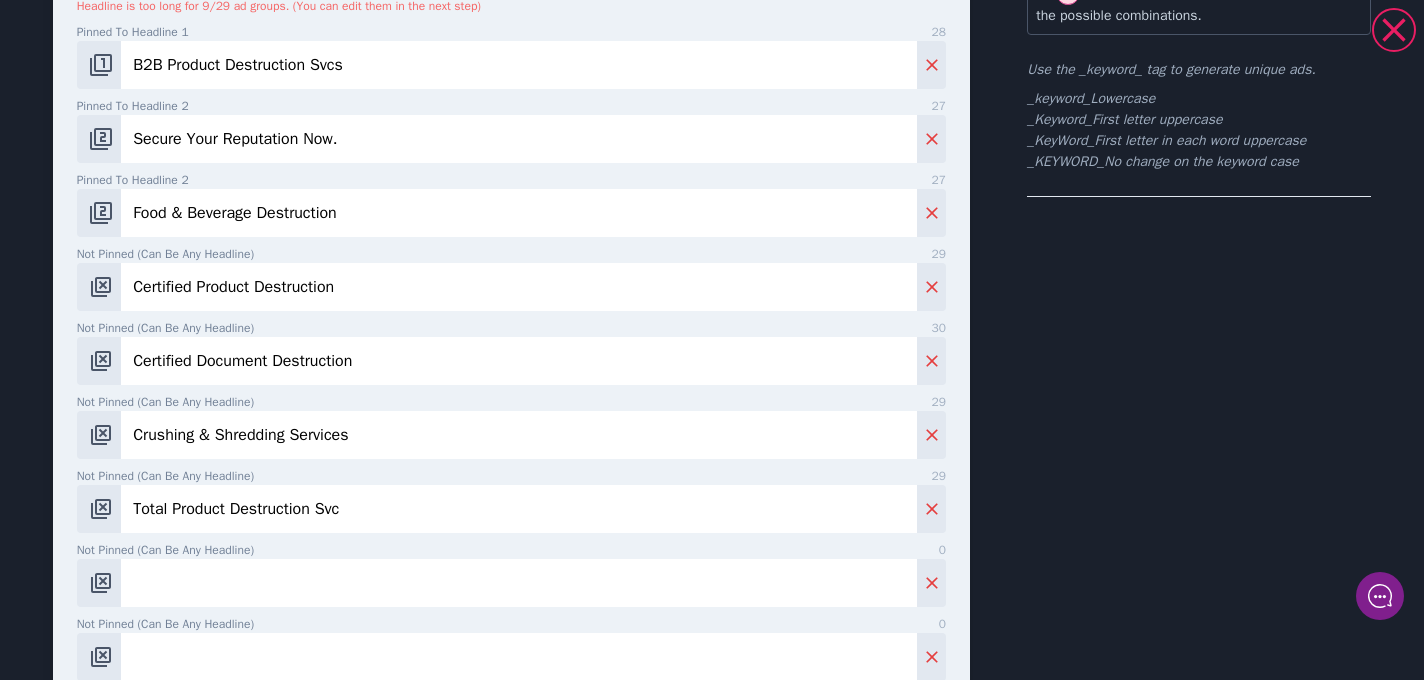 click on "Total Product Destruction Svc" at bounding box center [519, 509] 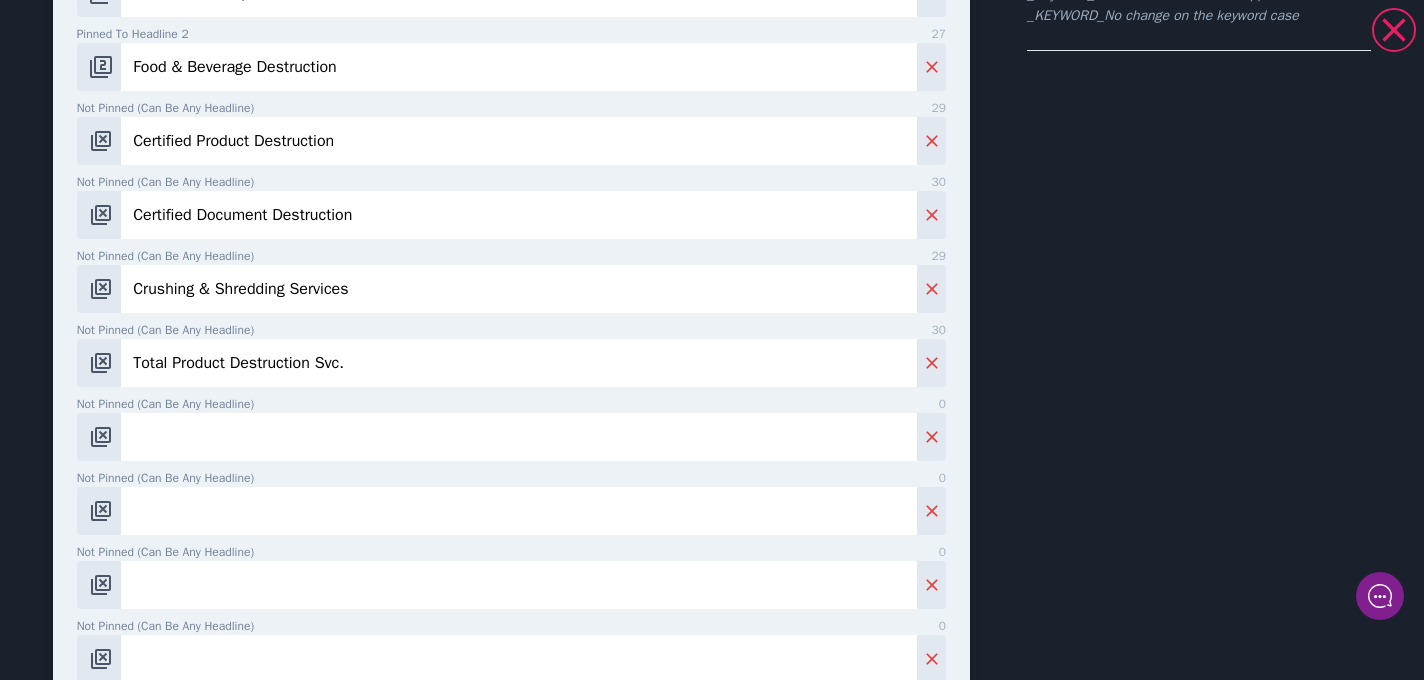 scroll, scrollTop: 403, scrollLeft: 0, axis: vertical 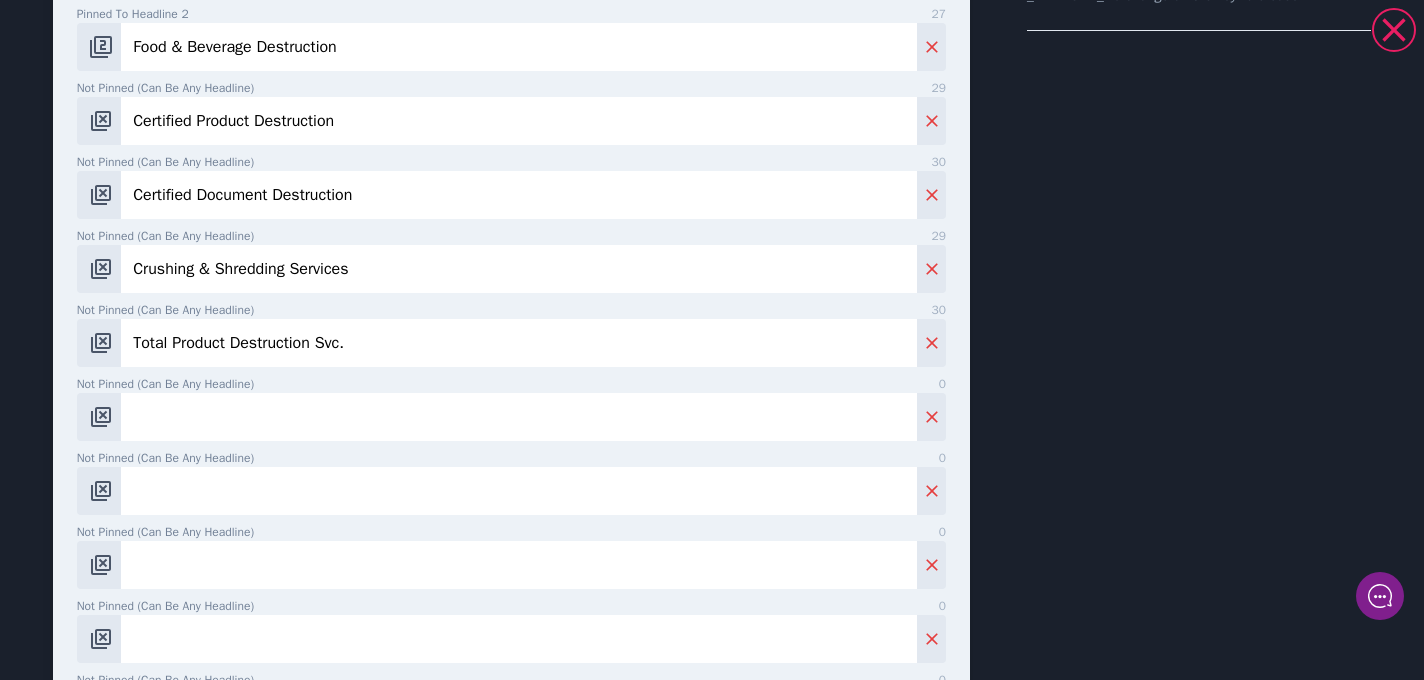 type on "Total Product Destruction Svc." 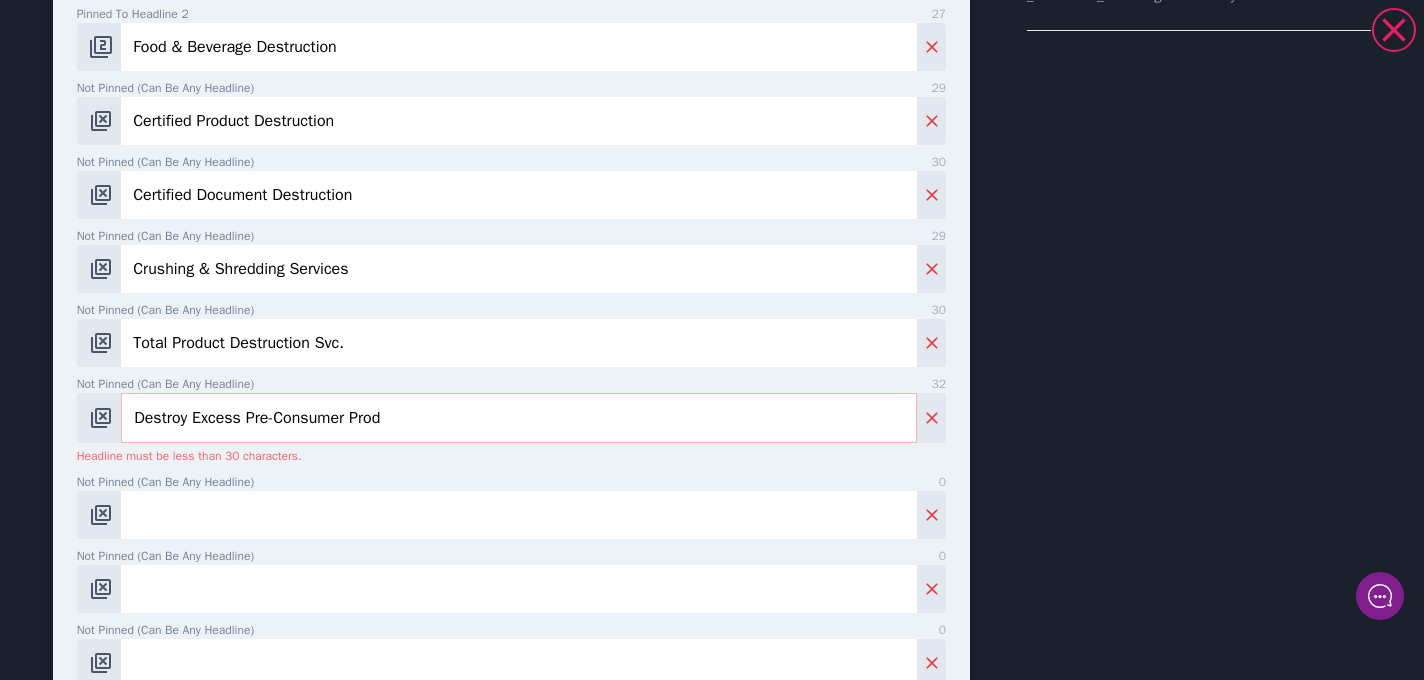 click on "Destroy Excess Pre-Consumer Prod" at bounding box center (519, 418) 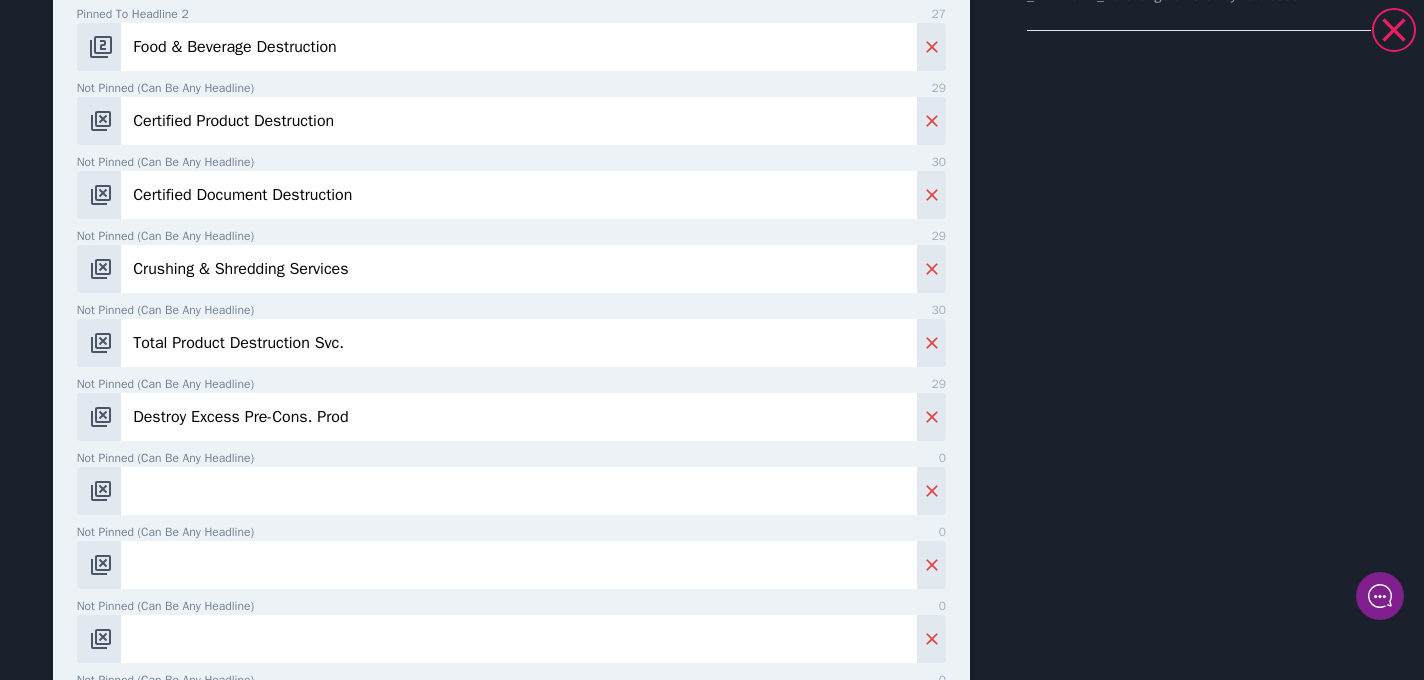 click on "Destroy Excess Pre-Cons. Prod" at bounding box center (519, 417) 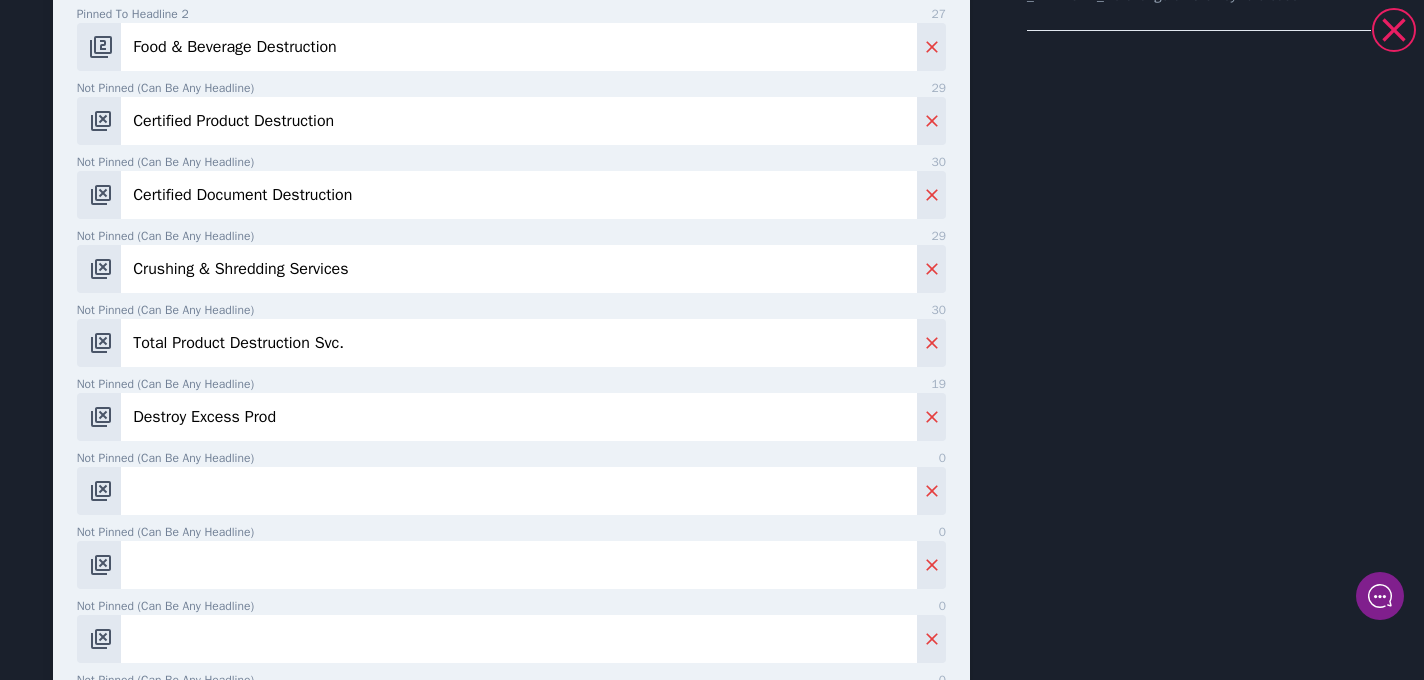 click on "Destroy Excess Prod" at bounding box center [519, 417] 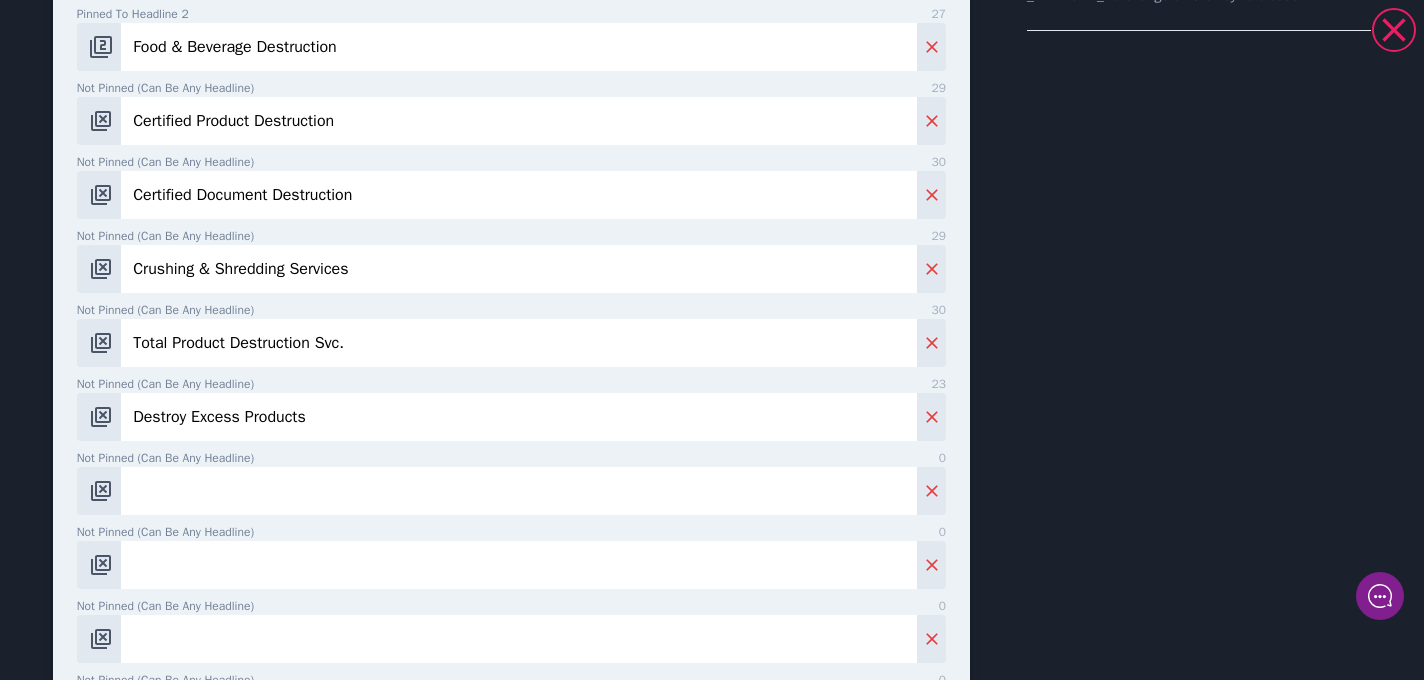 click on "Not pinned (Can be any headline)   0" at bounding box center (519, 491) 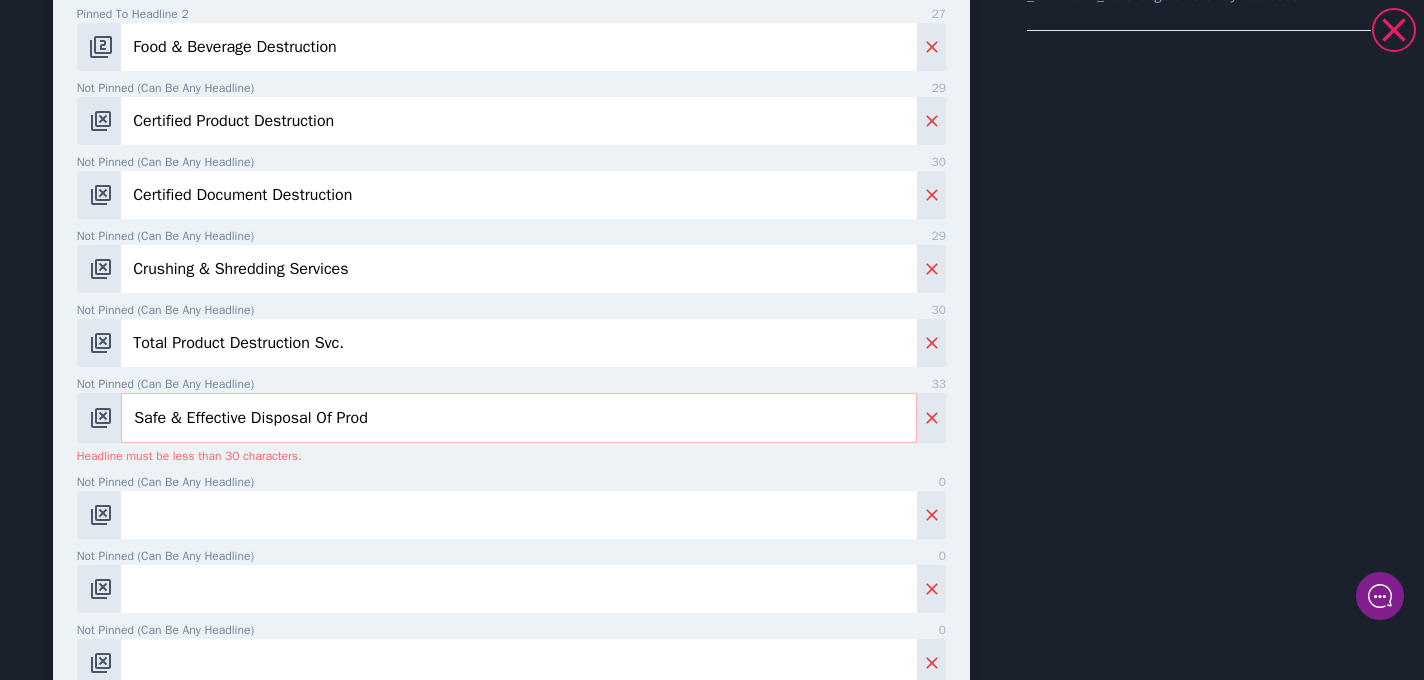 drag, startPoint x: 186, startPoint y: 416, endPoint x: 236, endPoint y: 413, distance: 50.08992 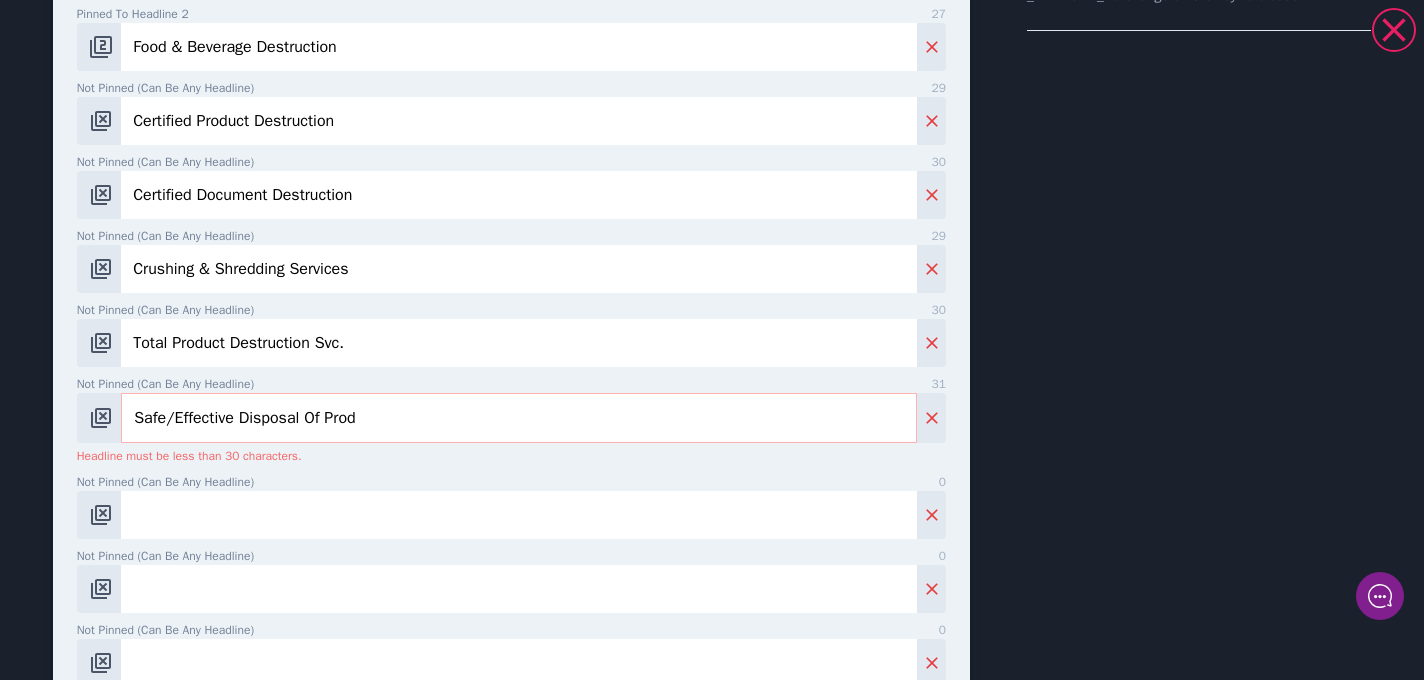 click on "Safe/Effective Disposal Of Prod" at bounding box center [519, 418] 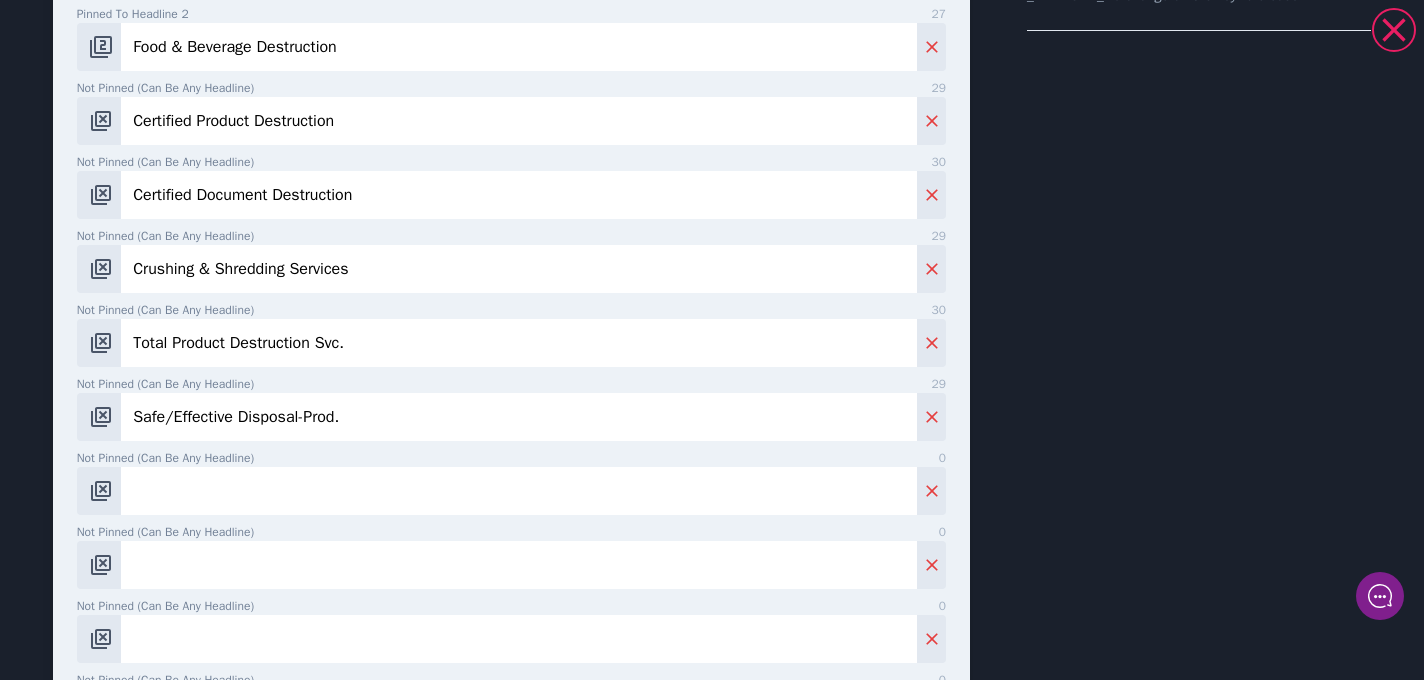 type on "Safe/Effective Disposal-Prod." 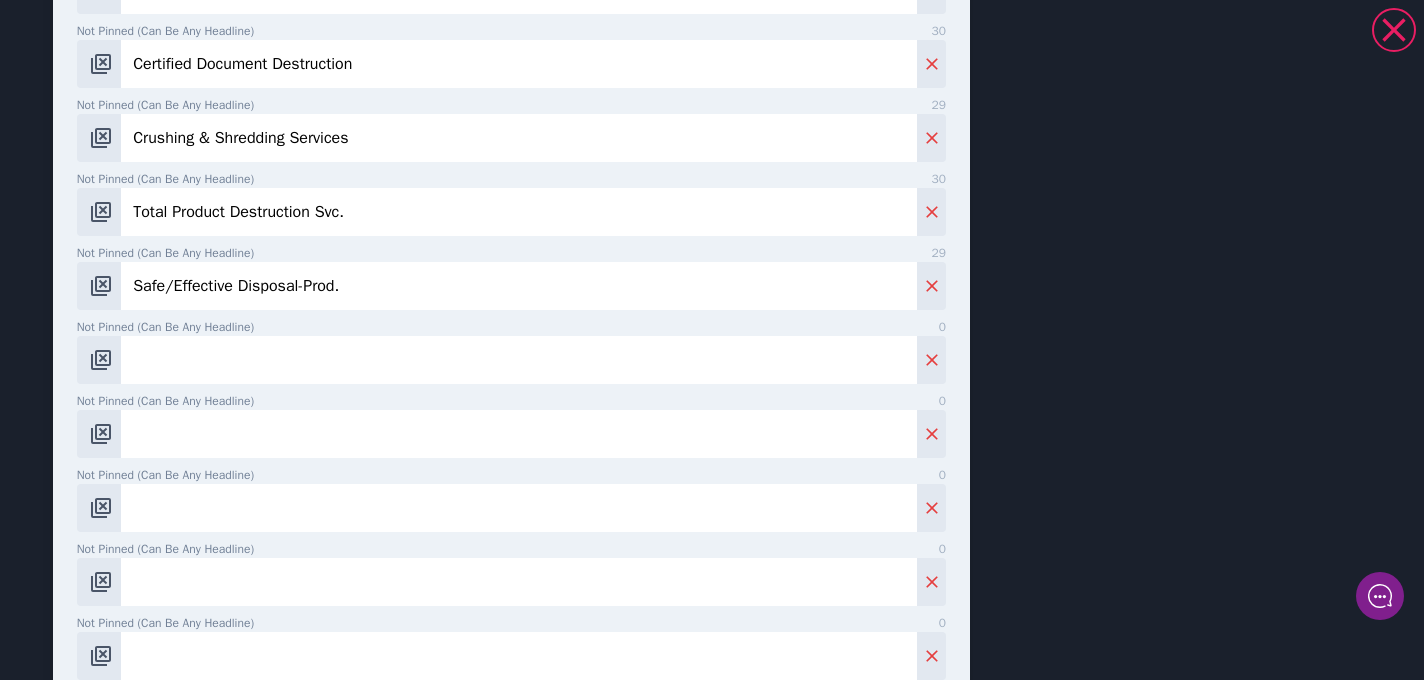scroll, scrollTop: 614, scrollLeft: 0, axis: vertical 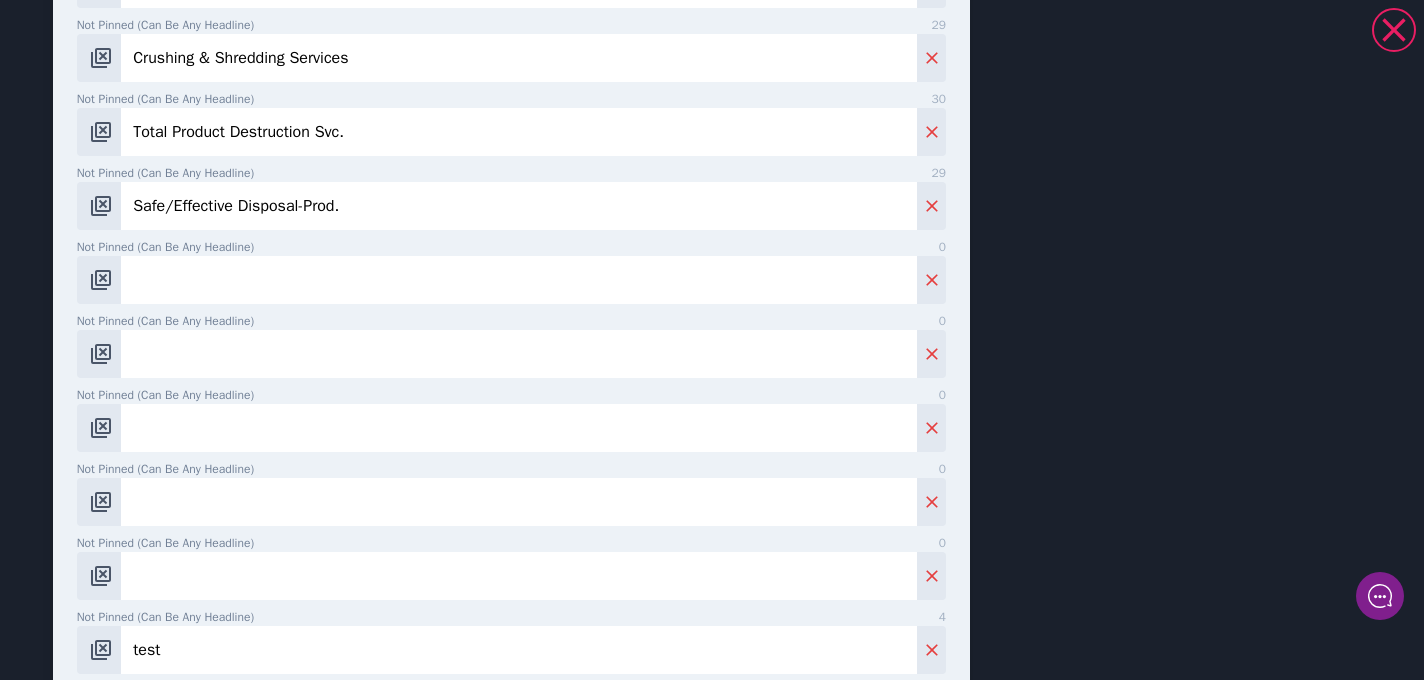 click on "Not pinned (Can be any headline)   0" at bounding box center (519, 280) 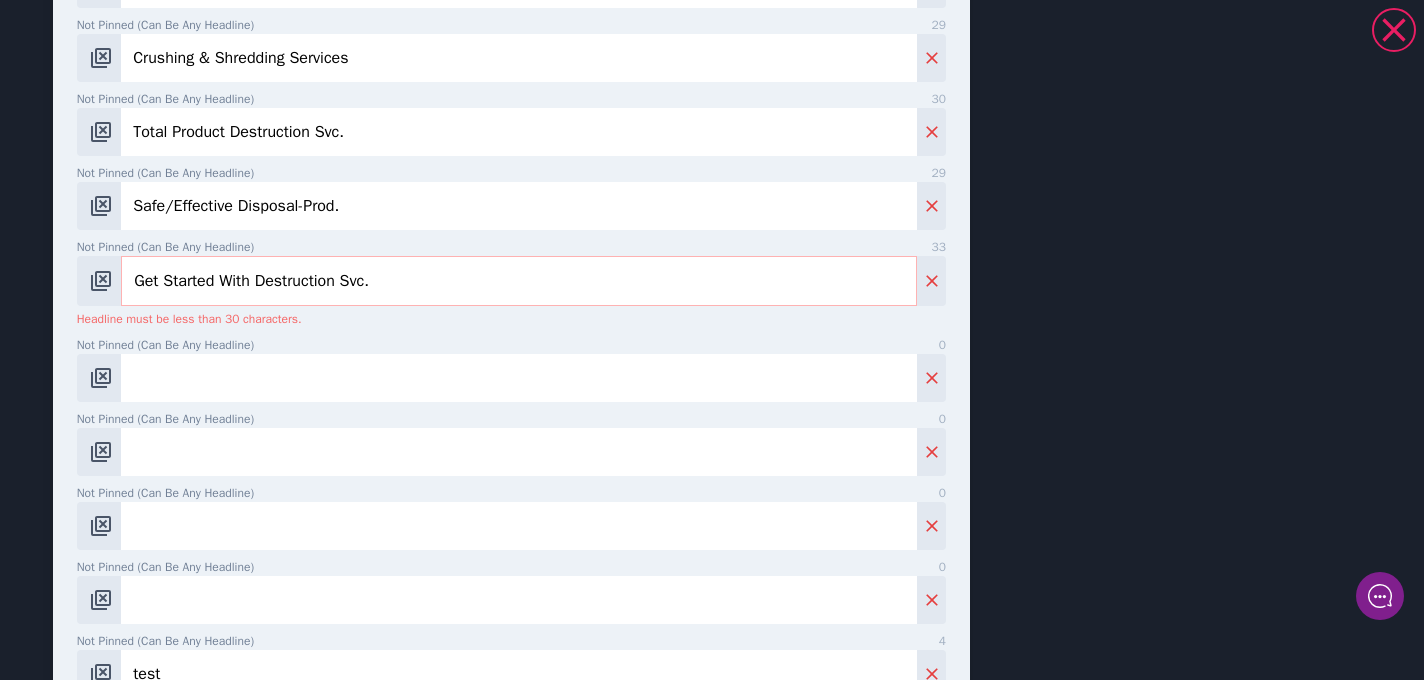 click on "Get Started With Destruction Svc." at bounding box center [519, 281] 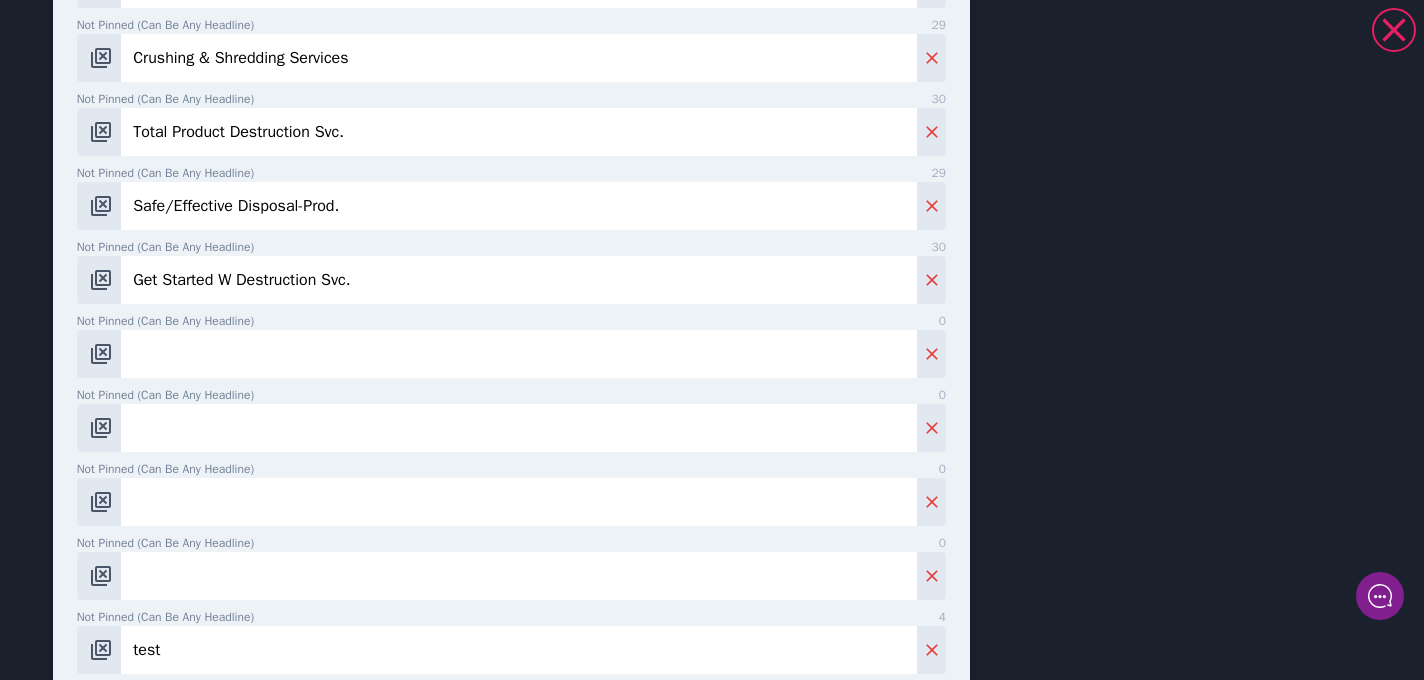 type on "Get Started W Destruction Svc." 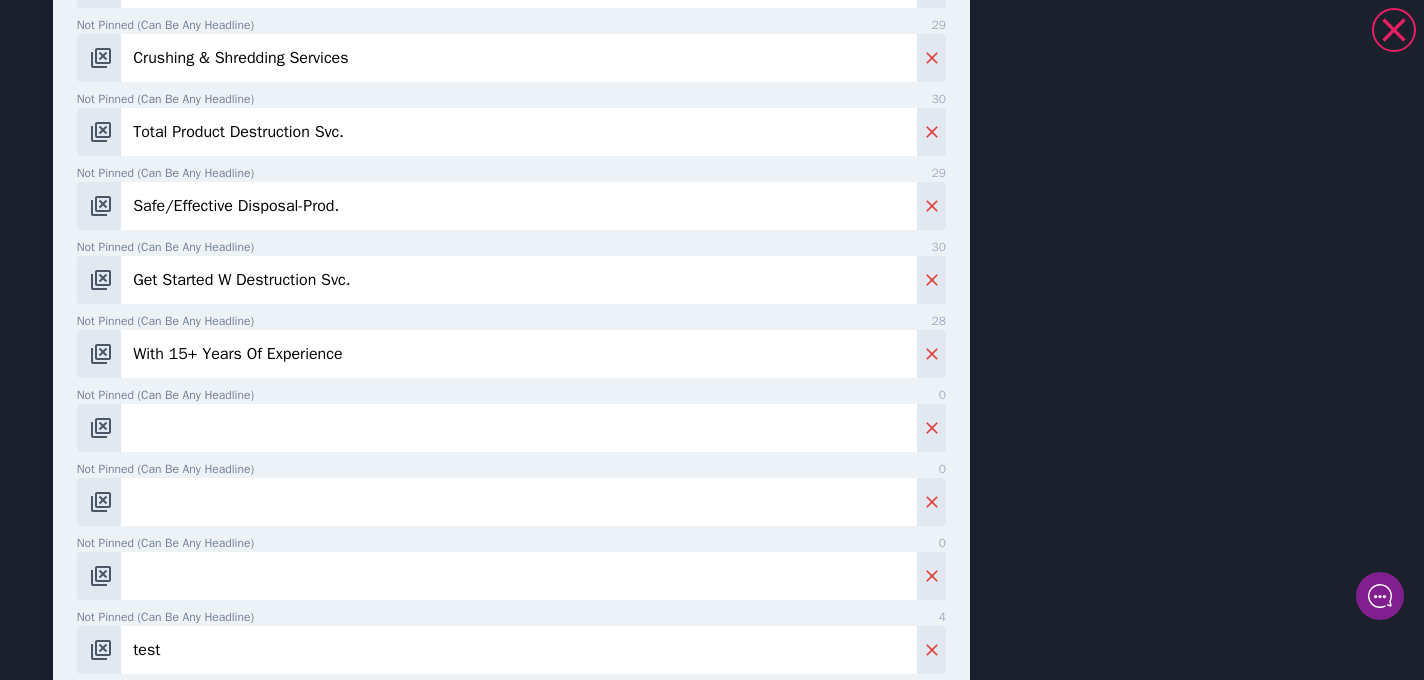 type on "With 15+ Years Of Experience" 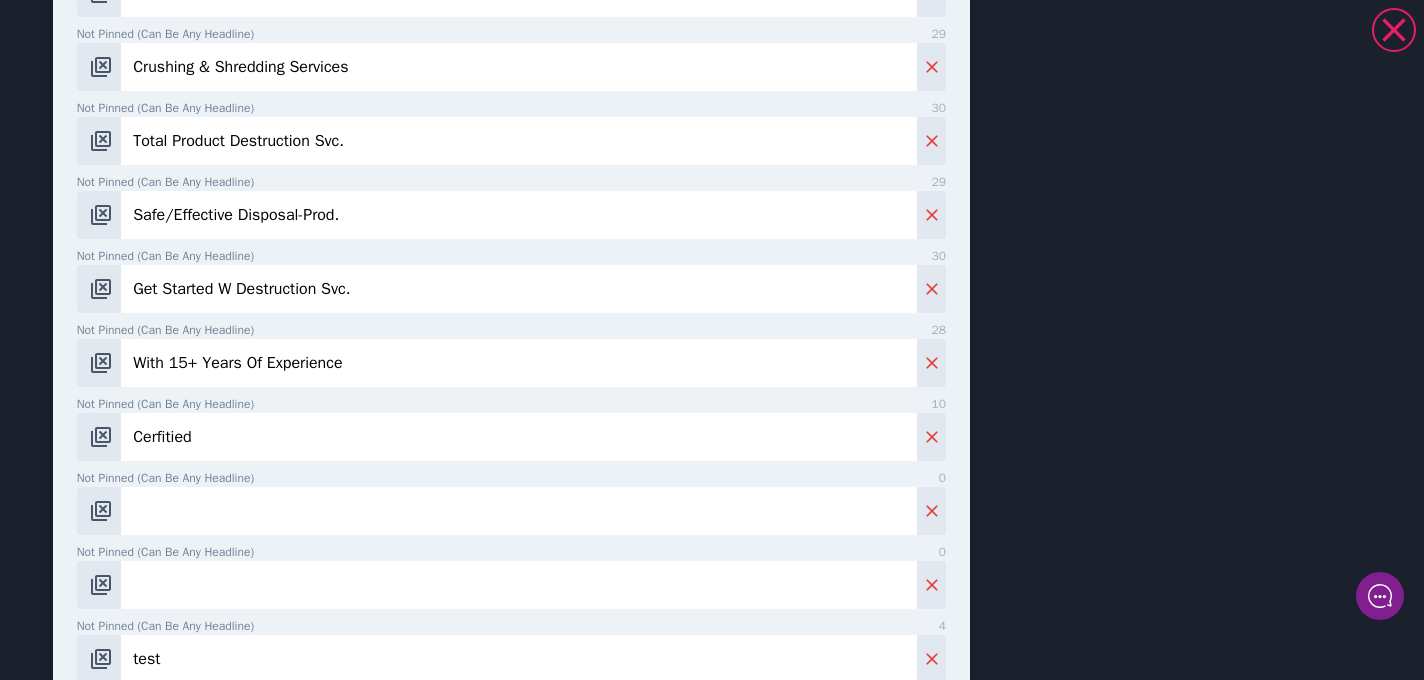 scroll, scrollTop: 600, scrollLeft: 0, axis: vertical 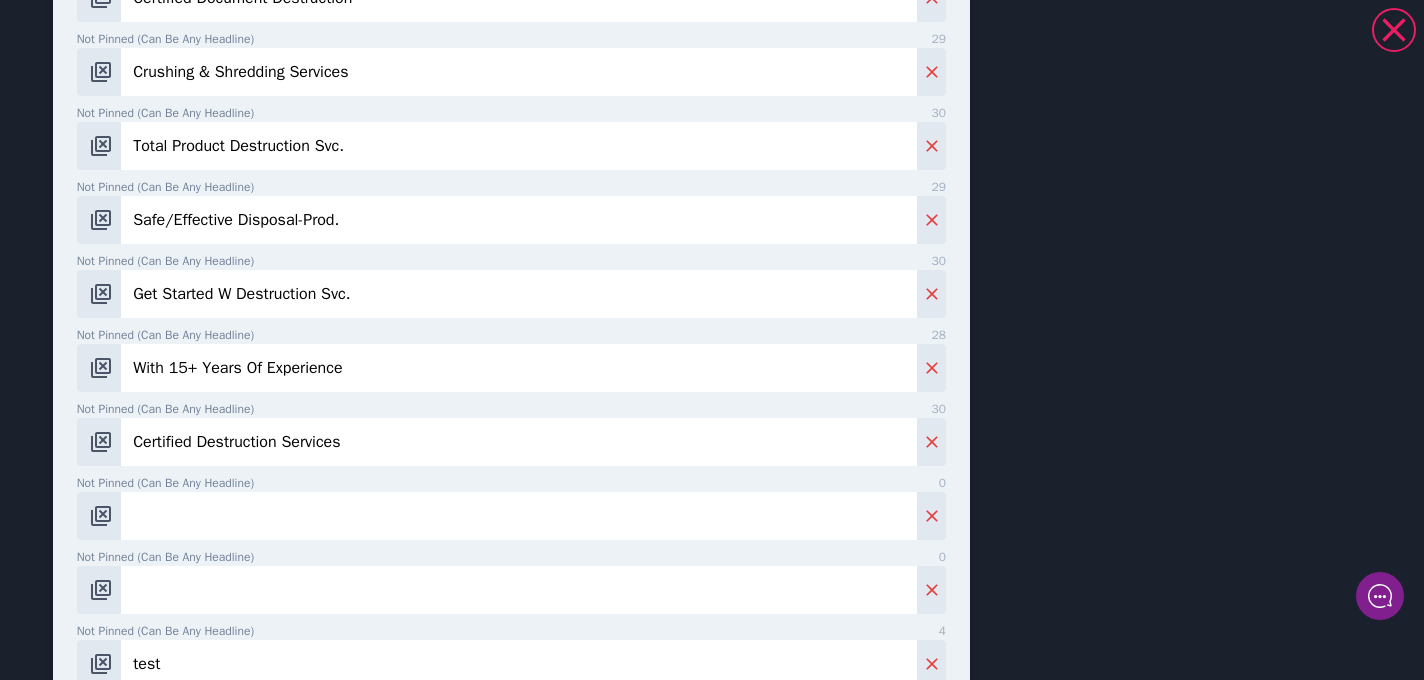 type on "Certified Destruction Services" 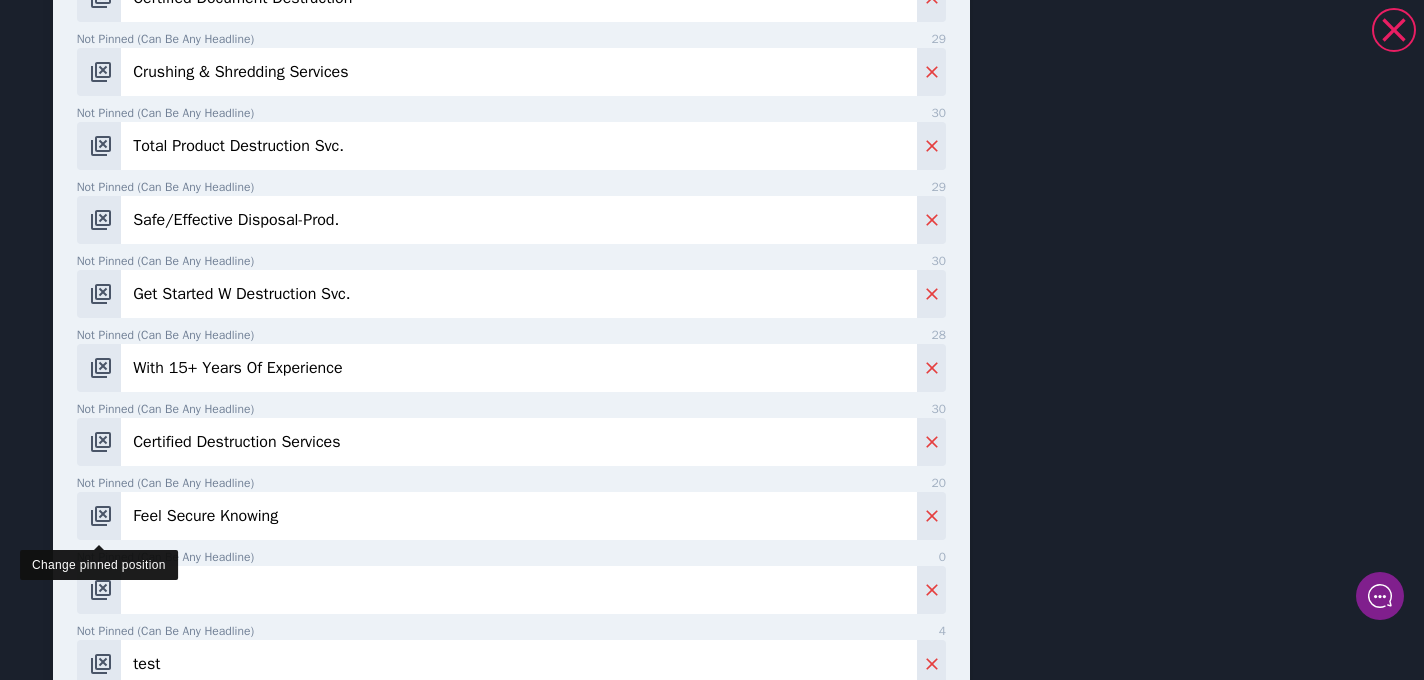 drag, startPoint x: 341, startPoint y: 520, endPoint x: 114, endPoint y: 506, distance: 227.4313 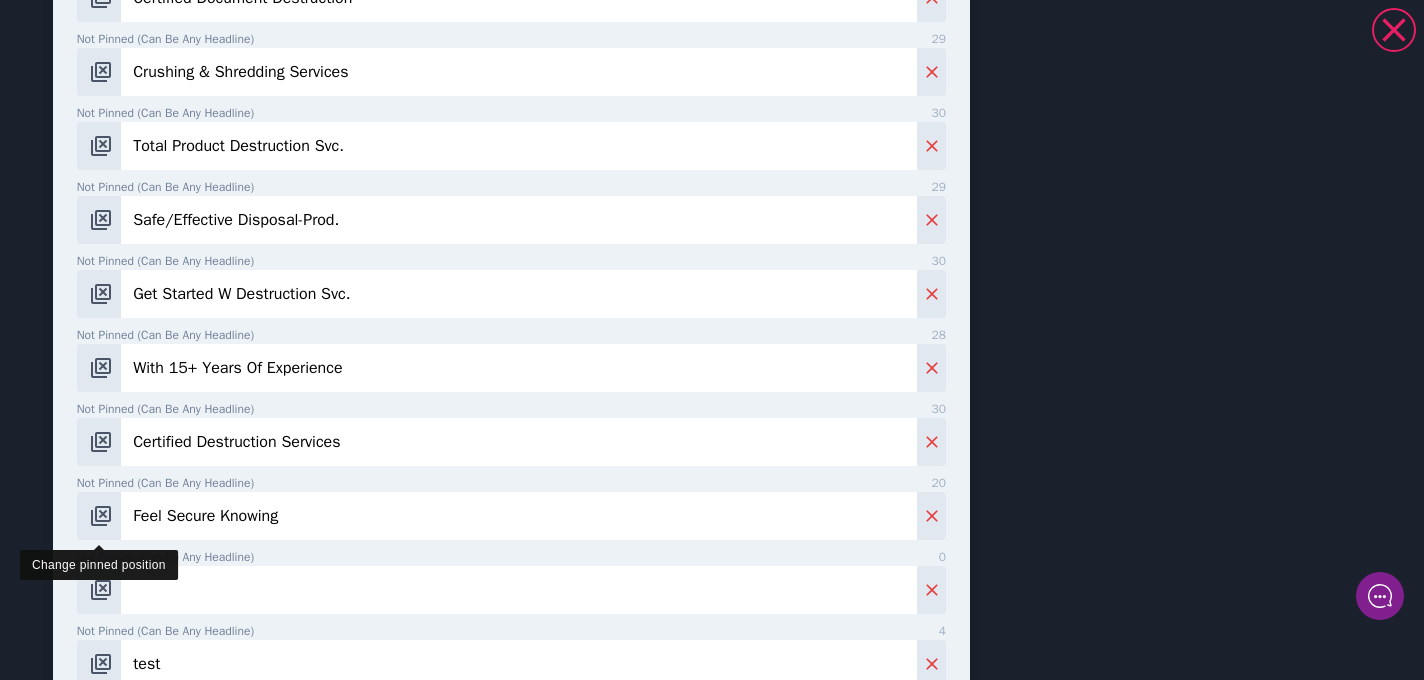 click on "Feel Secure Knowing" at bounding box center [511, 516] 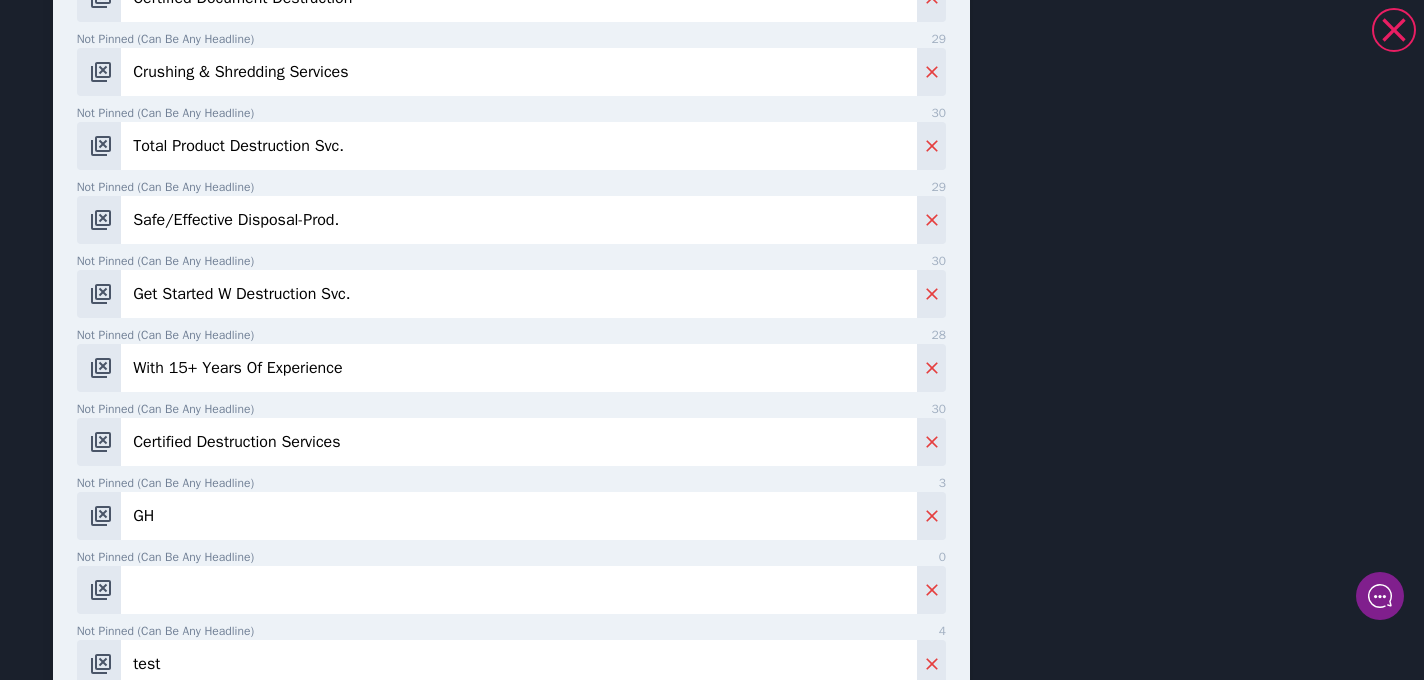 type on "G" 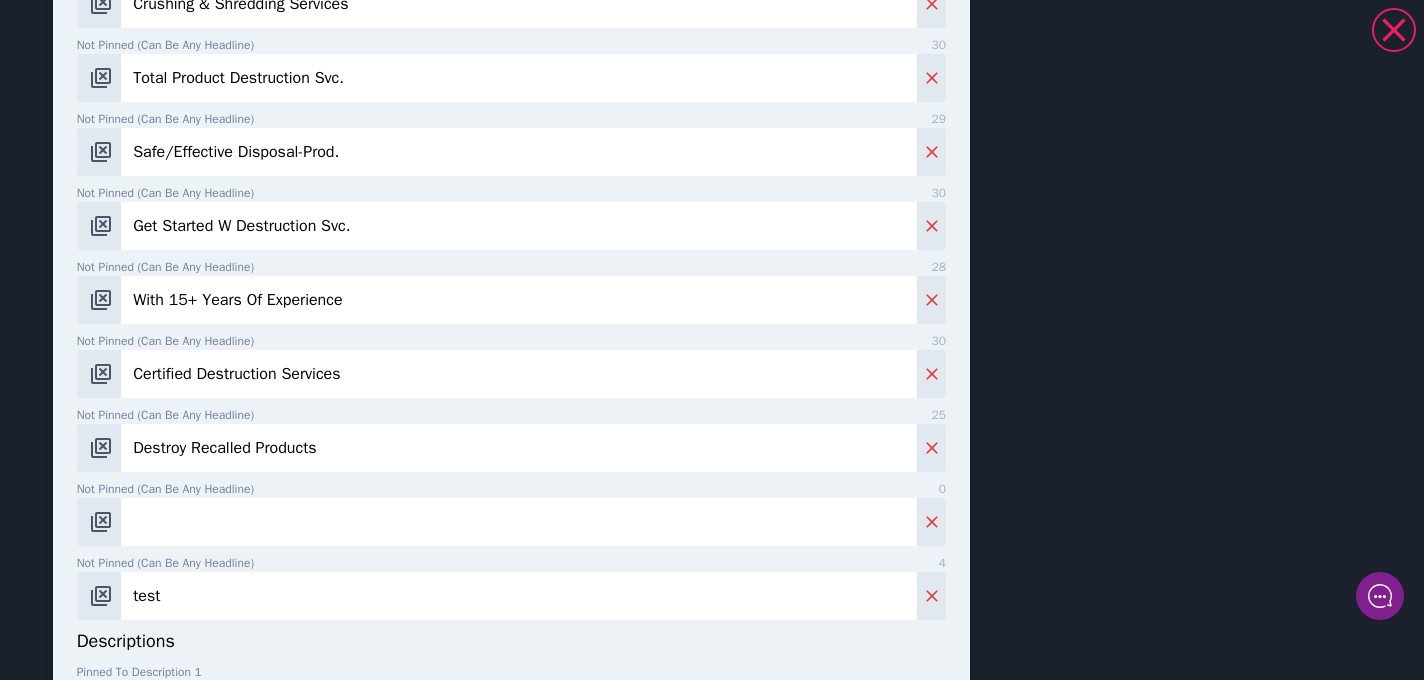 scroll, scrollTop: 670, scrollLeft: 0, axis: vertical 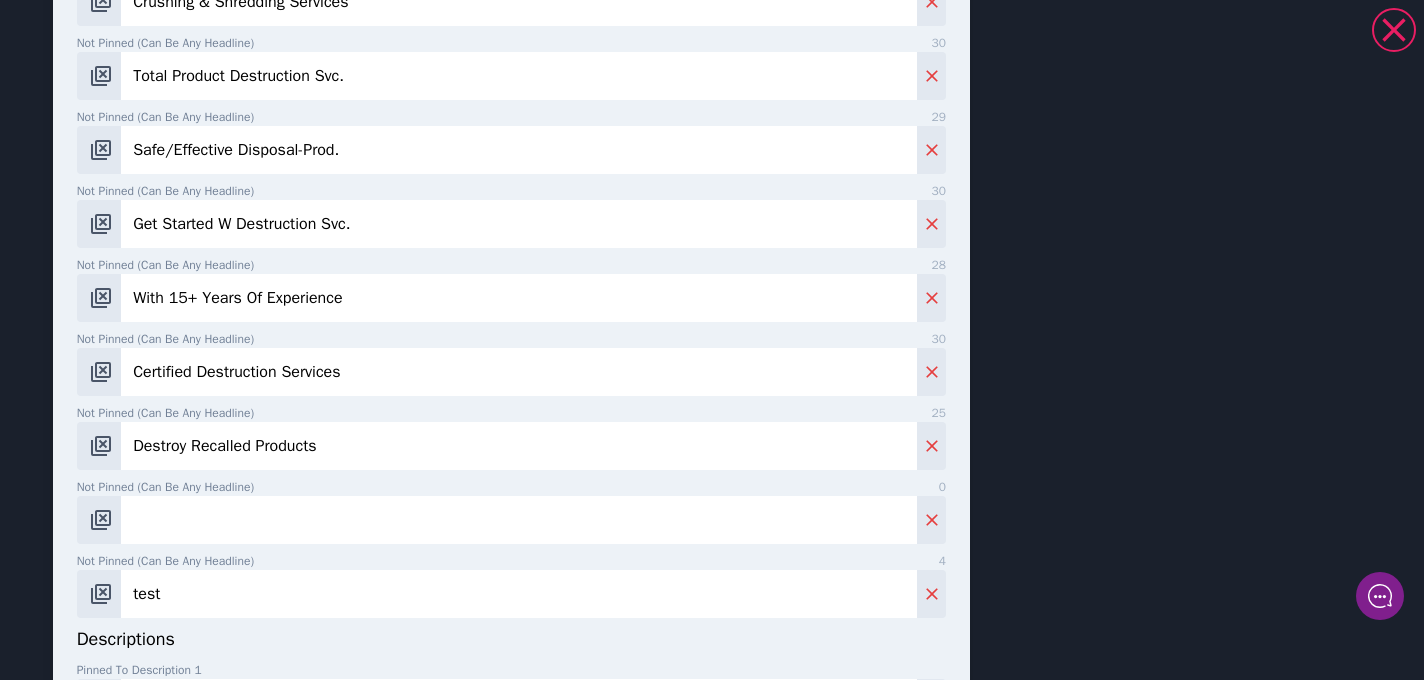 type on "Destroy Recalled Products" 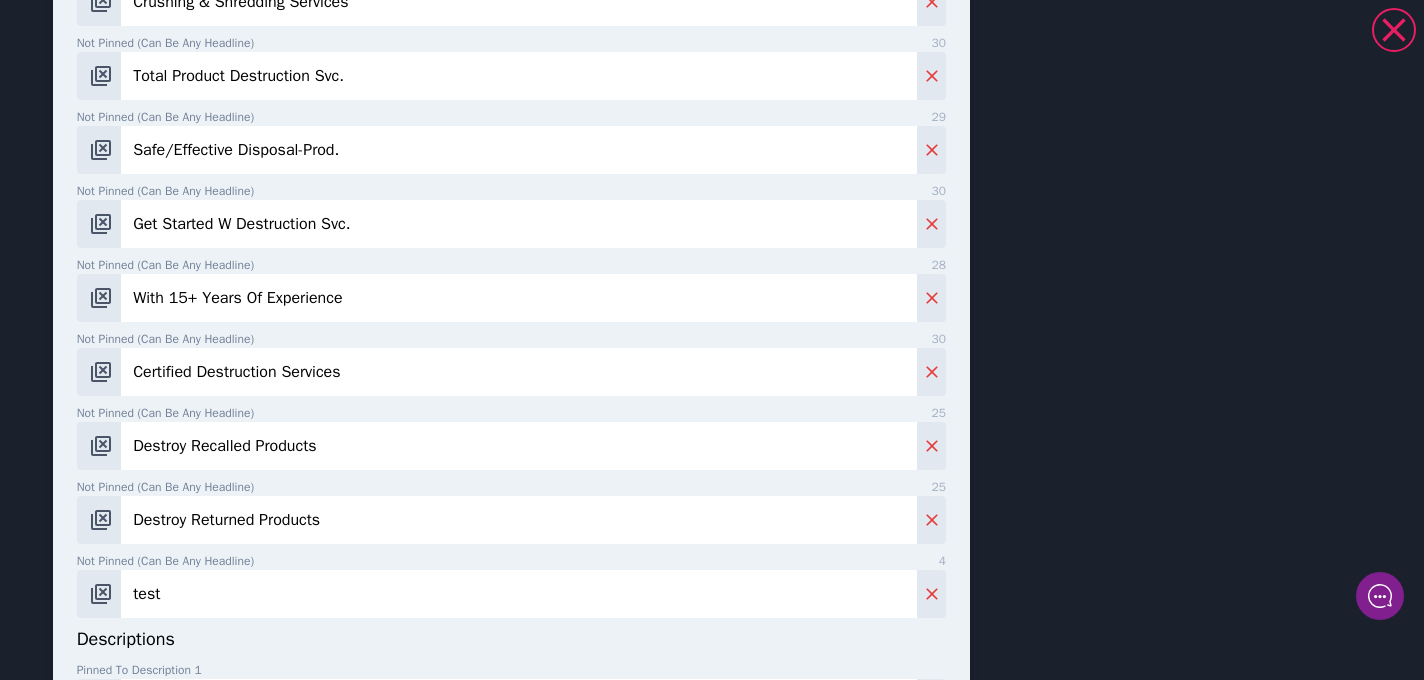 type on "Destroy Returned Products" 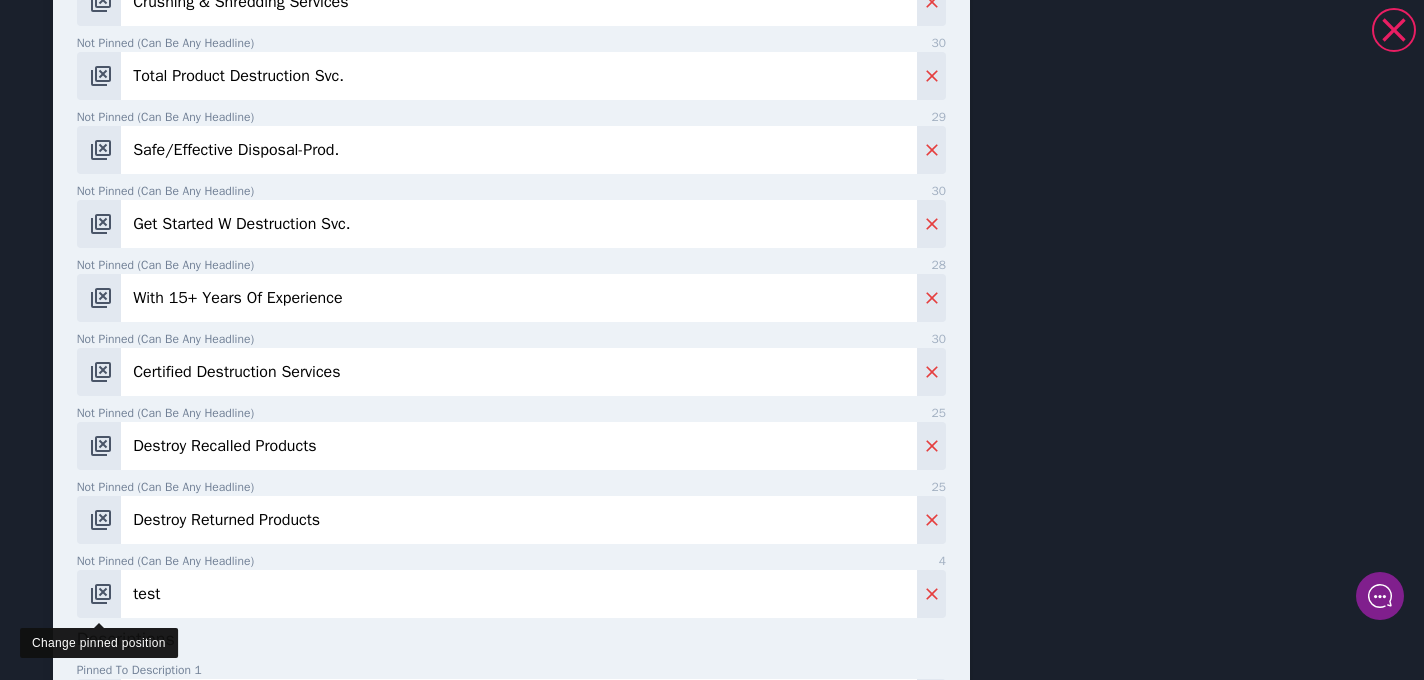 drag, startPoint x: 215, startPoint y: 599, endPoint x: 78, endPoint y: 576, distance: 138.91724 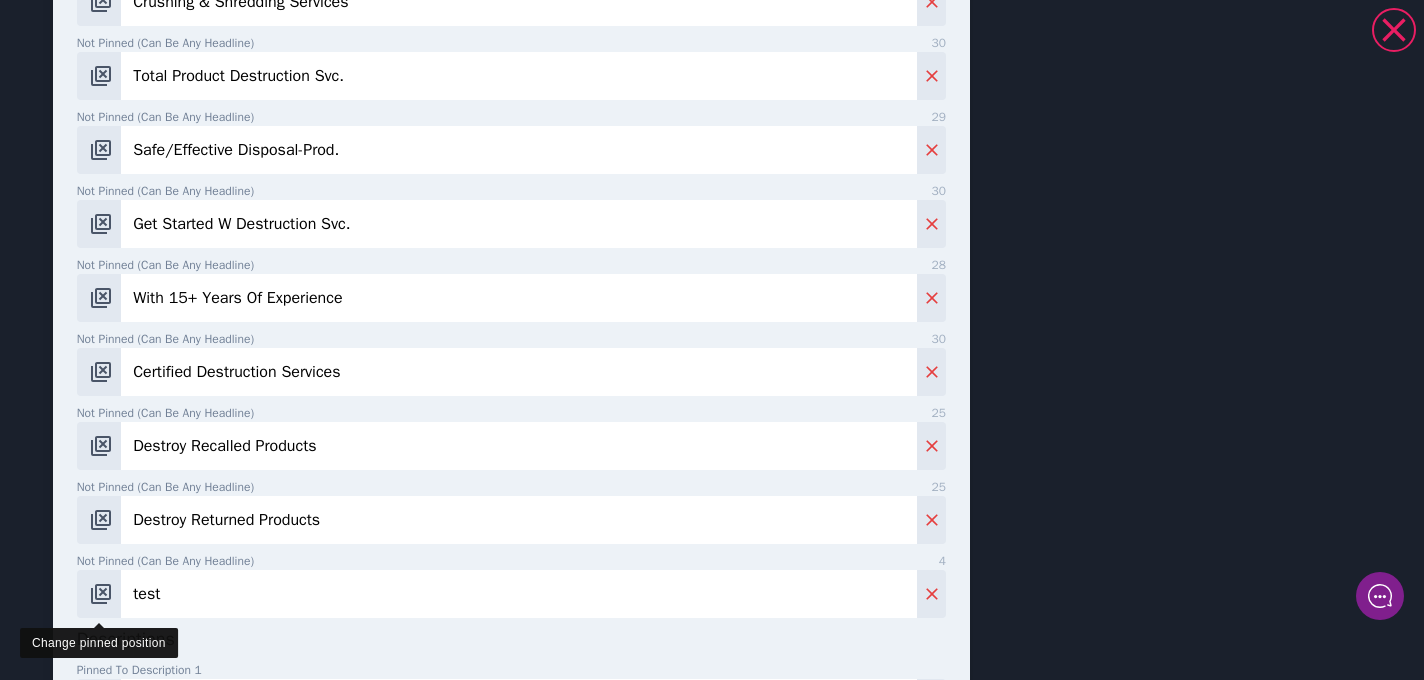 click on "test" at bounding box center (511, 594) 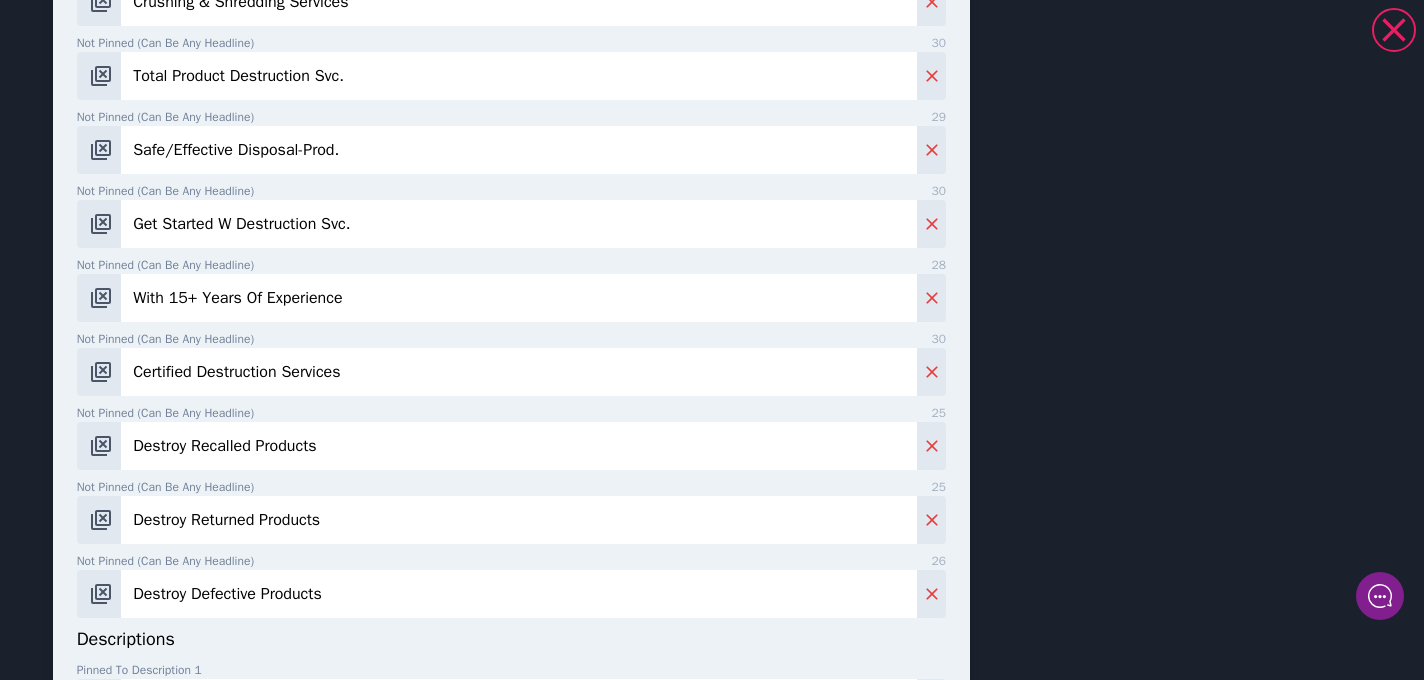 type on "Destroy Defective Products" 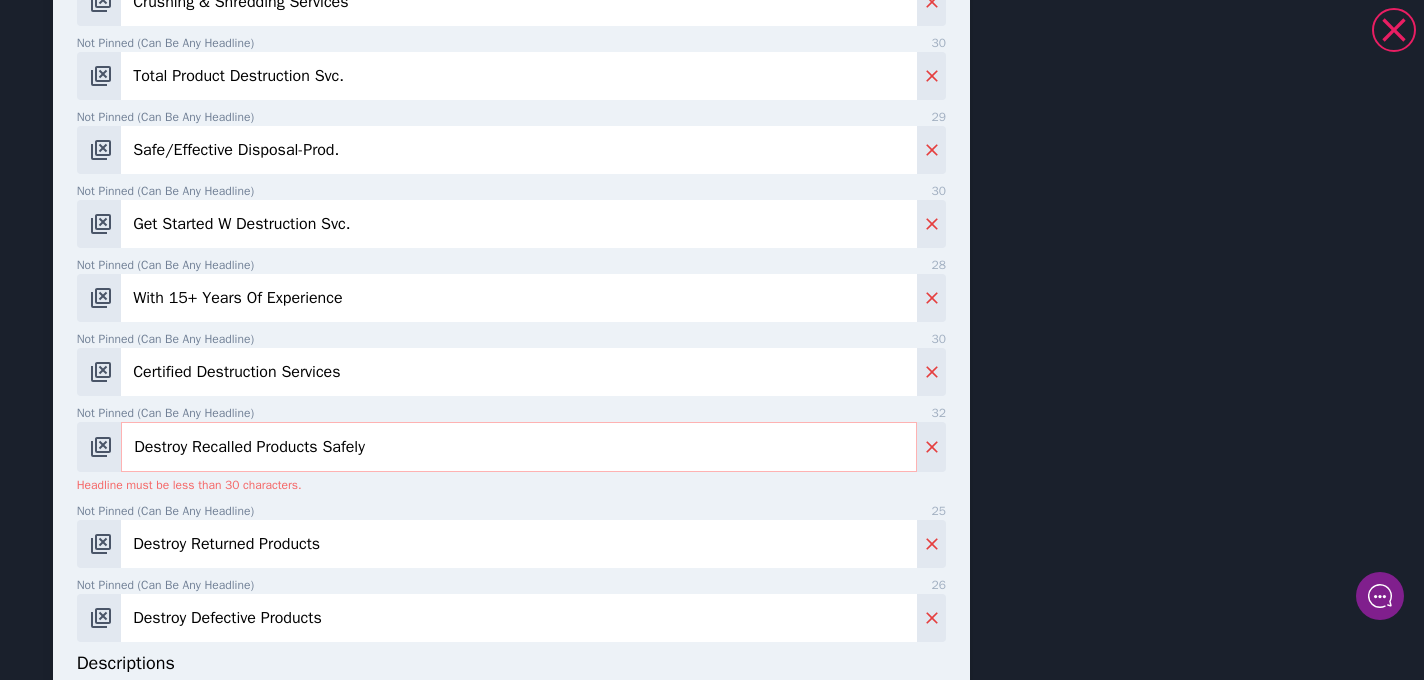 click on "Destroy Recalled Products Safely" at bounding box center (519, 447) 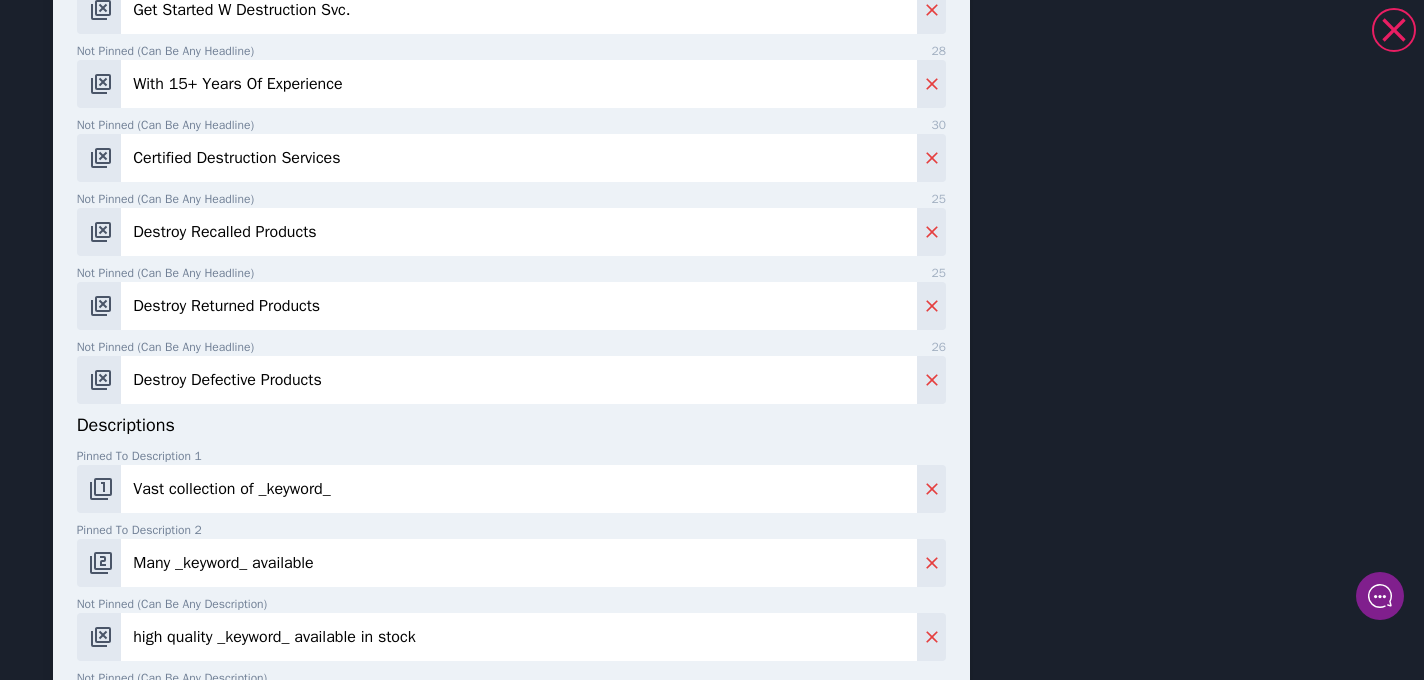scroll, scrollTop: 1053, scrollLeft: 0, axis: vertical 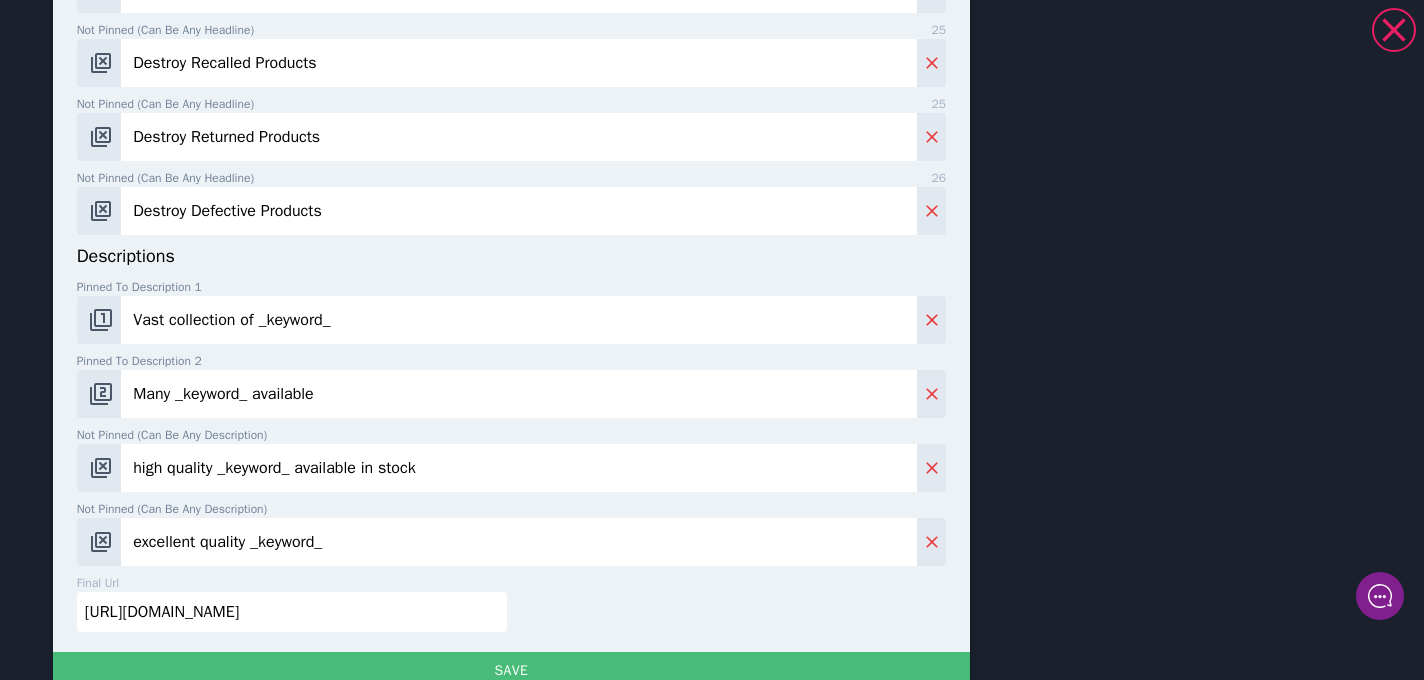 type on "Destroy Recalled Products" 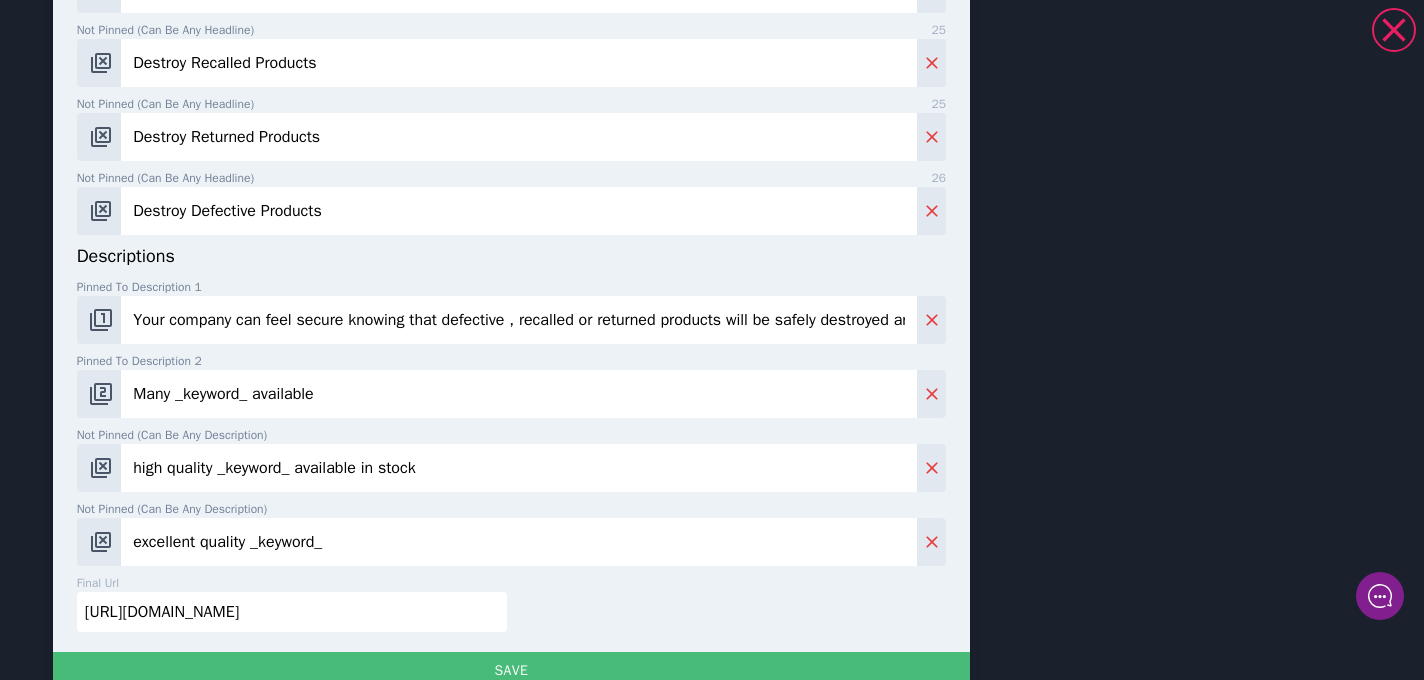 scroll, scrollTop: 0, scrollLeft: 148, axis: horizontal 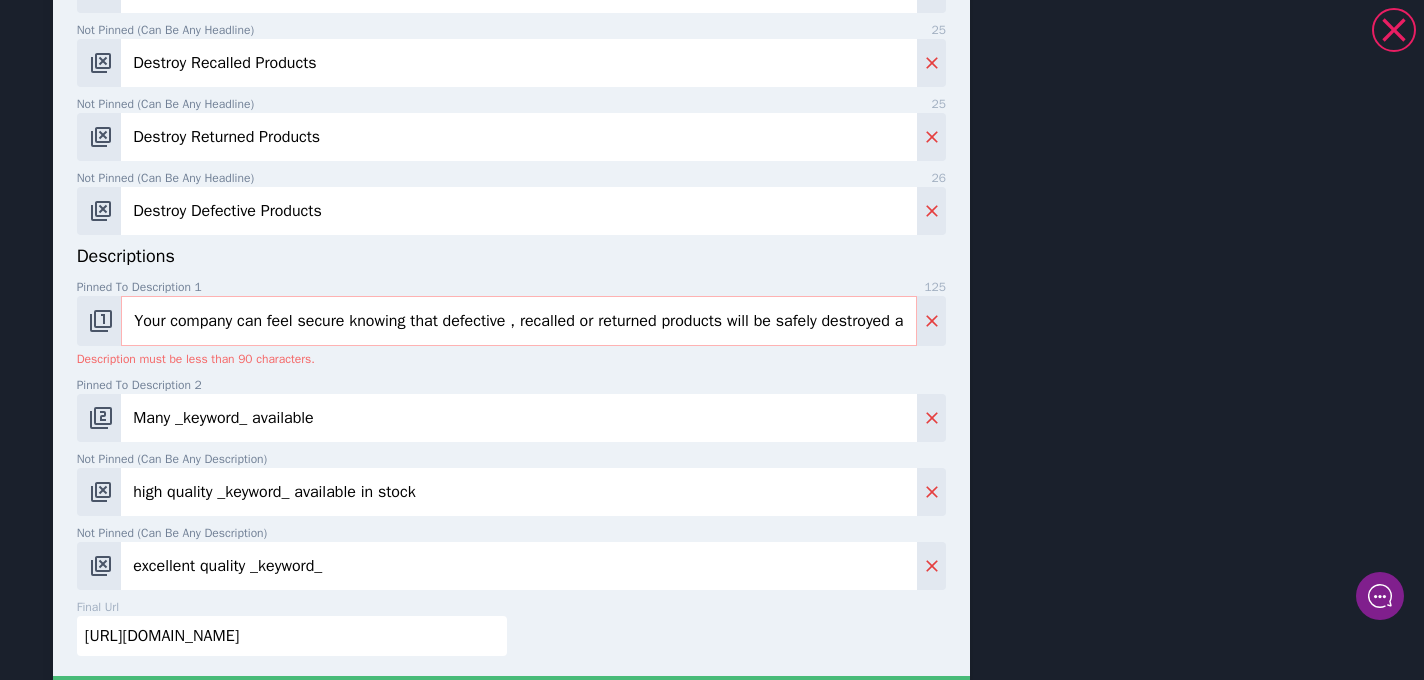 drag, startPoint x: 417, startPoint y: 322, endPoint x: -8, endPoint y: 323, distance: 425.0012 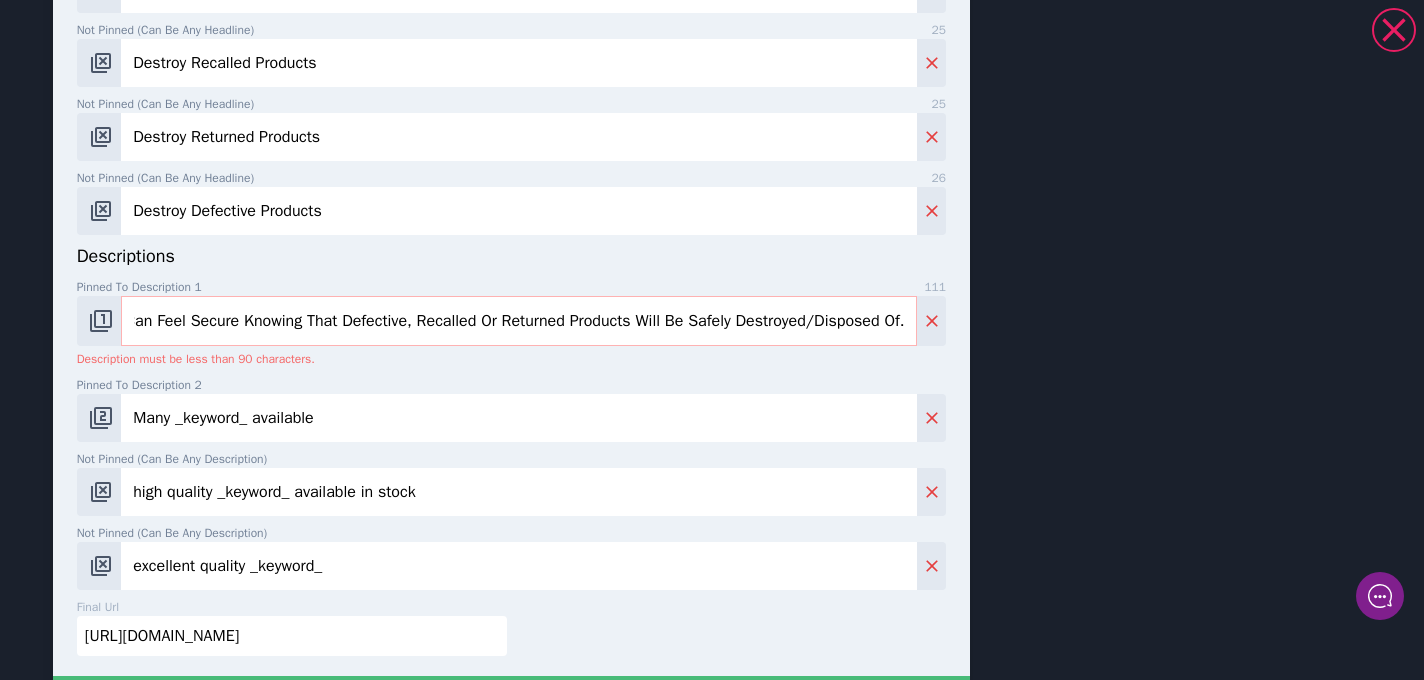 scroll, scrollTop: 0, scrollLeft: 69, axis: horizontal 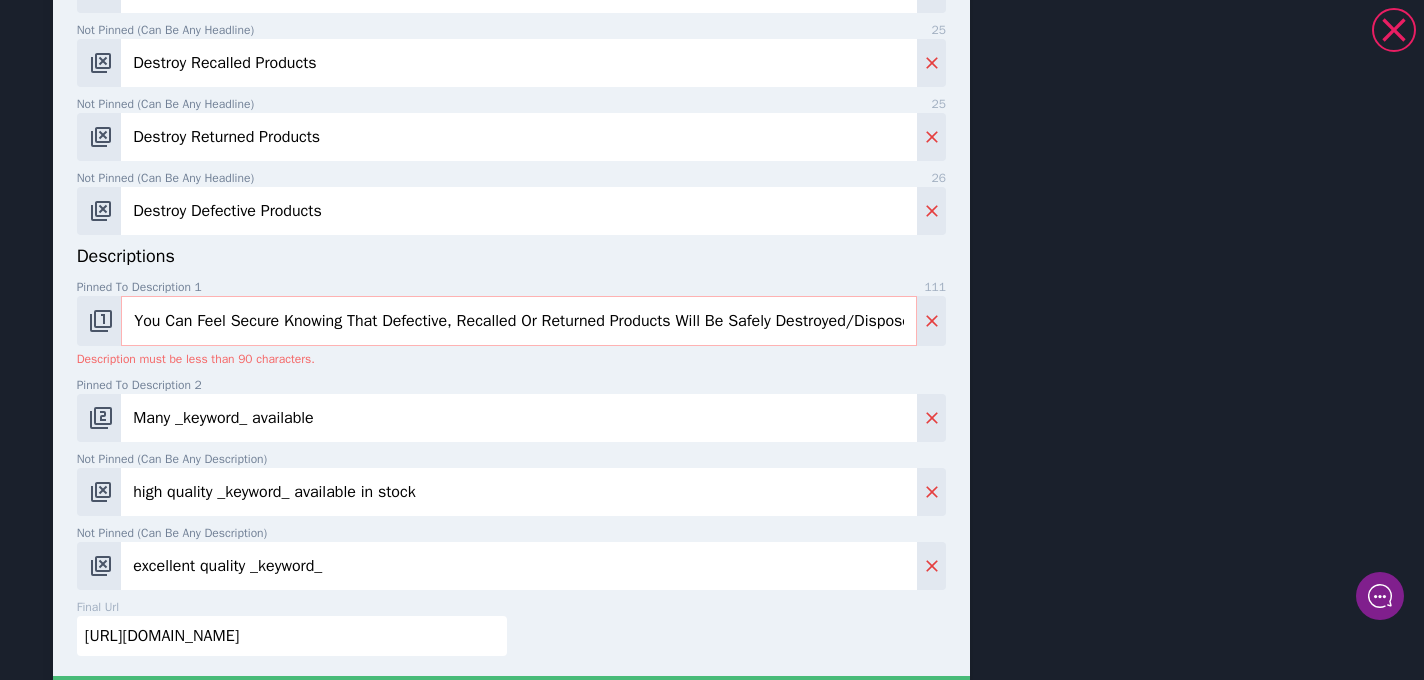 drag, startPoint x: 214, startPoint y: 327, endPoint x: 2, endPoint y: 319, distance: 212.1509 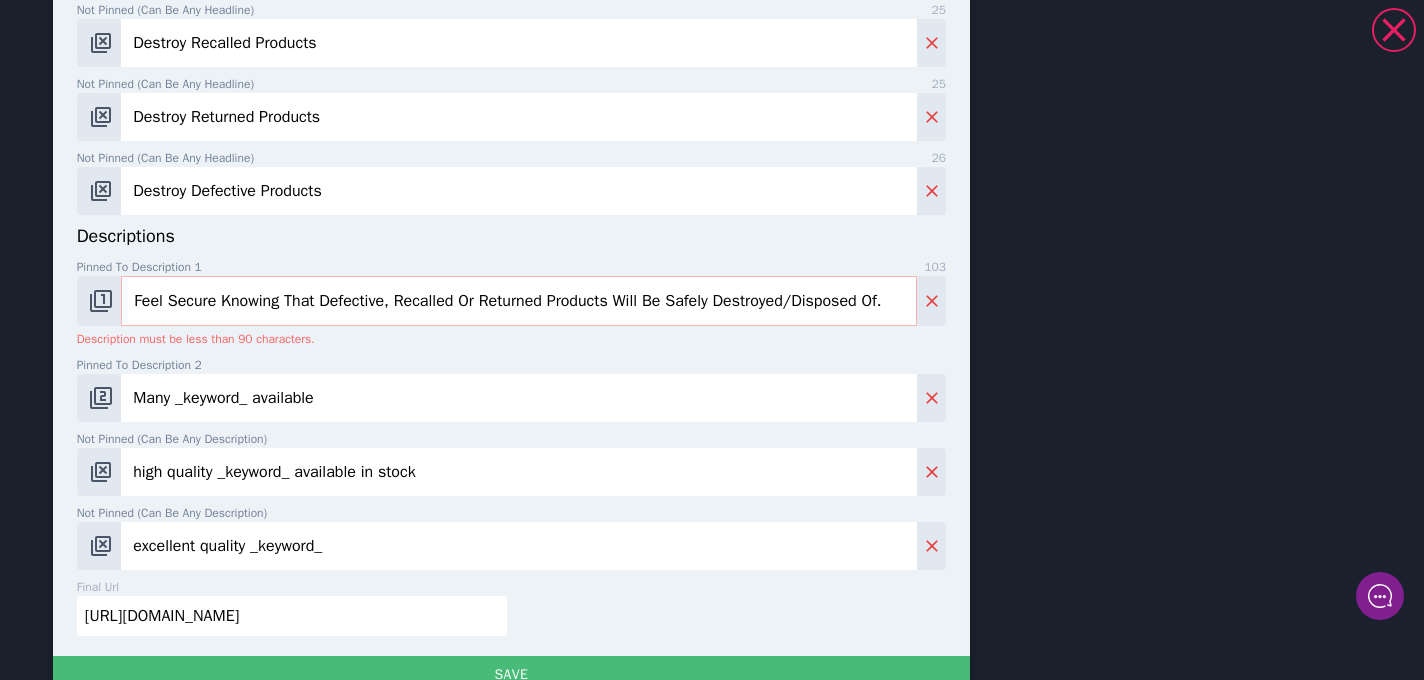 click on "Feel Secure Knowing That Defective, Recalled Or Returned Products Will Be Safely Destroyed/Disposed Of." at bounding box center (519, 301) 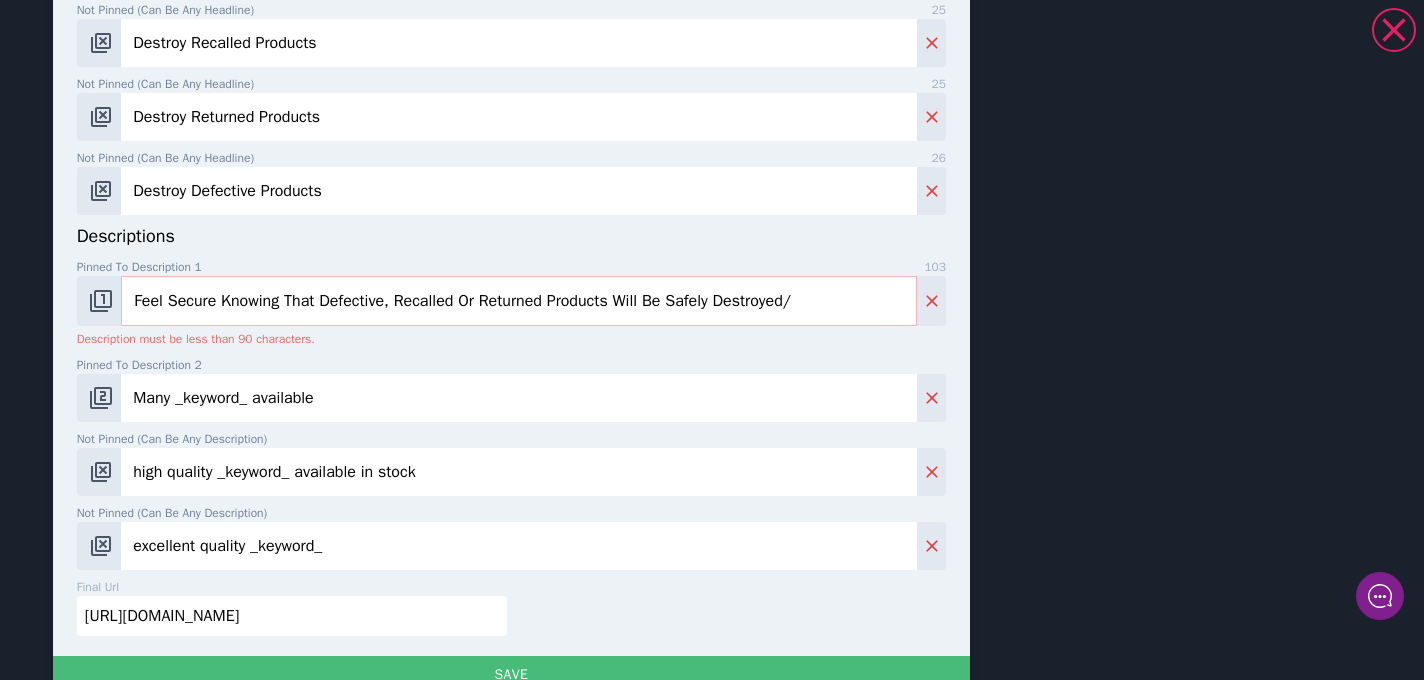 scroll, scrollTop: 0, scrollLeft: 0, axis: both 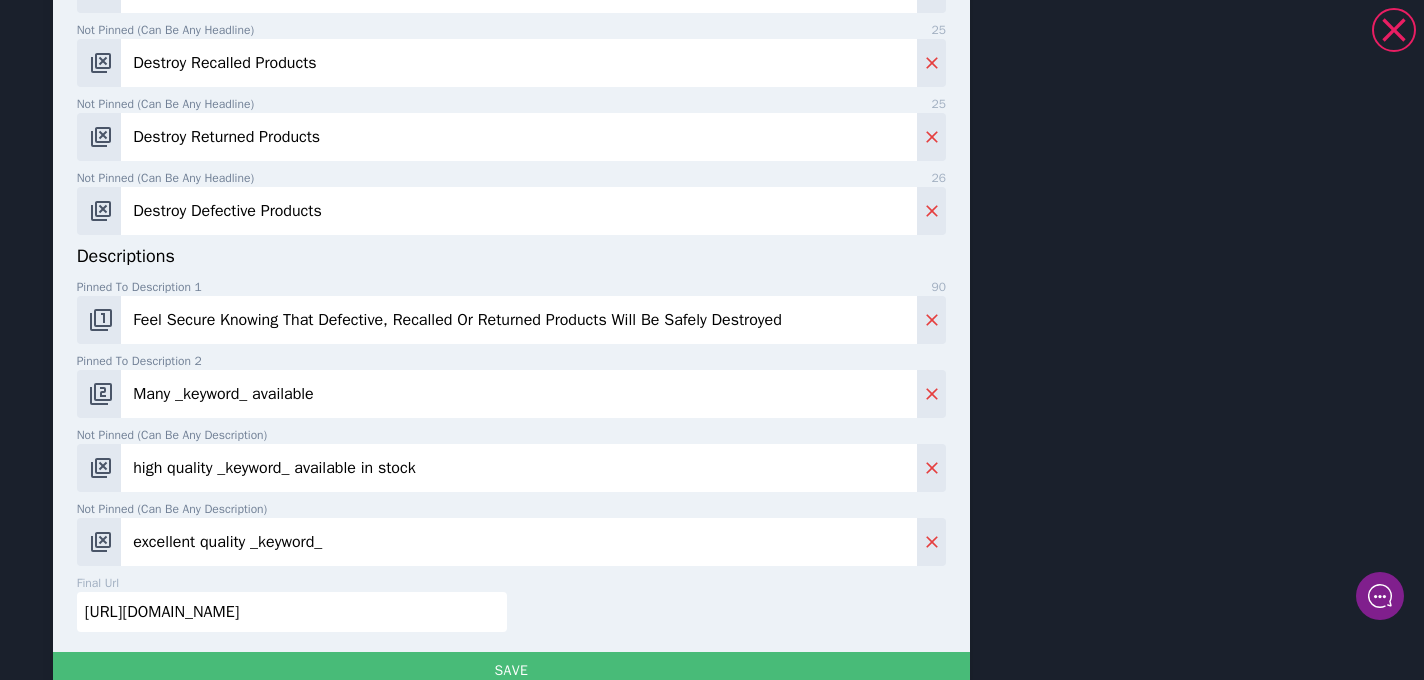 type on "Feel Secure Knowing That Defective, Recalled Or Returned Products Will Be Safely Destroyed" 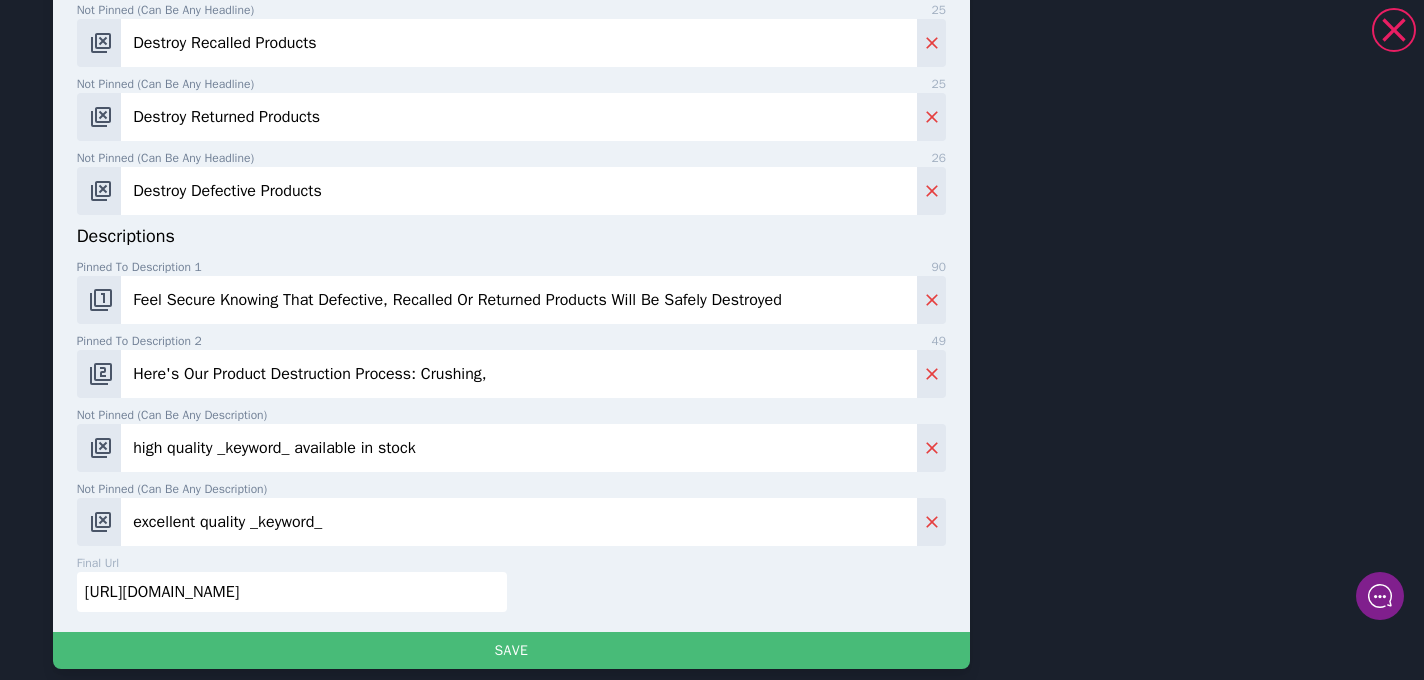 scroll, scrollTop: 1073, scrollLeft: 0, axis: vertical 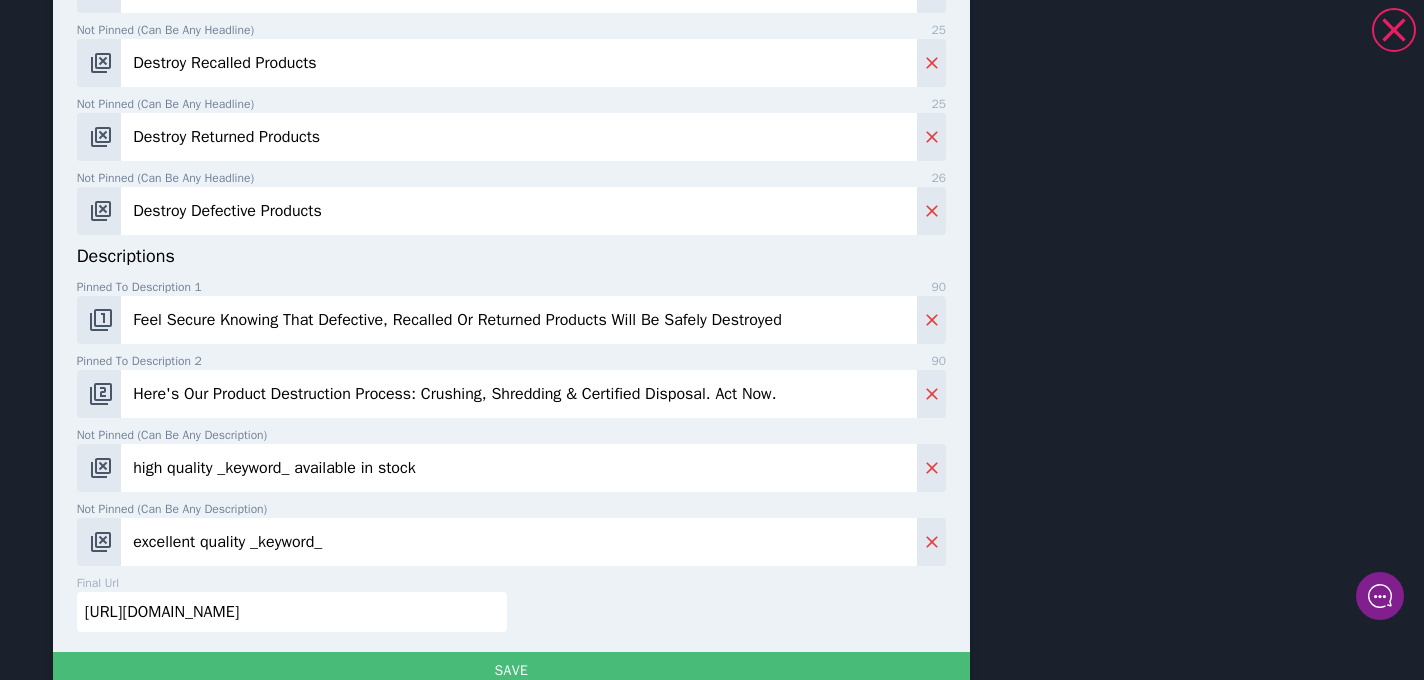 type on "Here's Our Product Destruction Process: Crushing, Shredding & Certified Disposal. Act Now." 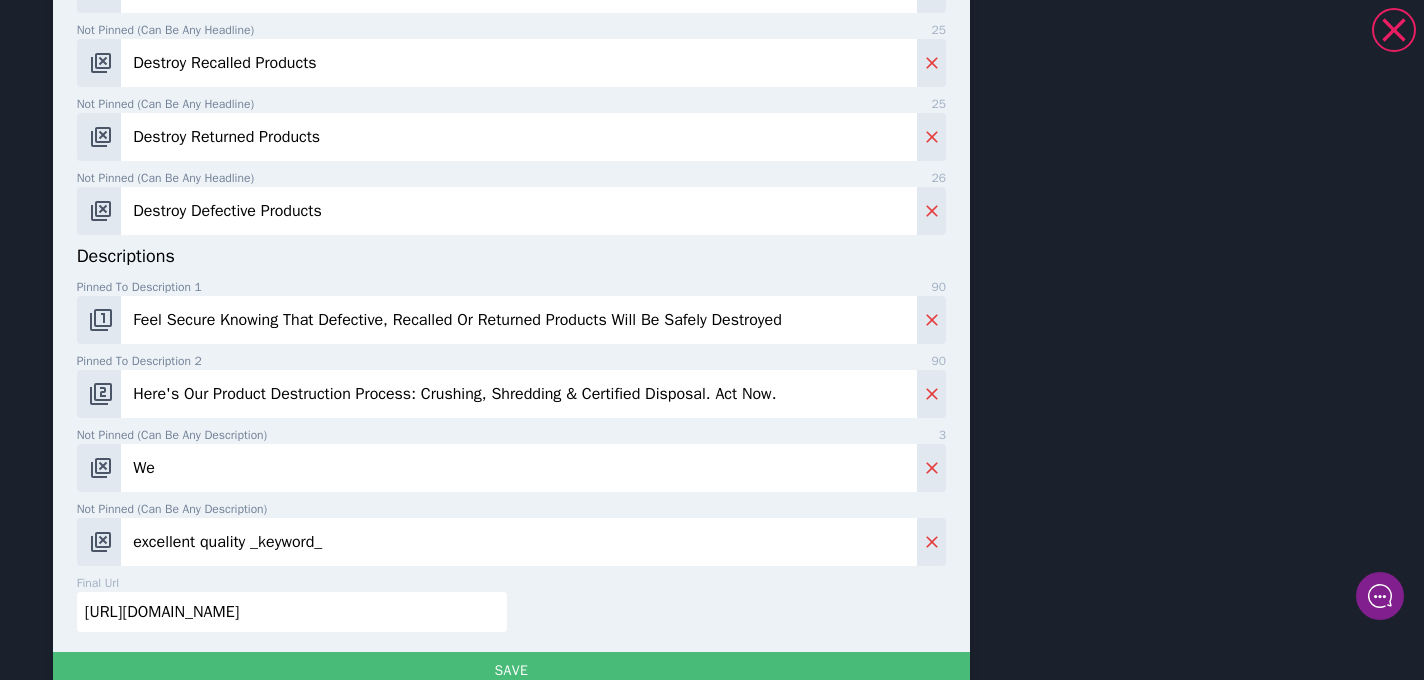 paste on "offers a range of commercial product destruction services designed to simplify your disposal needs." 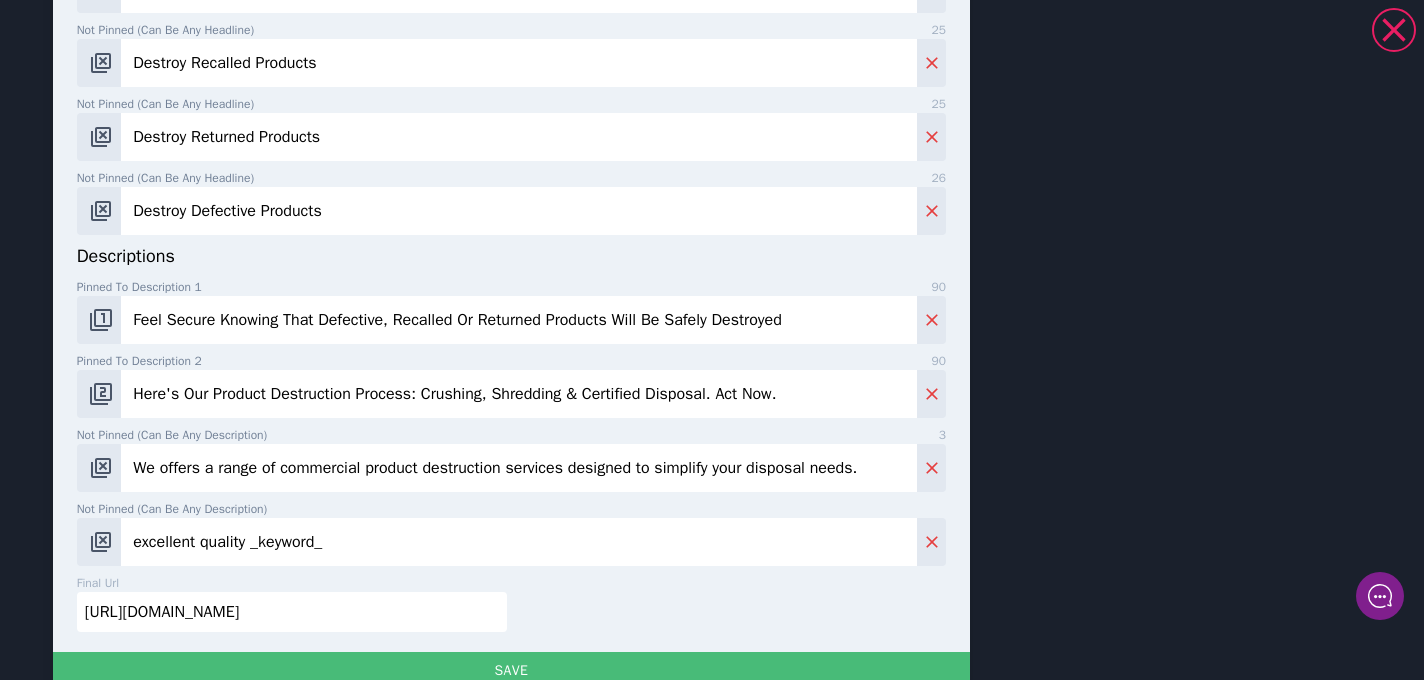 scroll, scrollTop: 1073, scrollLeft: 0, axis: vertical 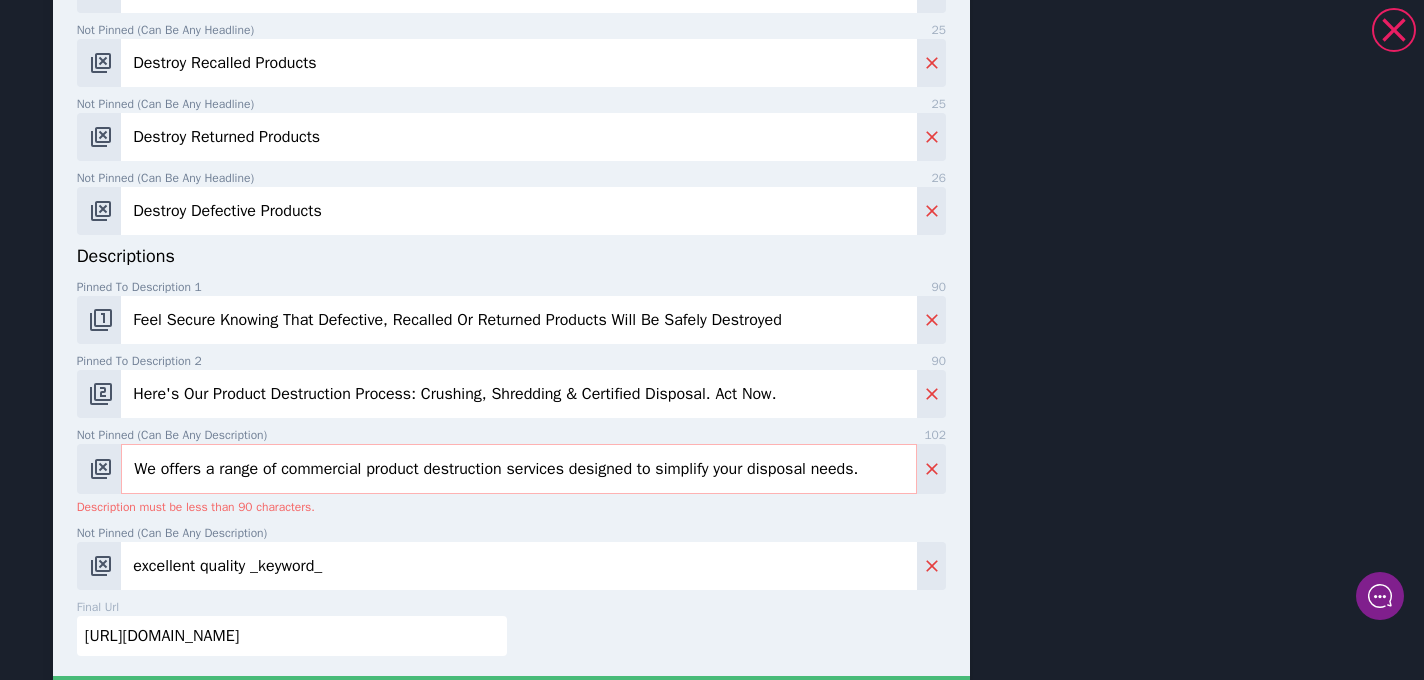 click on "We offers a range of commercial product destruction services designed to simplify your disposal needs." at bounding box center [519, 469] 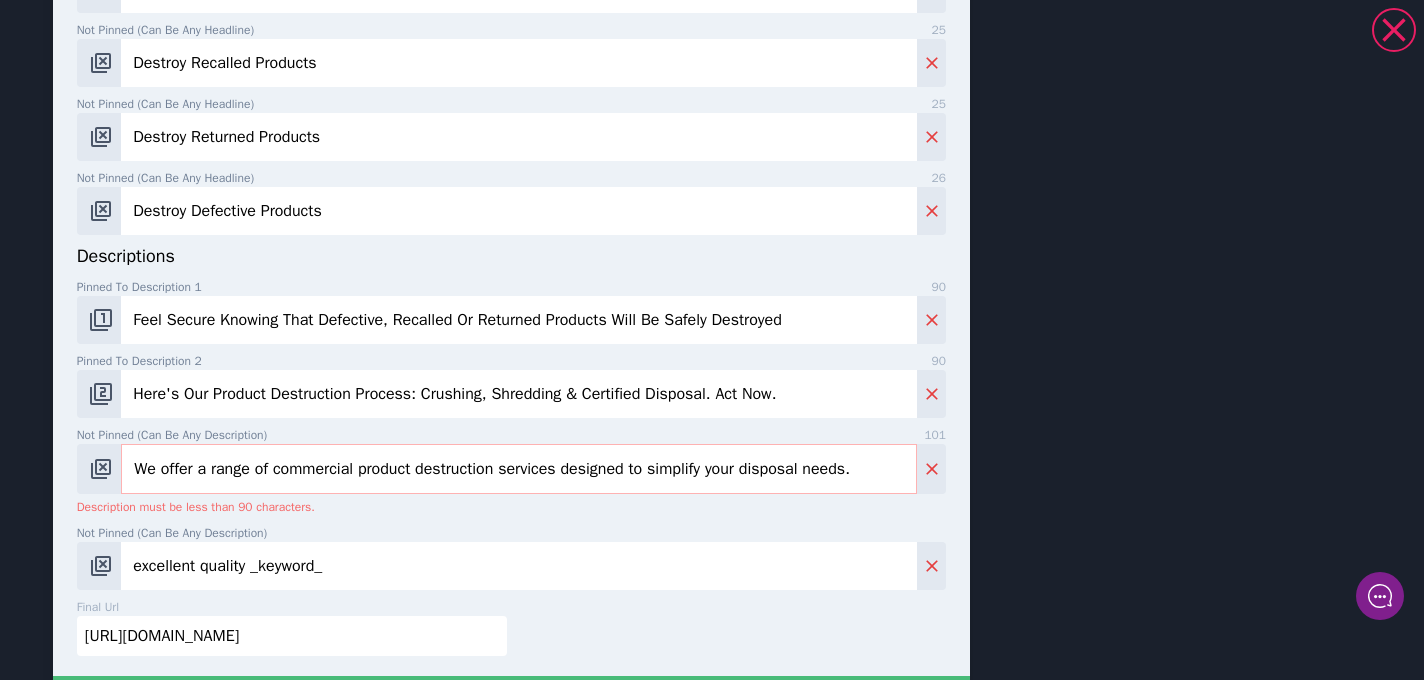 click on "We offer a range of commercial product destruction services designed to simplify your disposal needs." at bounding box center (519, 469) 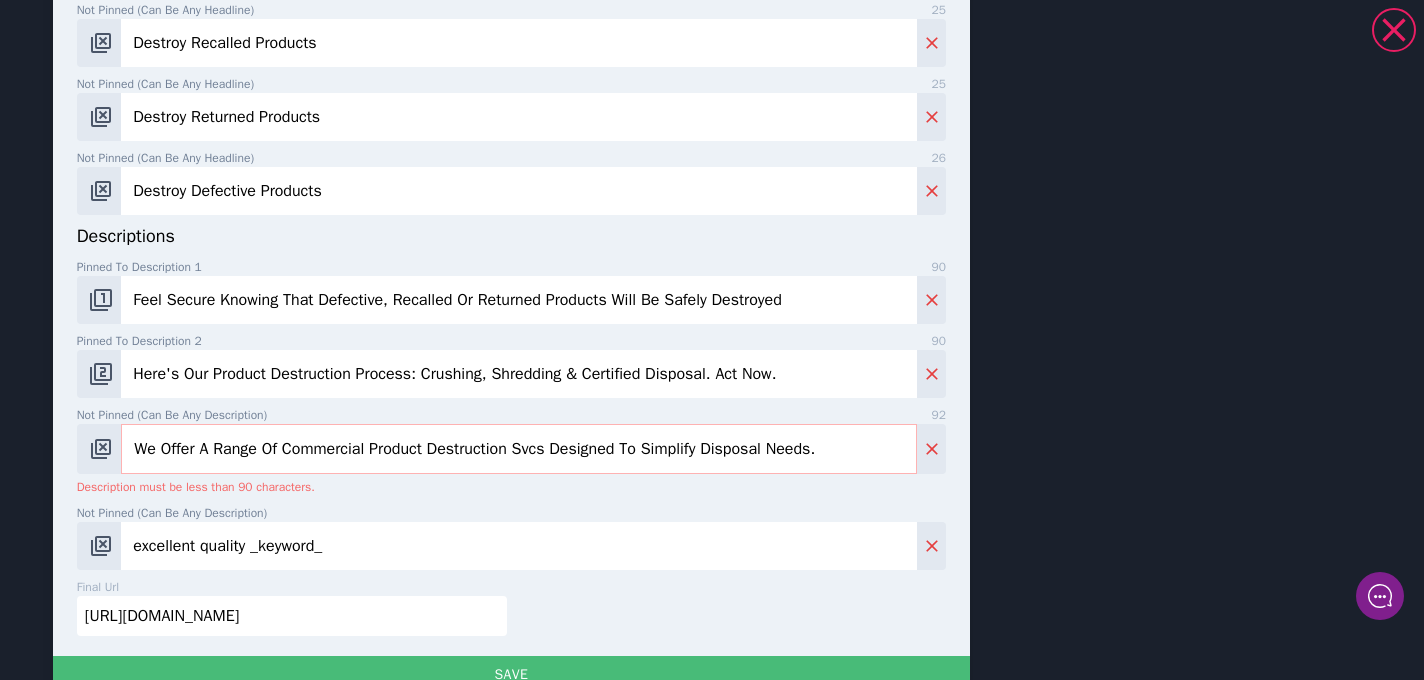 scroll, scrollTop: 1053, scrollLeft: 0, axis: vertical 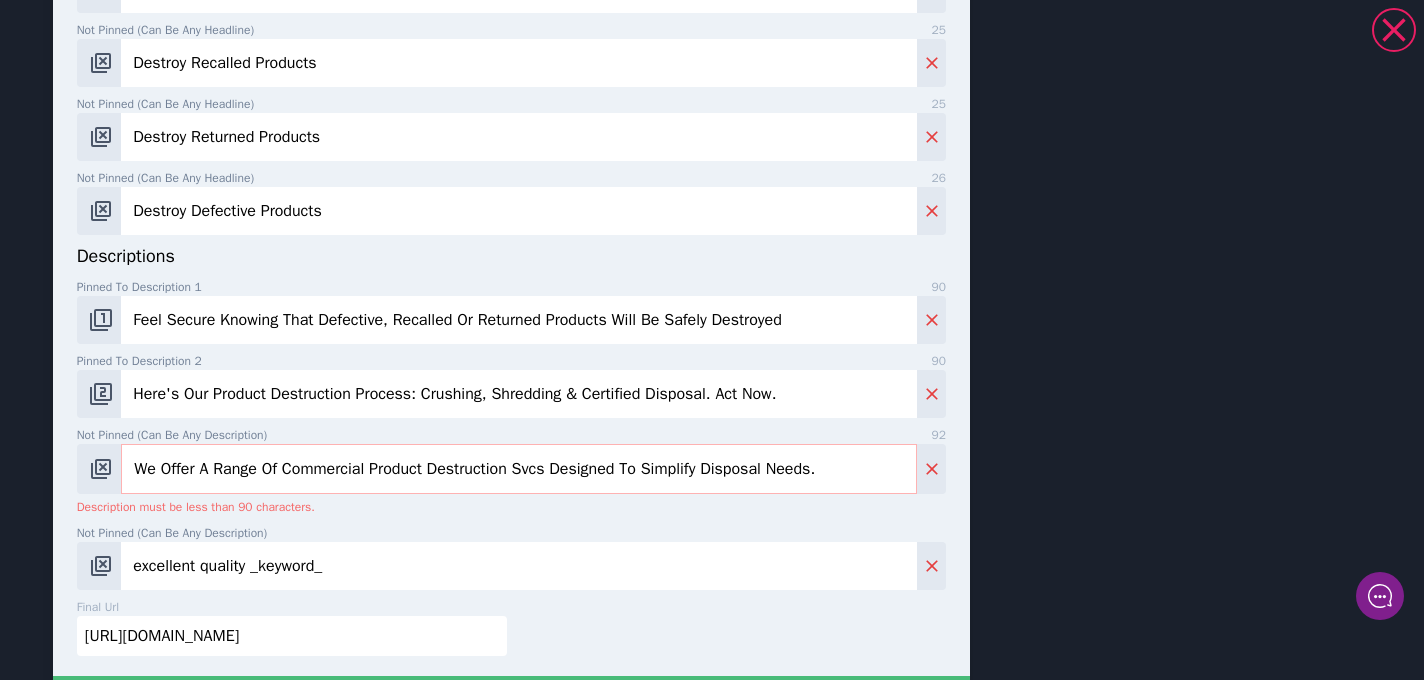 drag, startPoint x: 224, startPoint y: 474, endPoint x: 280, endPoint y: 474, distance: 56 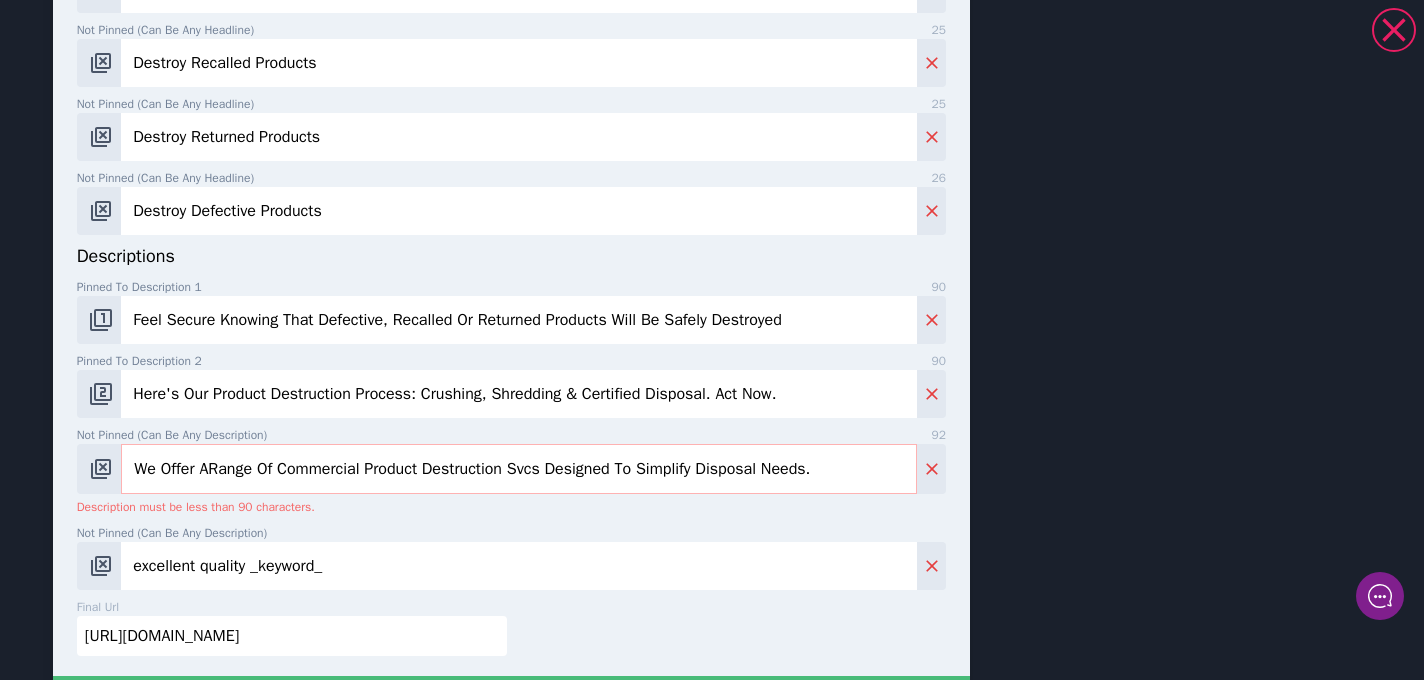 scroll, scrollTop: 1073, scrollLeft: 0, axis: vertical 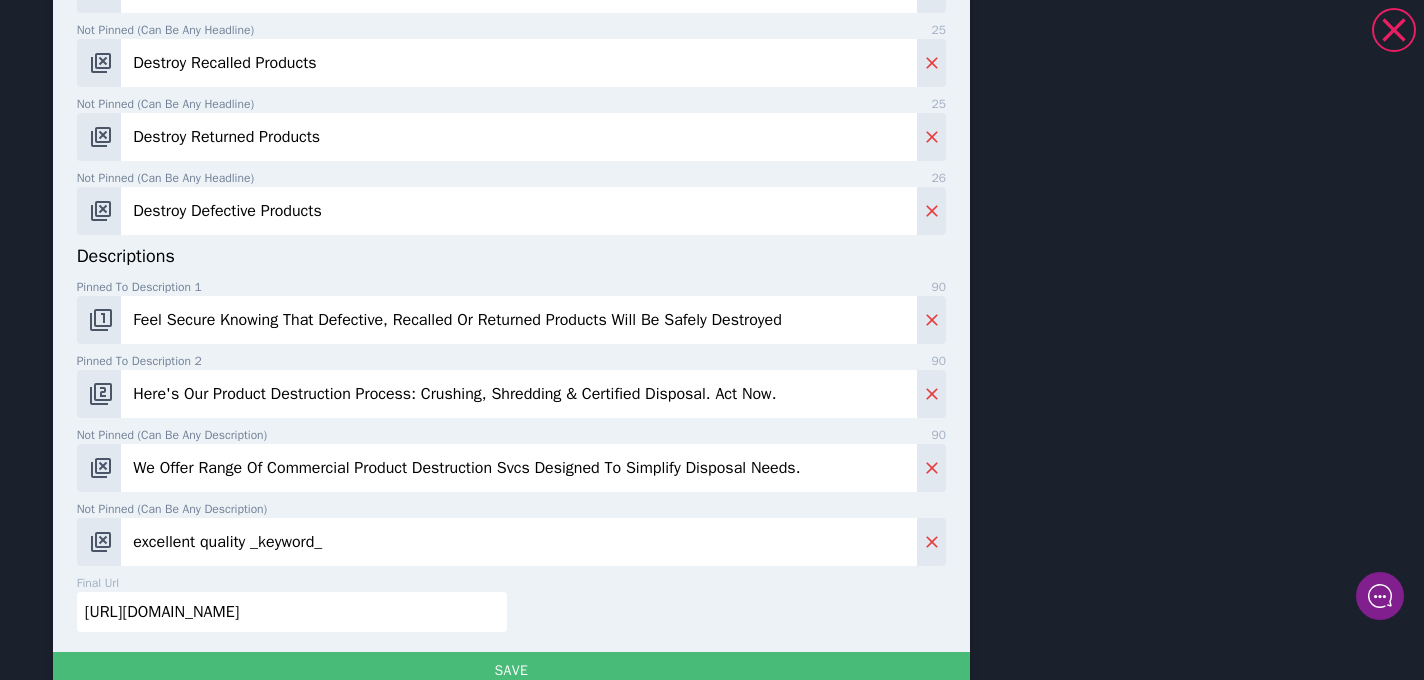 type on "We Offer Range Of Commercial Product Destruction Svcs Designed To Simplify Disposal Needs." 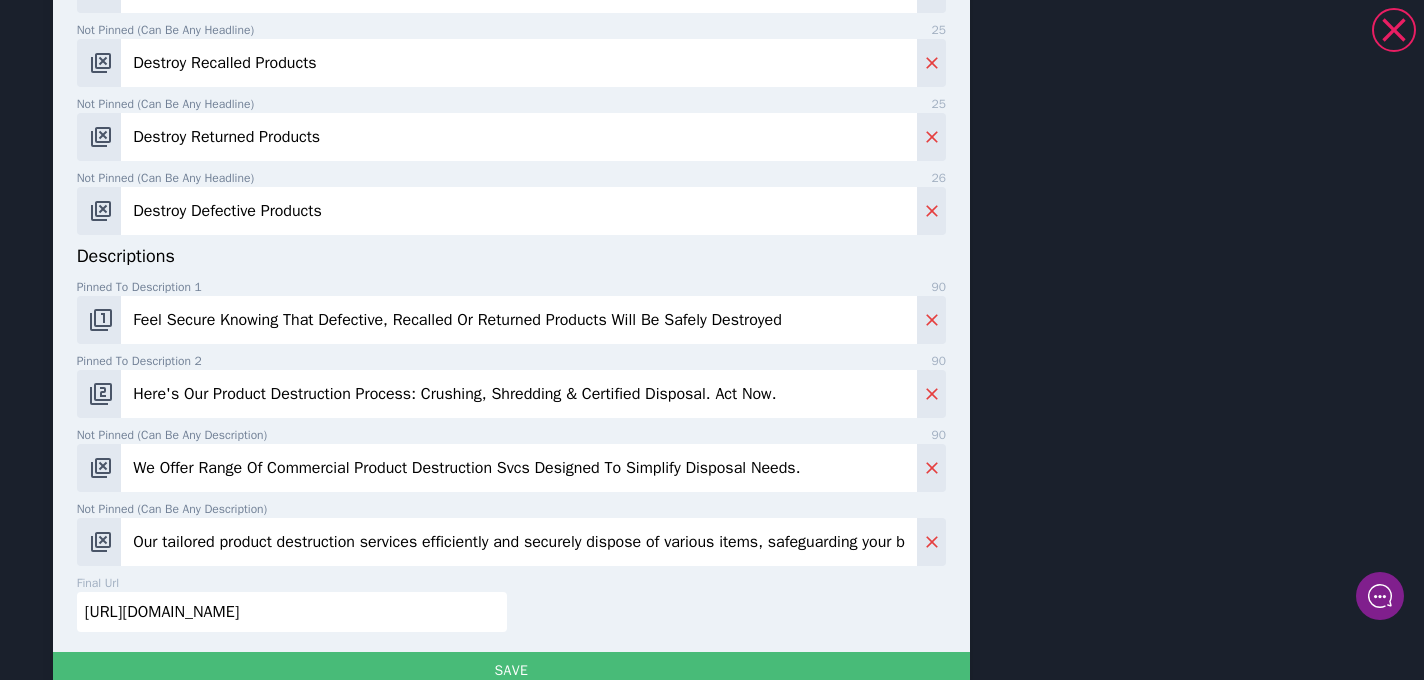 scroll, scrollTop: 0, scrollLeft: 330, axis: horizontal 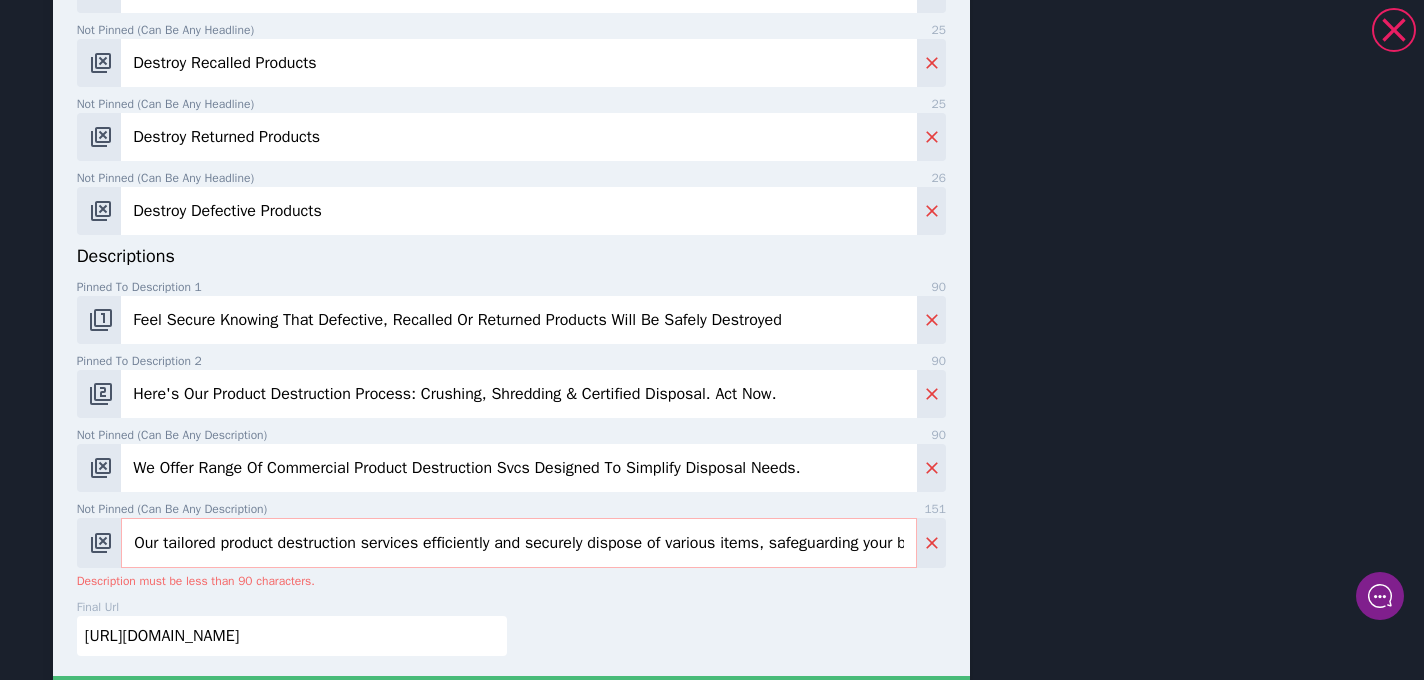 drag, startPoint x: 238, startPoint y: 540, endPoint x: -8, endPoint y: 485, distance: 252.0734 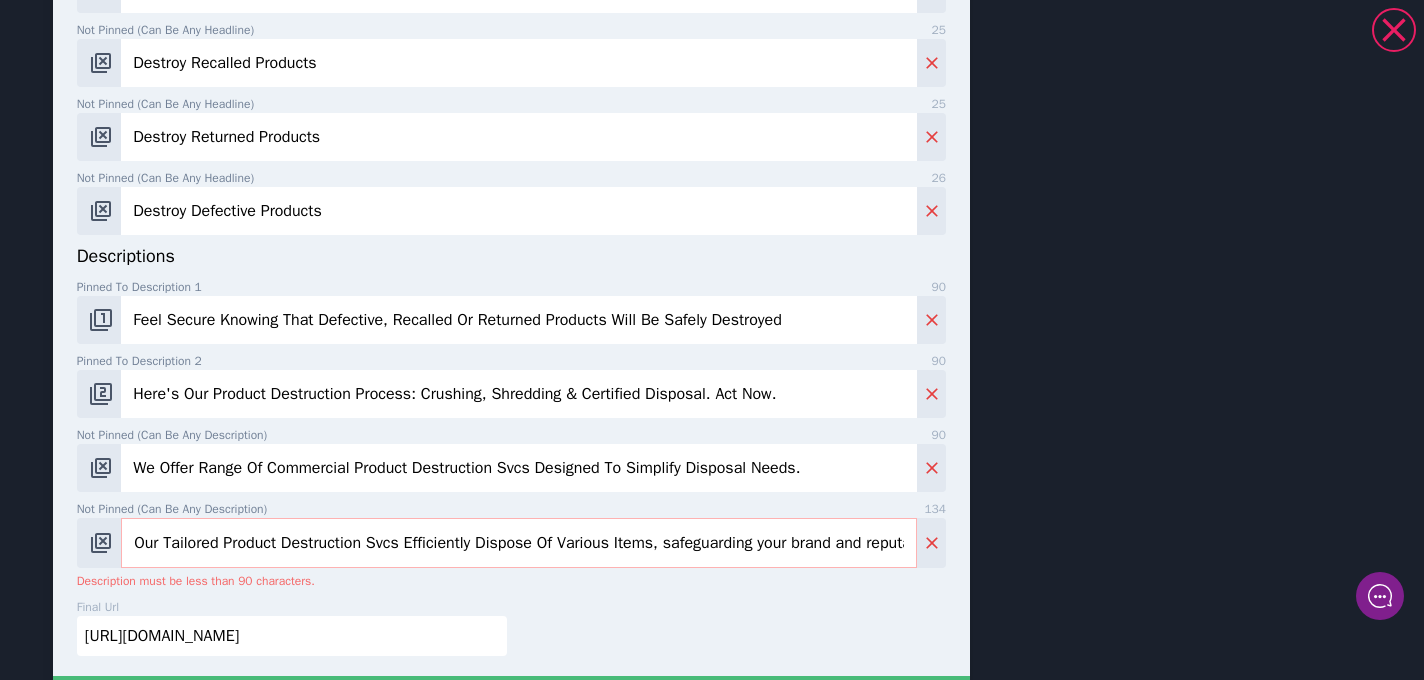scroll, scrollTop: 0, scrollLeft: 220, axis: horizontal 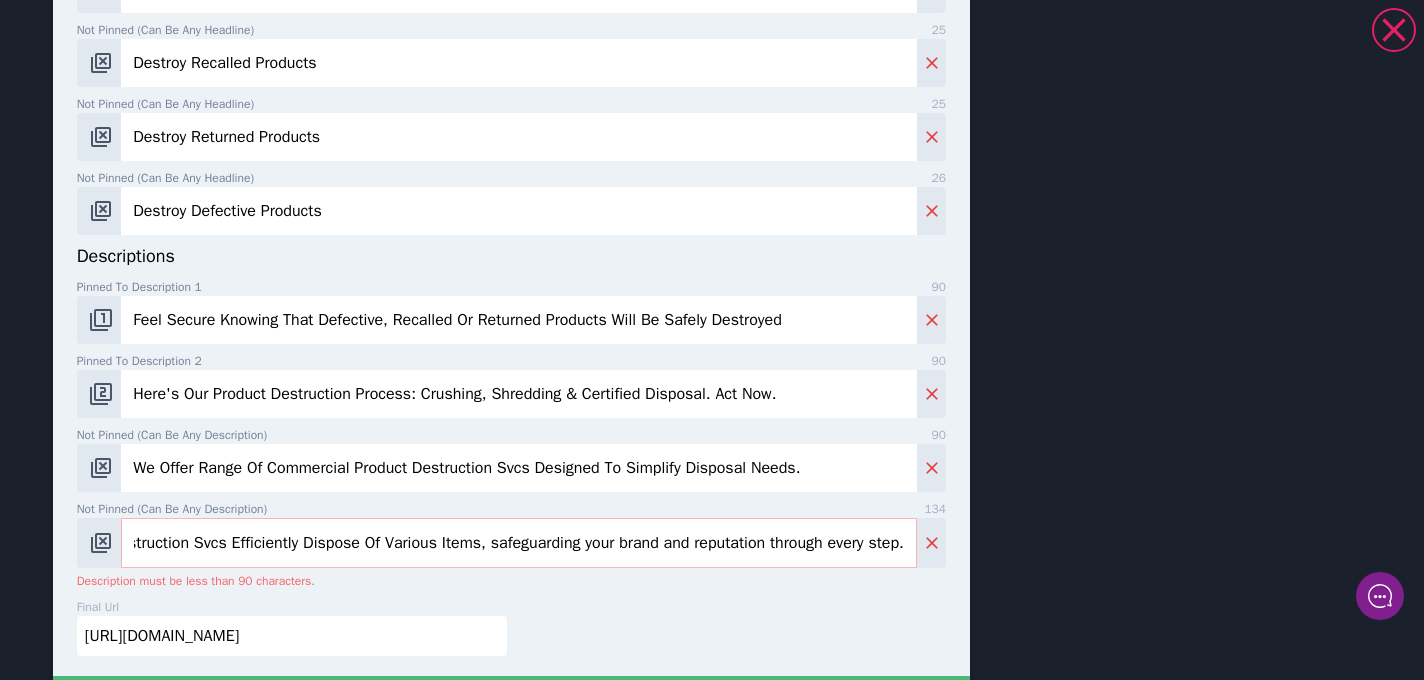 drag, startPoint x: 650, startPoint y: 540, endPoint x: 963, endPoint y: 565, distance: 313.99683 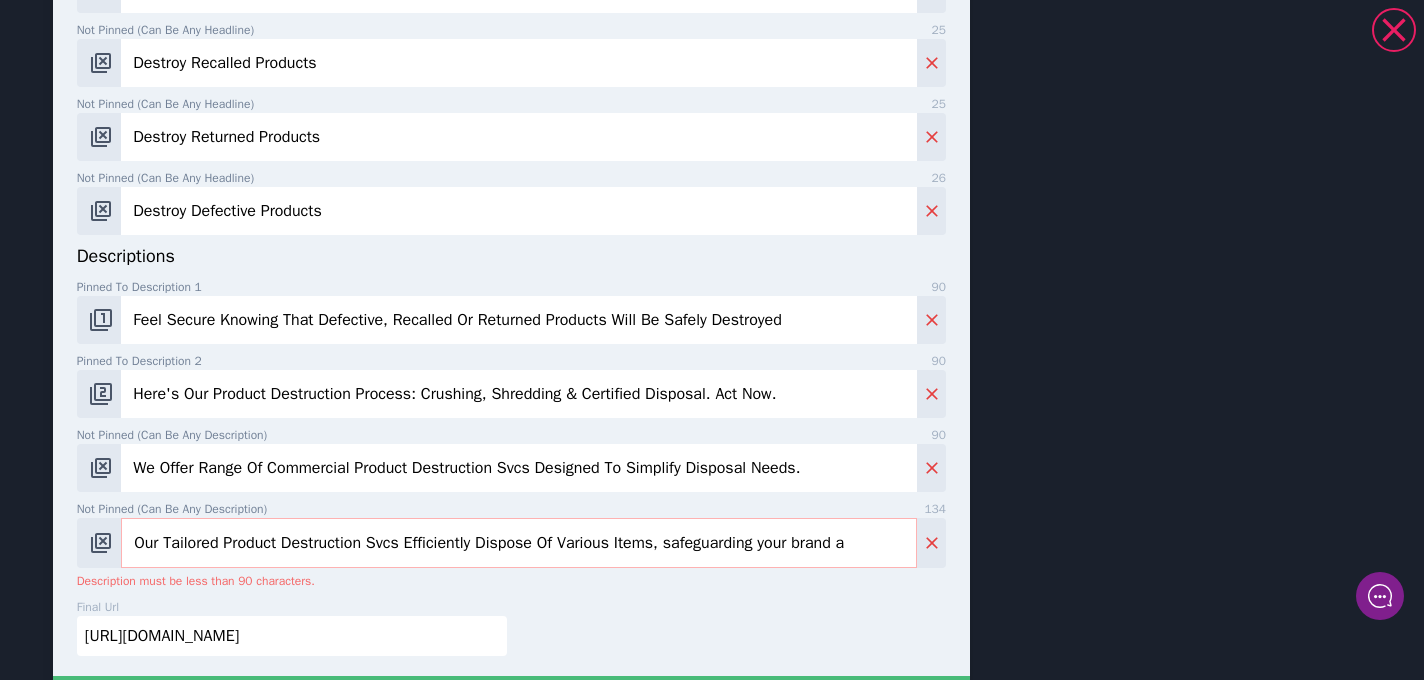 scroll, scrollTop: 0, scrollLeft: 0, axis: both 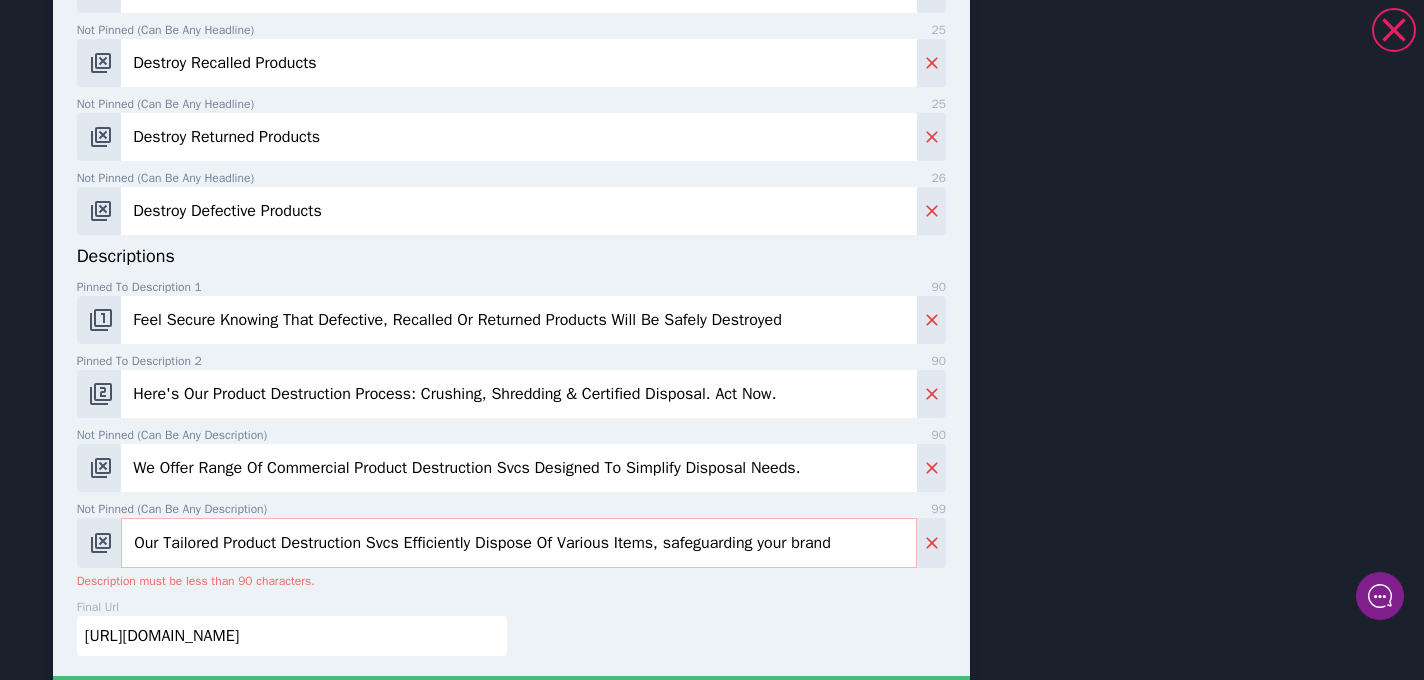 drag, startPoint x: 684, startPoint y: 542, endPoint x: 745, endPoint y: 553, distance: 61.983868 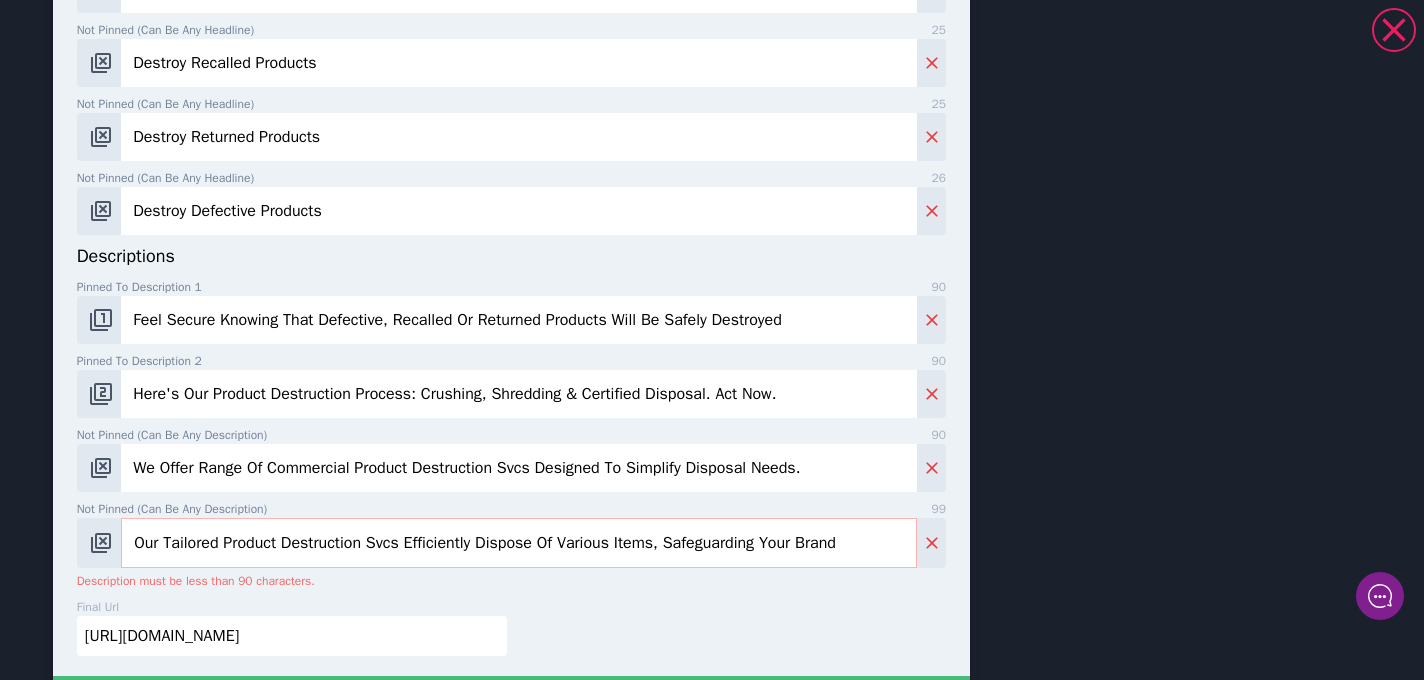 click on "Our Tailored Product Destruction Svcs Efficiently Dispose Of Various Items, Safeguarding Your Brand" at bounding box center [519, 543] 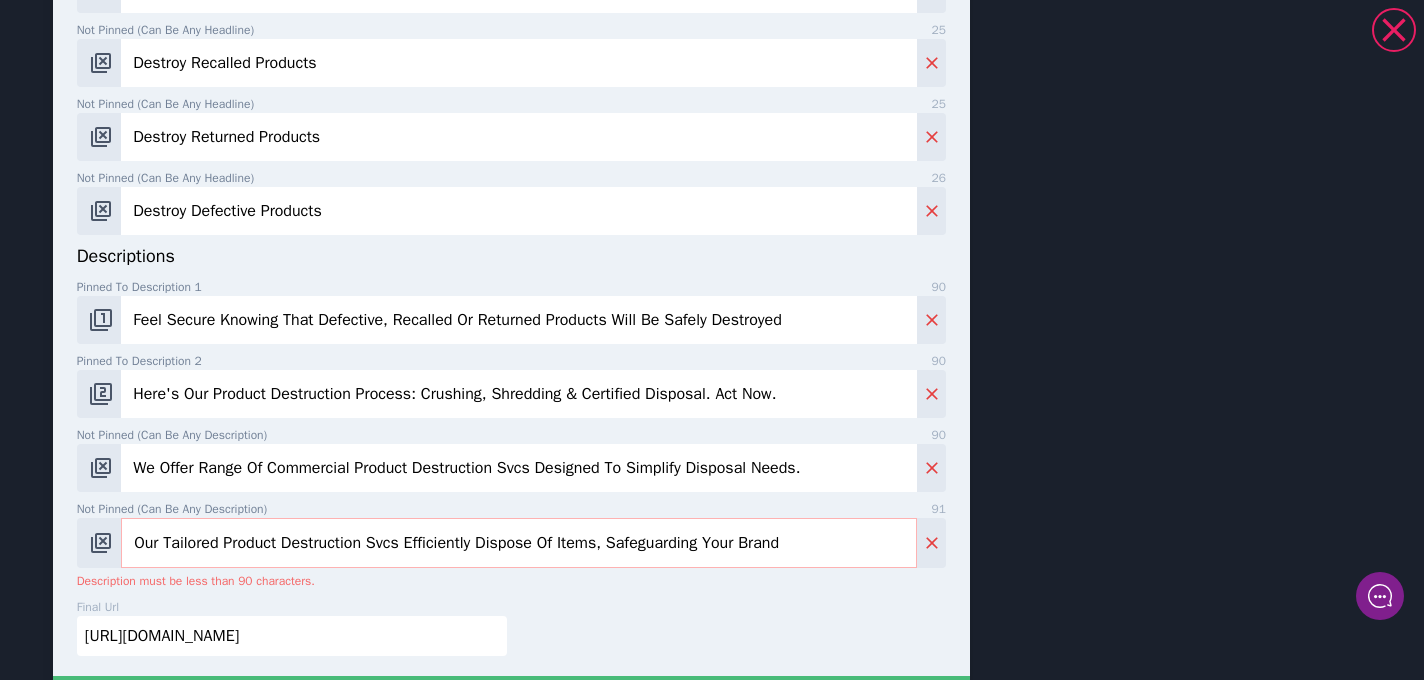 click on "Our Tailored Product Destruction Svcs Efficiently Dispose Of Items, Safeguarding Your Brand" at bounding box center [519, 543] 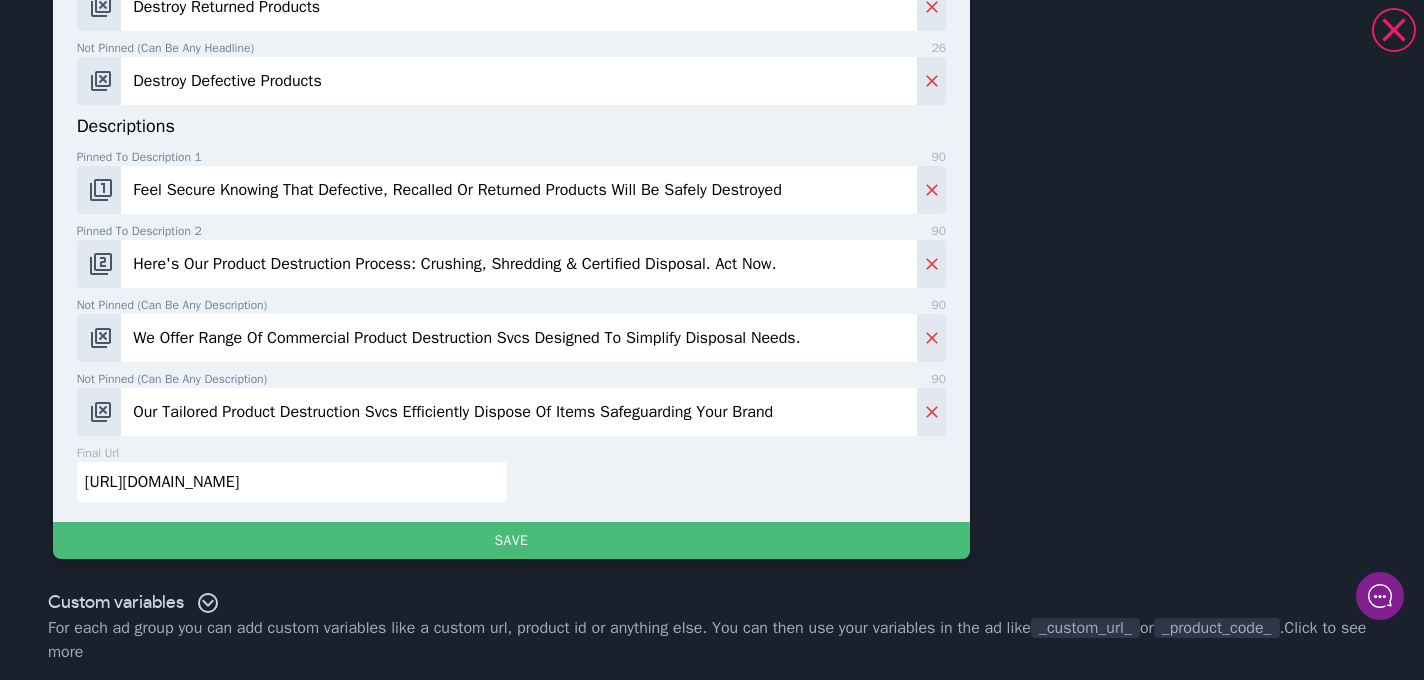 scroll, scrollTop: 1211, scrollLeft: 0, axis: vertical 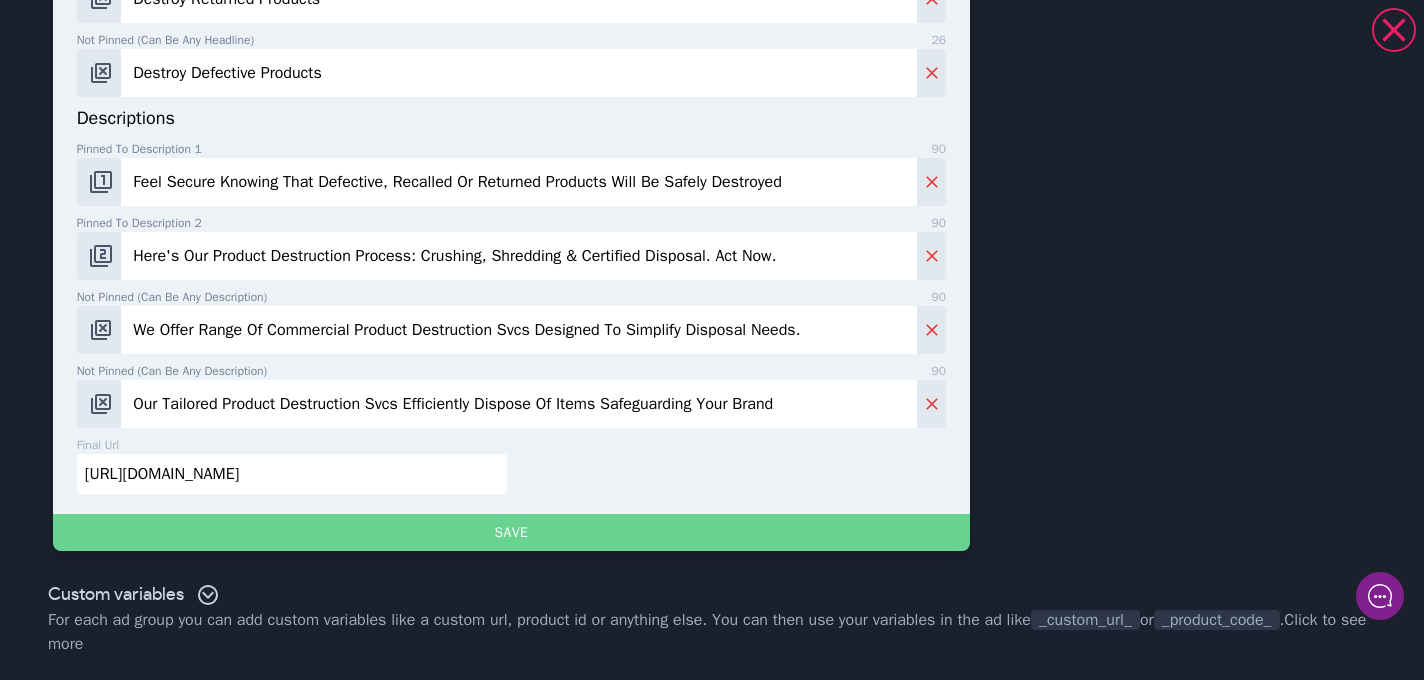 type on "Our Tailored Product Destruction Svcs Efficiently Dispose Of Items Safeguarding Your Brand" 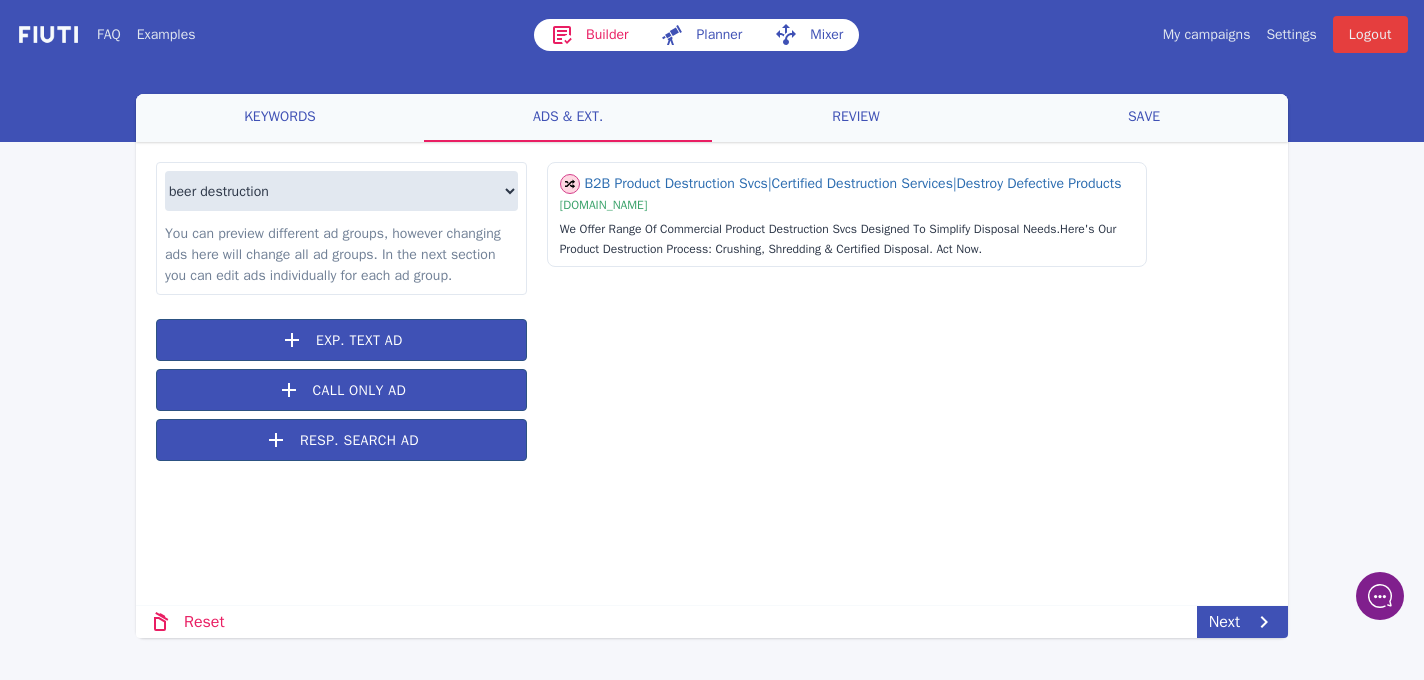click on "review" at bounding box center [856, 118] 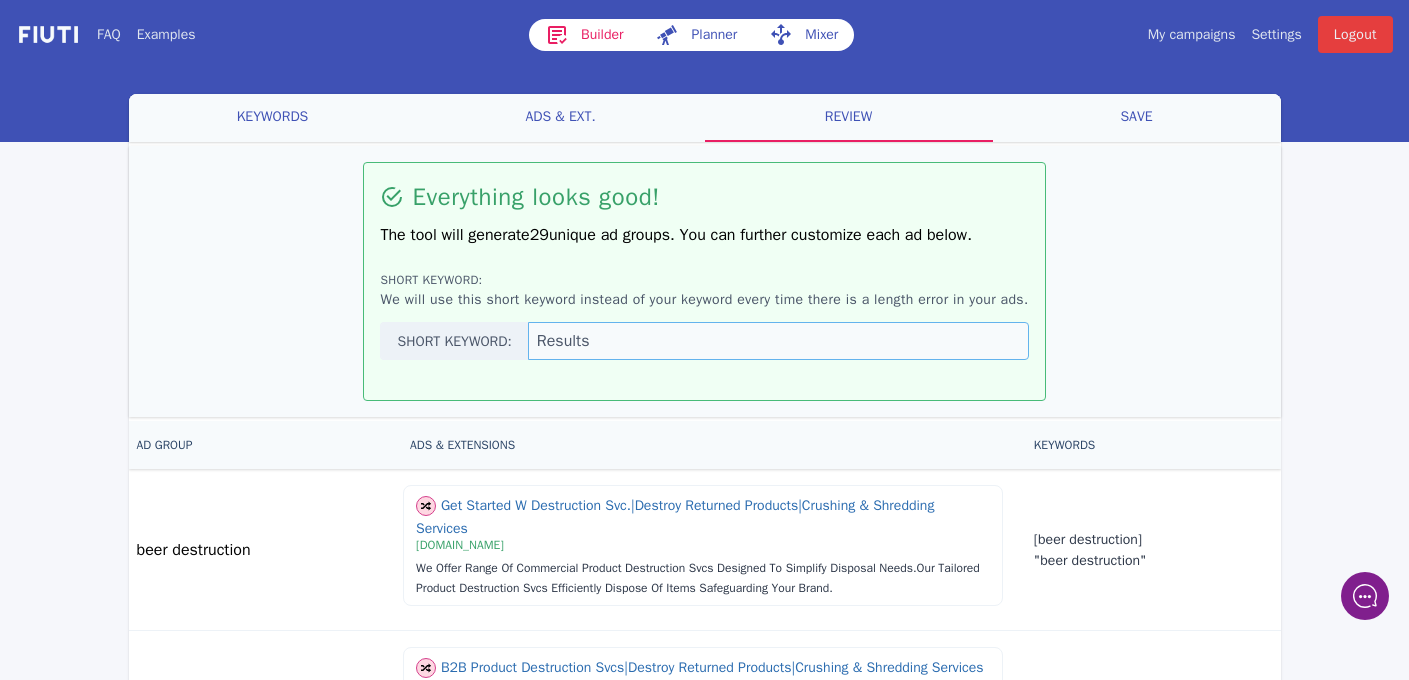 click on "Short keyword:   Results" at bounding box center [704, 341] 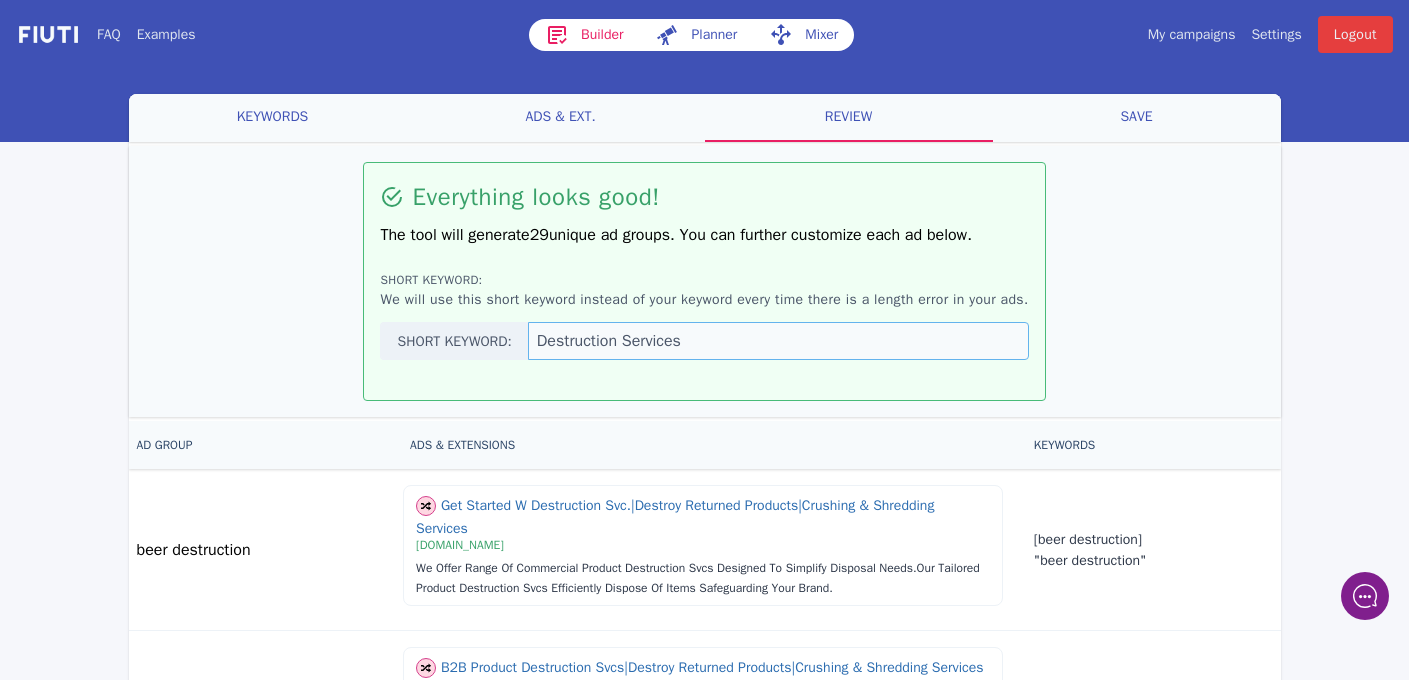 type on "Destruction Services" 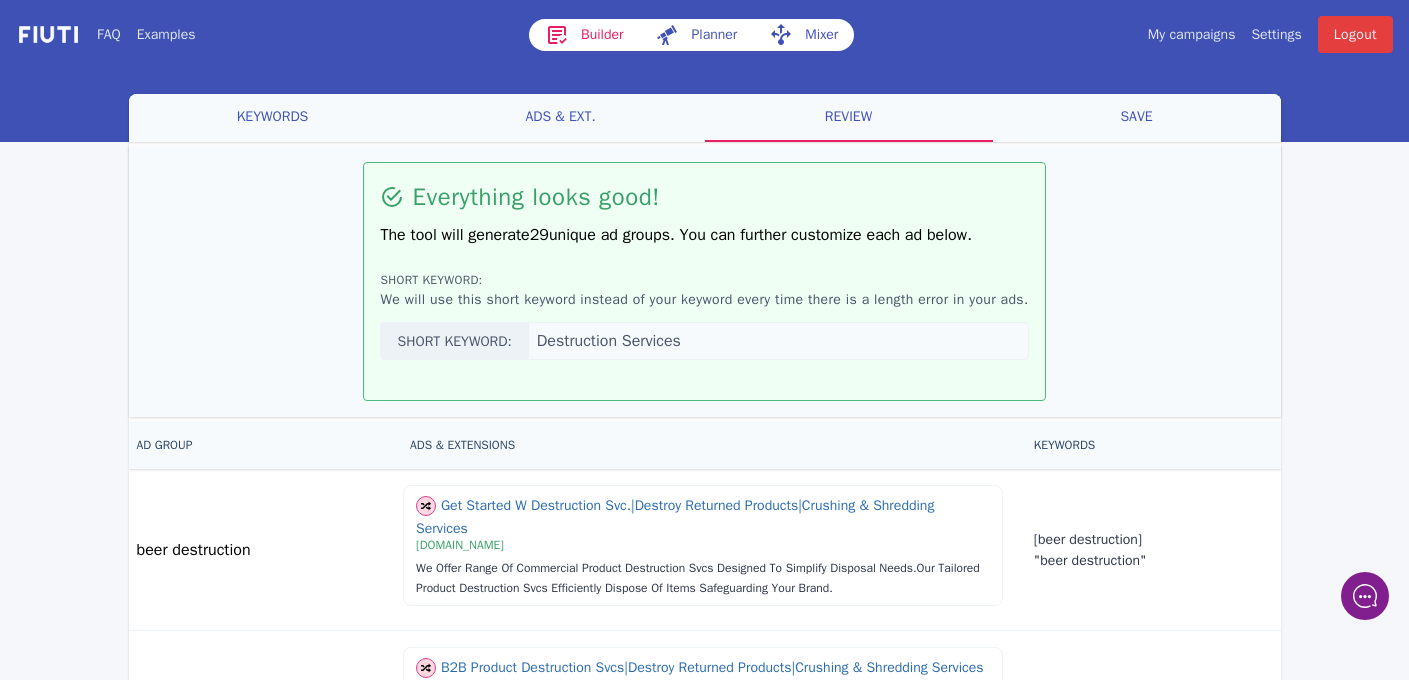 click on "save" at bounding box center (1137, 118) 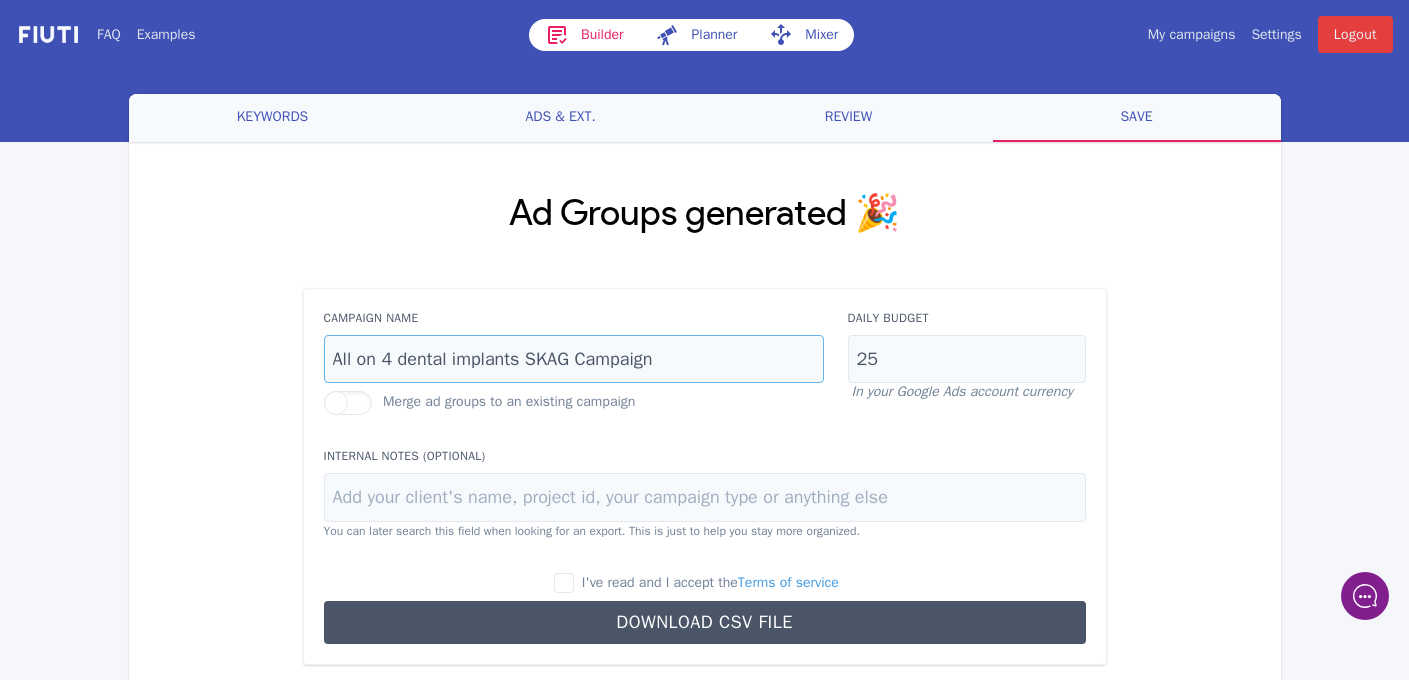 drag, startPoint x: 687, startPoint y: 362, endPoint x: 156, endPoint y: 305, distance: 534.05054 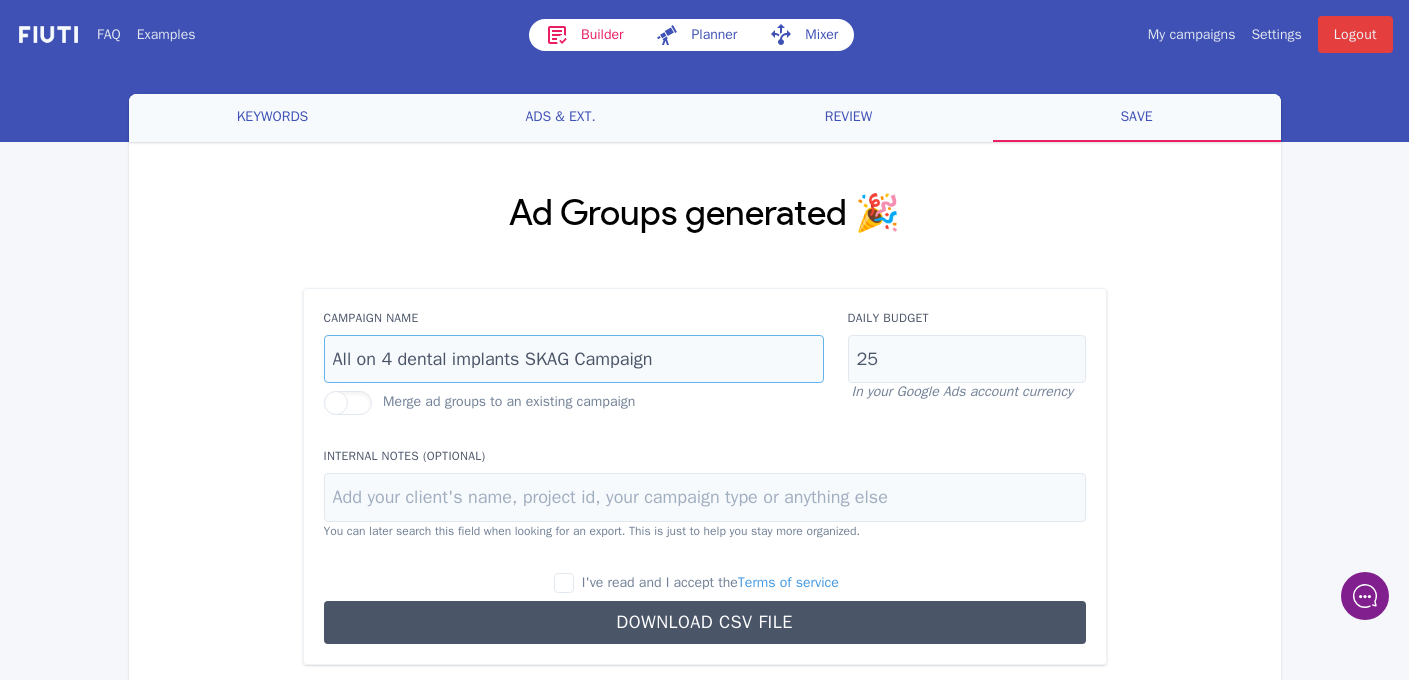 click on "Ad Groups generated 🎉   Campaign Name   All on 4 dental implants SKAG Campaign       Merge ad
groups to an existing campaign   Daily Budget   25   In your Google Ads account currency     Internal Notes (Optional)     You can later search this field when looking for an export. This is just to help you stay more organized.     I've read and I accept the  Terms of service   Download CSV File" at bounding box center (705, 429) 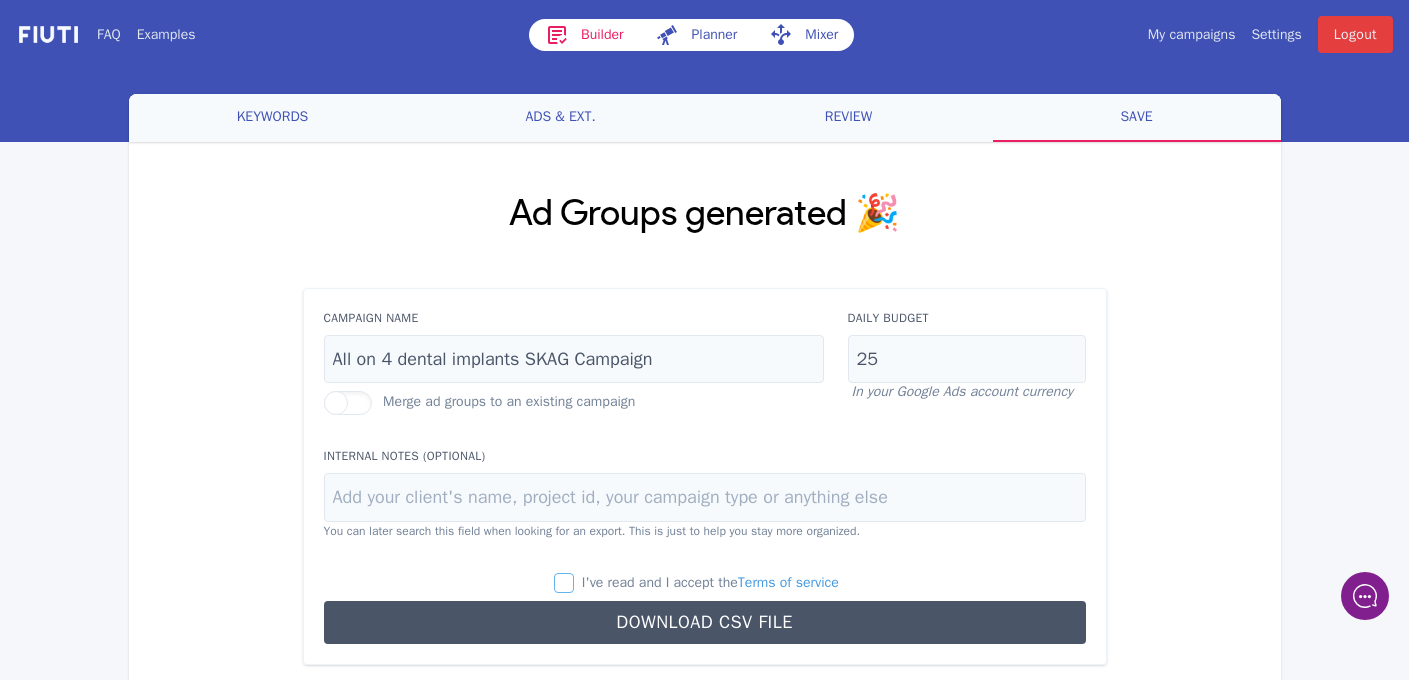 click on "I've read and I accept the  Terms of service" at bounding box center [564, 583] 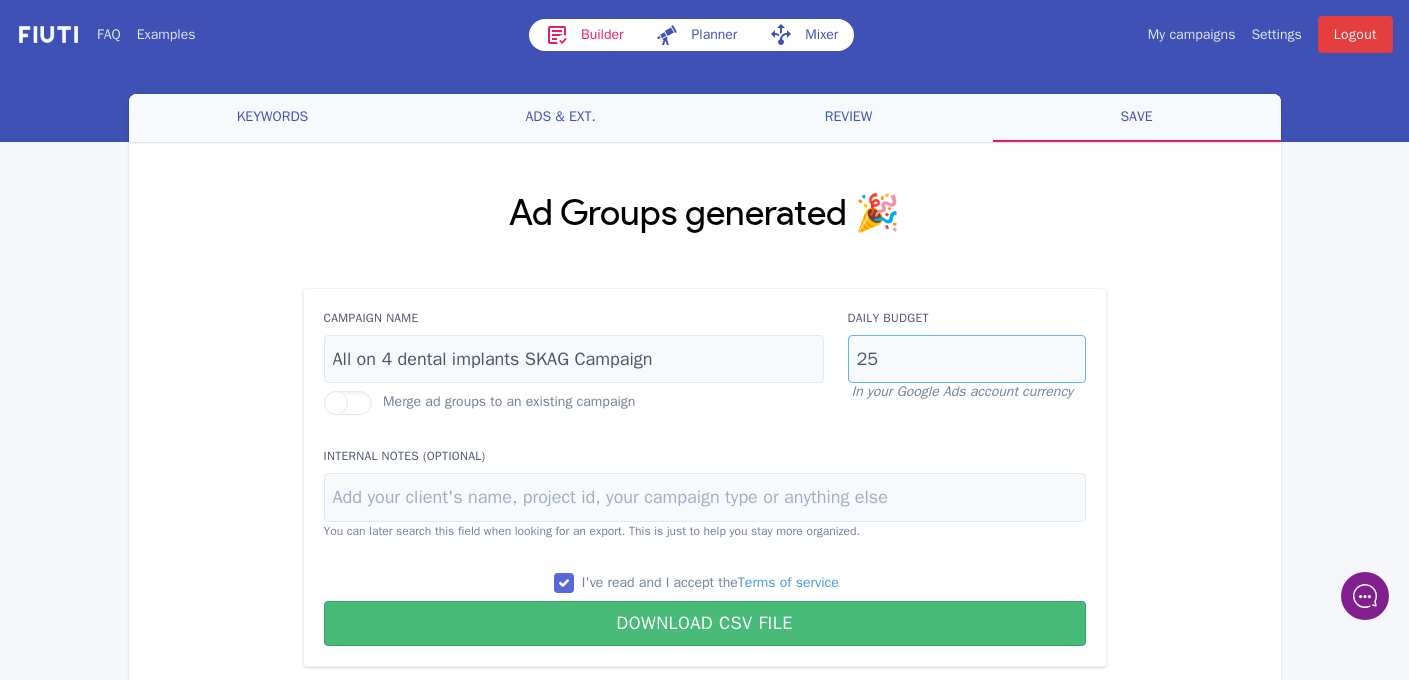 drag, startPoint x: 907, startPoint y: 369, endPoint x: 771, endPoint y: 348, distance: 137.61177 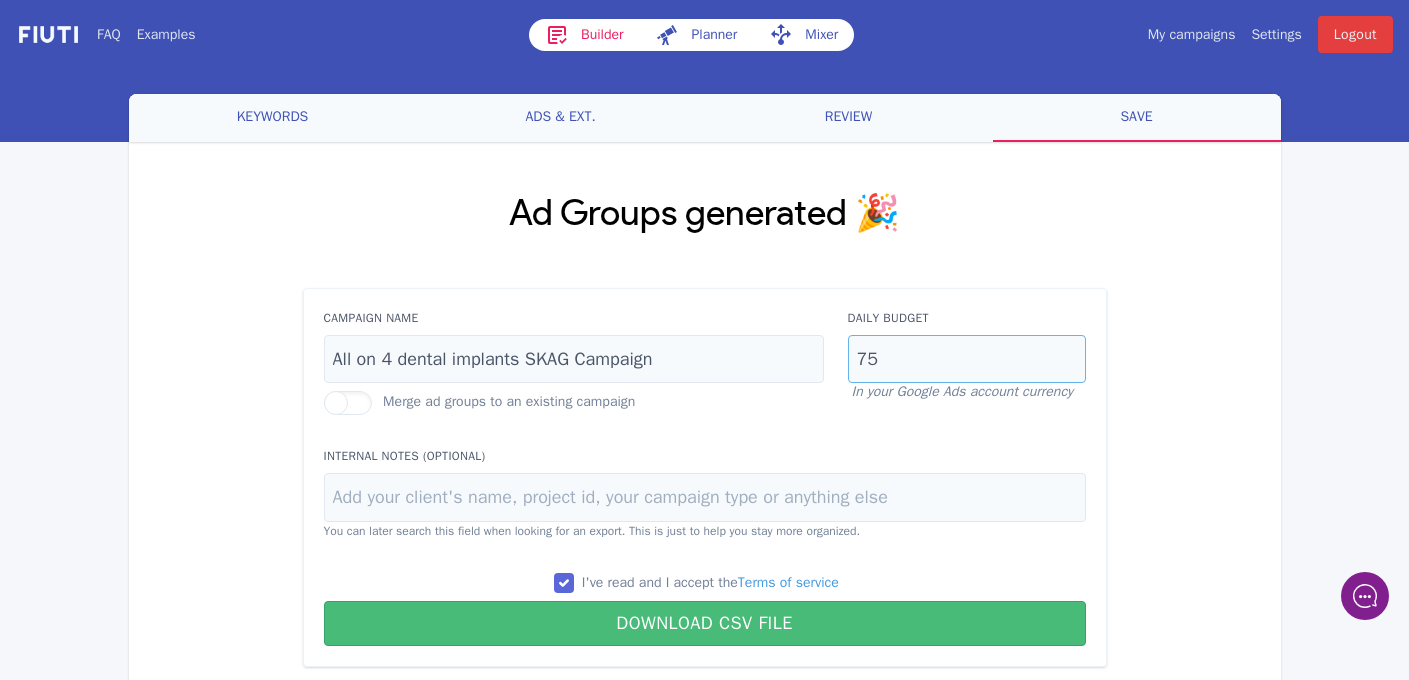 type on "75" 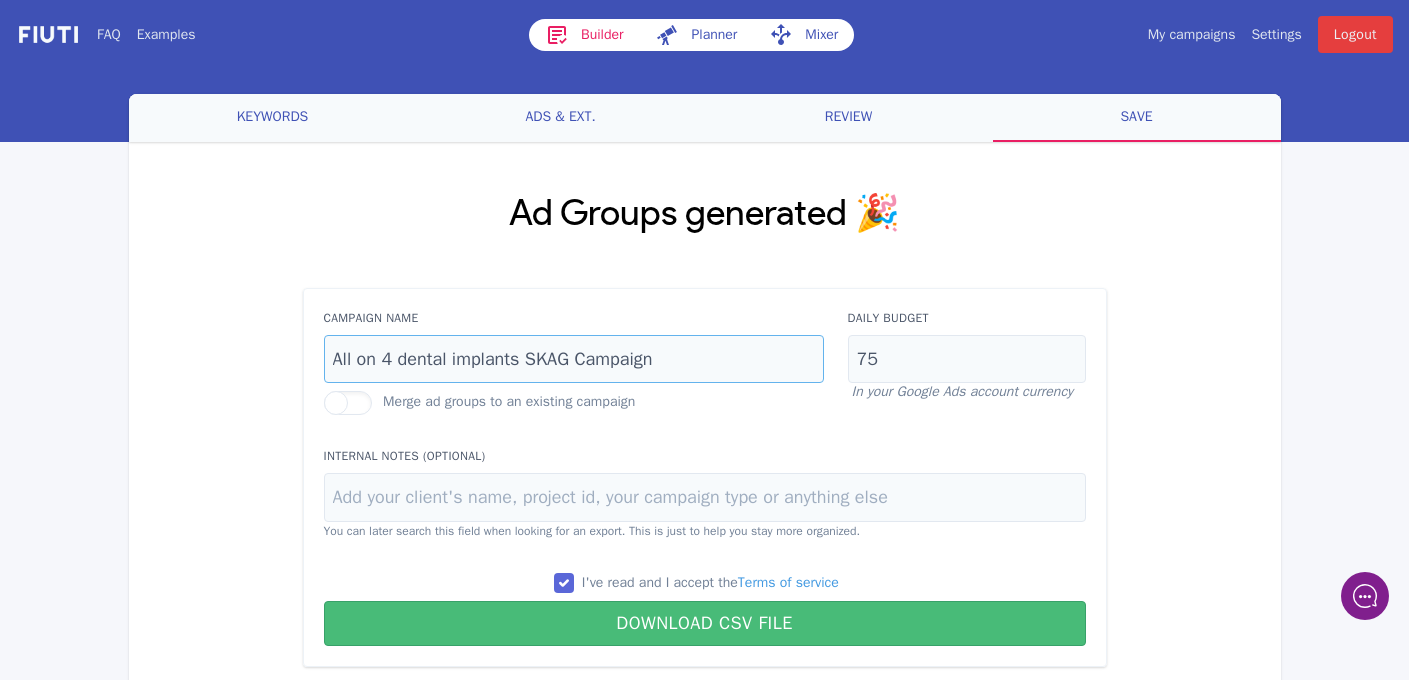 drag, startPoint x: 685, startPoint y: 363, endPoint x: 217, endPoint y: 332, distance: 469.02557 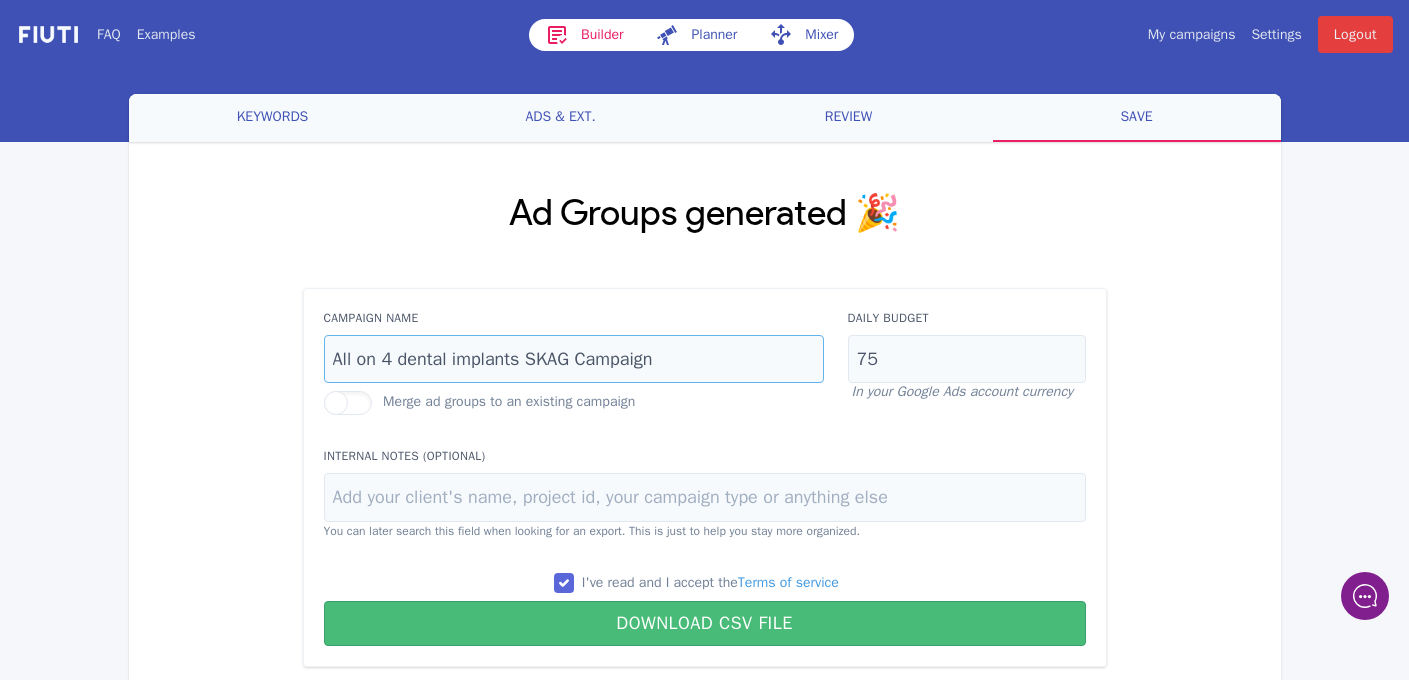 click on "Ad Groups generated 🎉   Campaign Name   All on 4 dental implants SKAG Campaign       Merge ad
groups to an existing campaign   Daily Budget   75   In your Google Ads account currency     Internal Notes (Optional)     You can later search this field when looking for an export. This is just to help you stay more organized.     I've read and I accept the  Terms of service   Download CSV File" at bounding box center (705, 430) 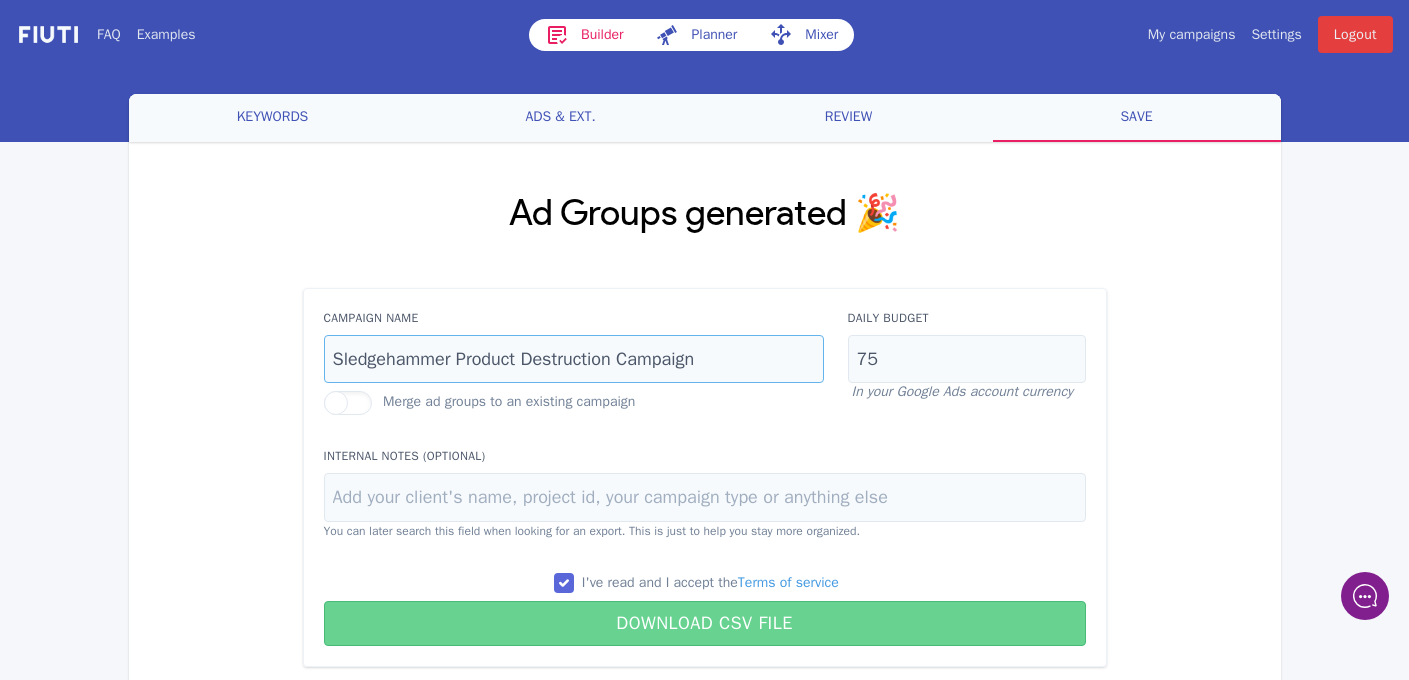 type on "Sledgehammer Product Destruction Campaign" 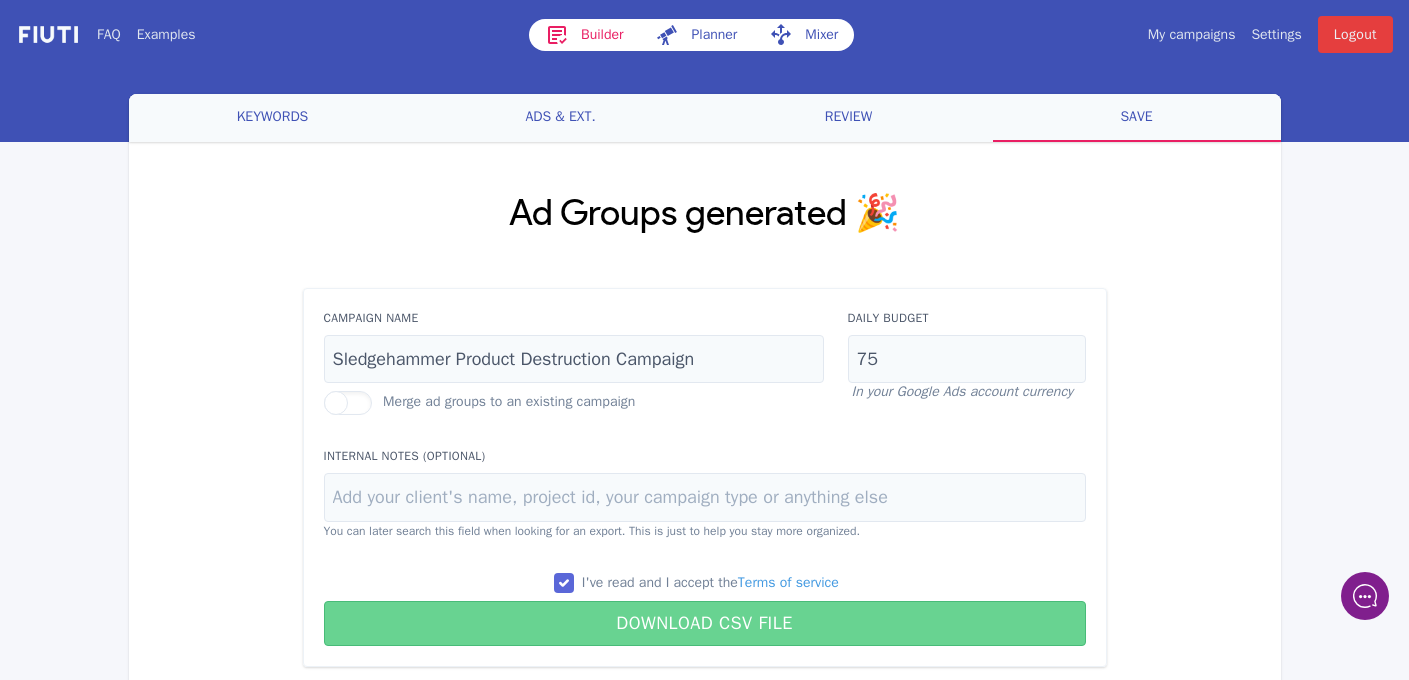 click on "Download CSV File" at bounding box center [705, 623] 